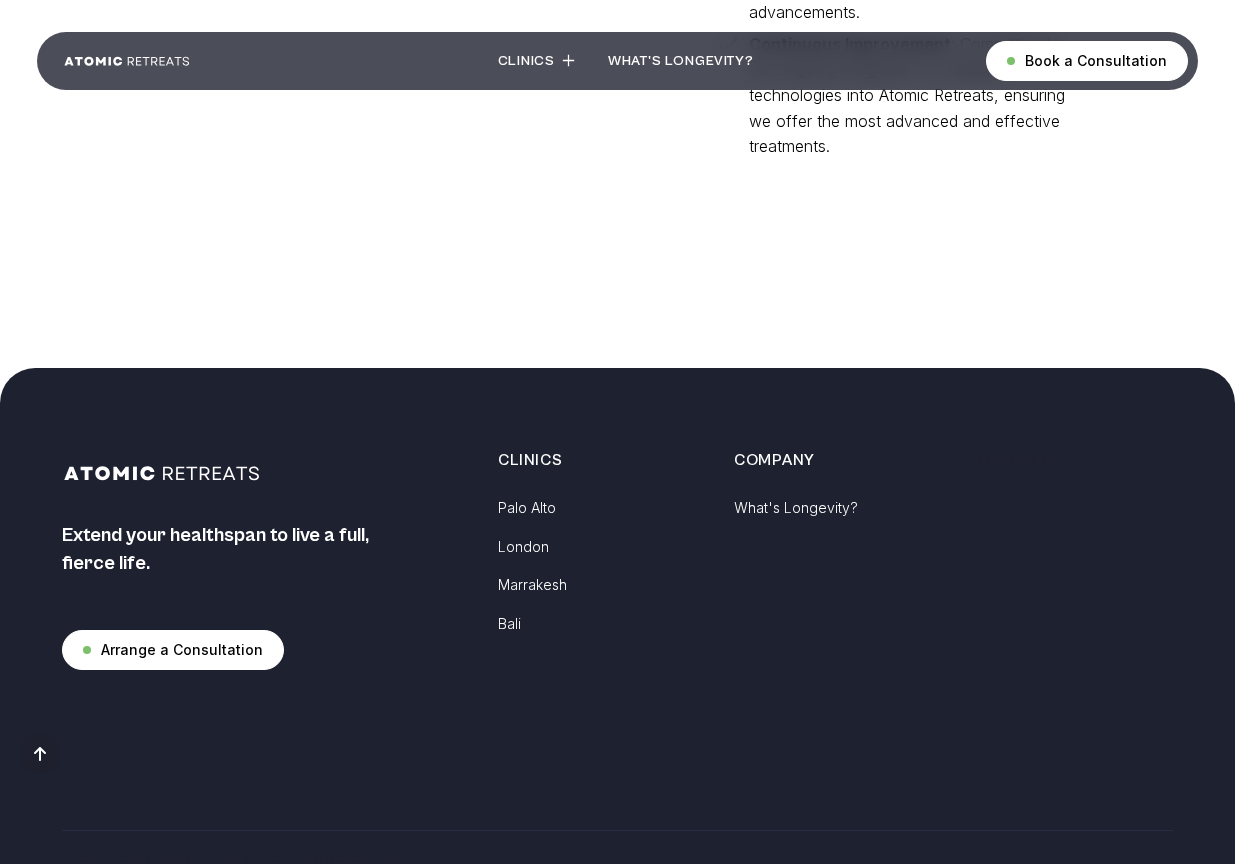 scroll, scrollTop: 6377, scrollLeft: 0, axis: vertical 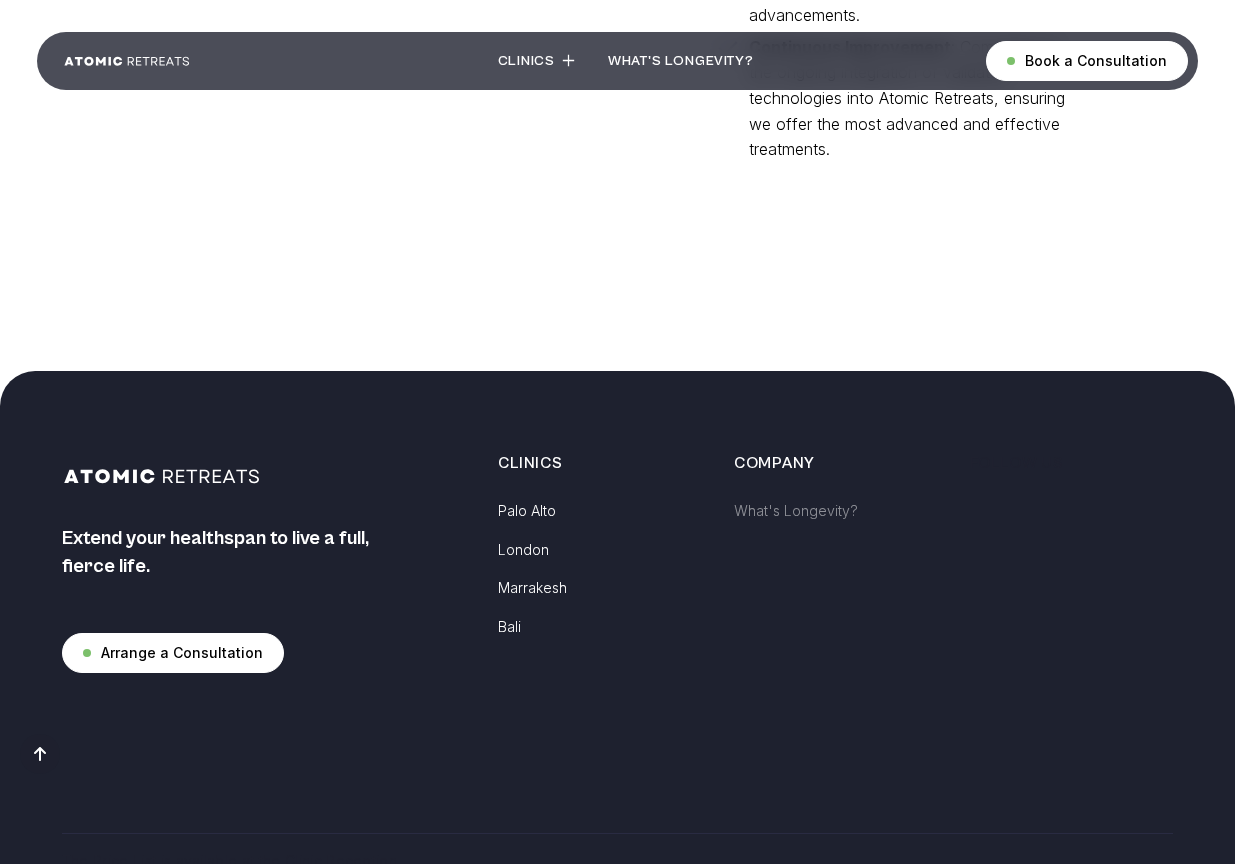 click on "What's Longevity?" at bounding box center [796, 511] 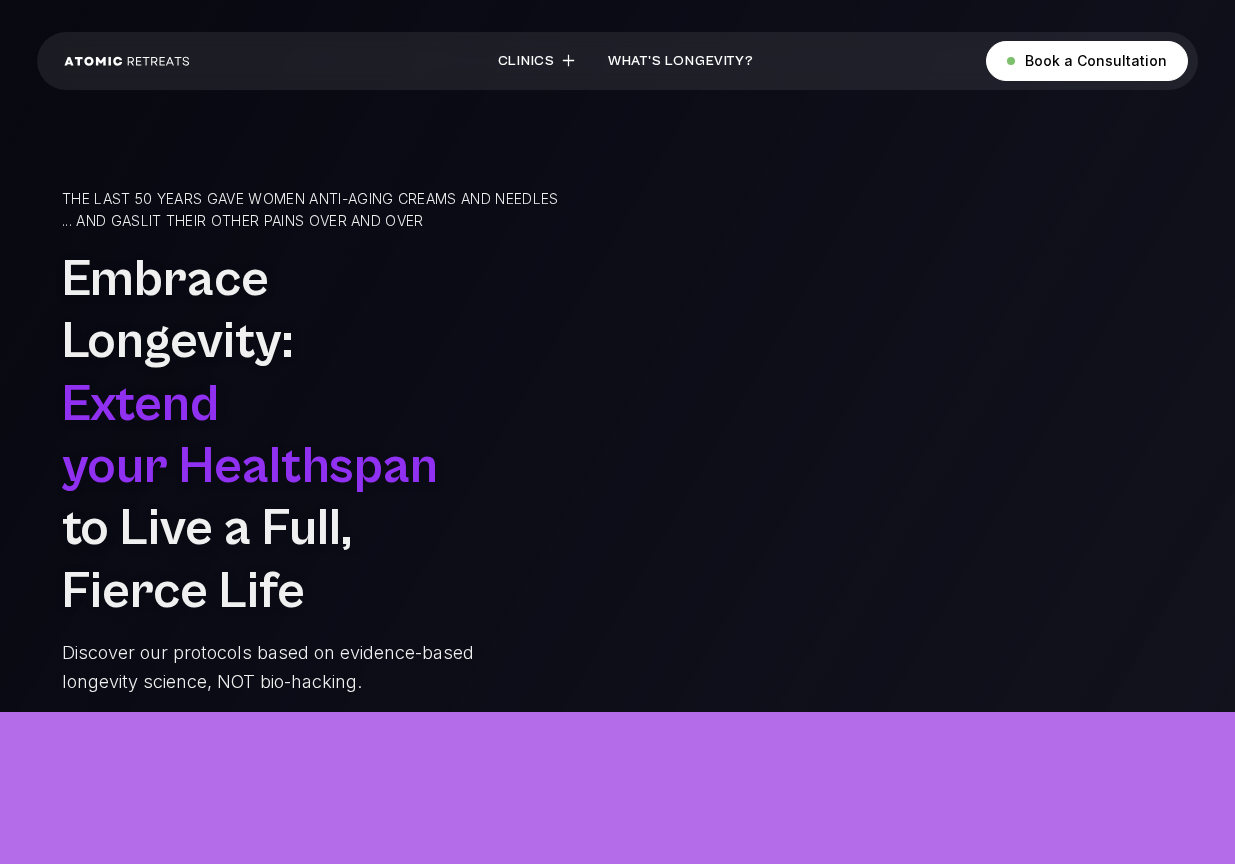 scroll, scrollTop: 0, scrollLeft: 0, axis: both 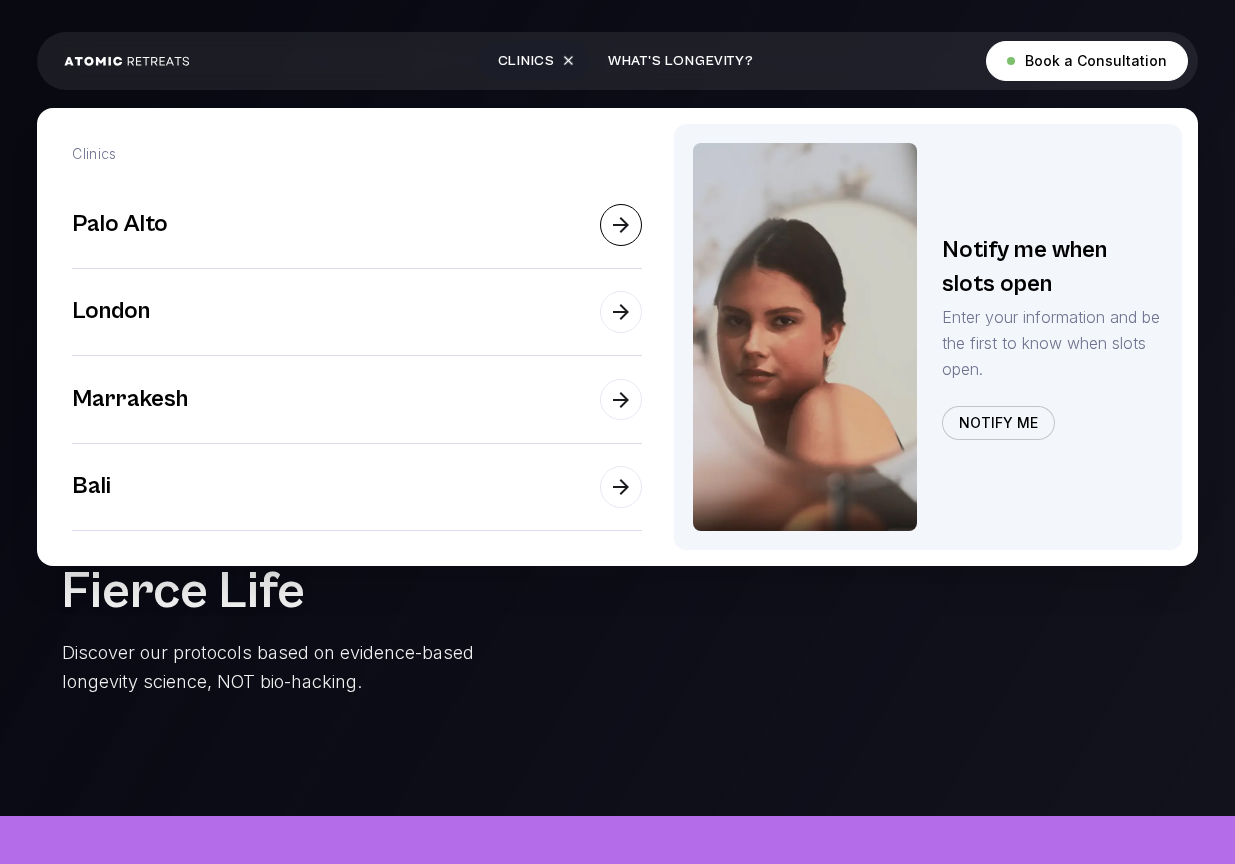 click at bounding box center (621, 225) 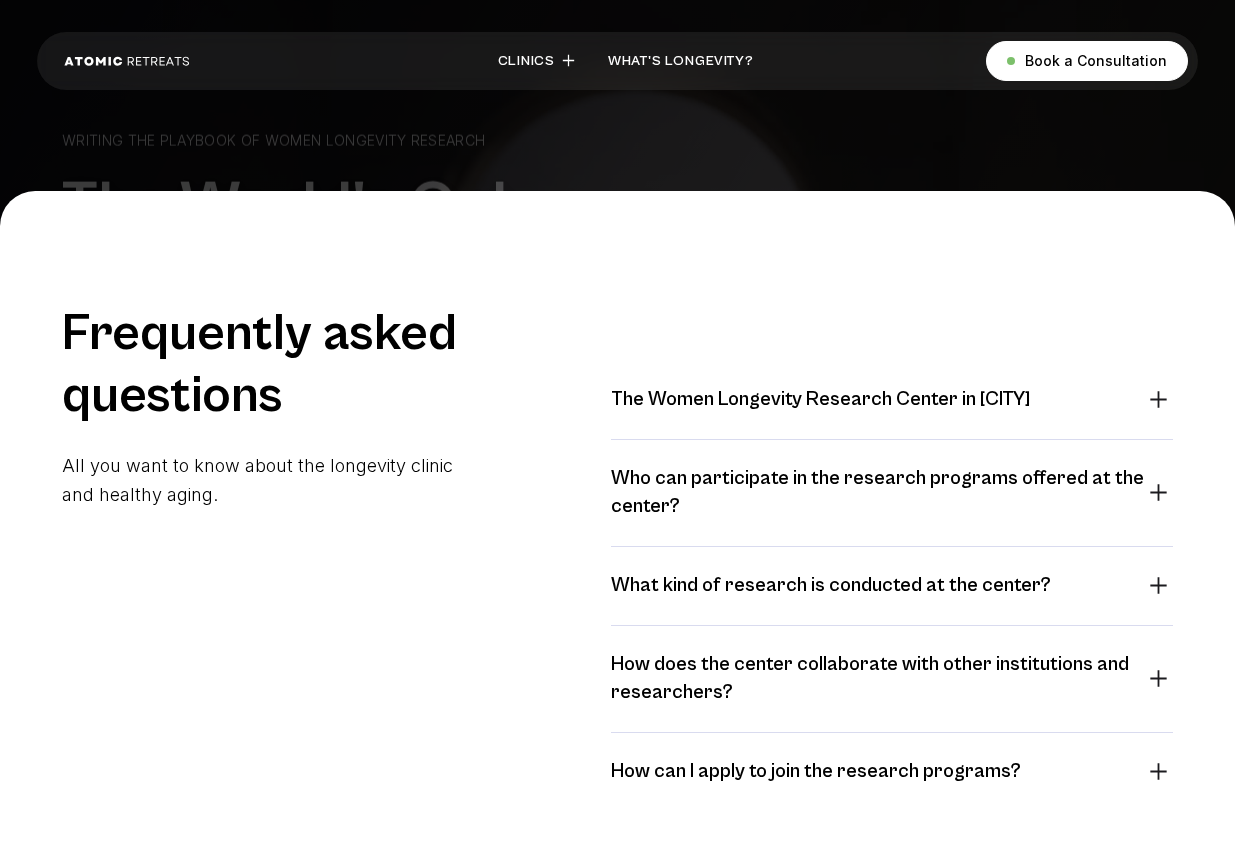 scroll, scrollTop: 626, scrollLeft: 0, axis: vertical 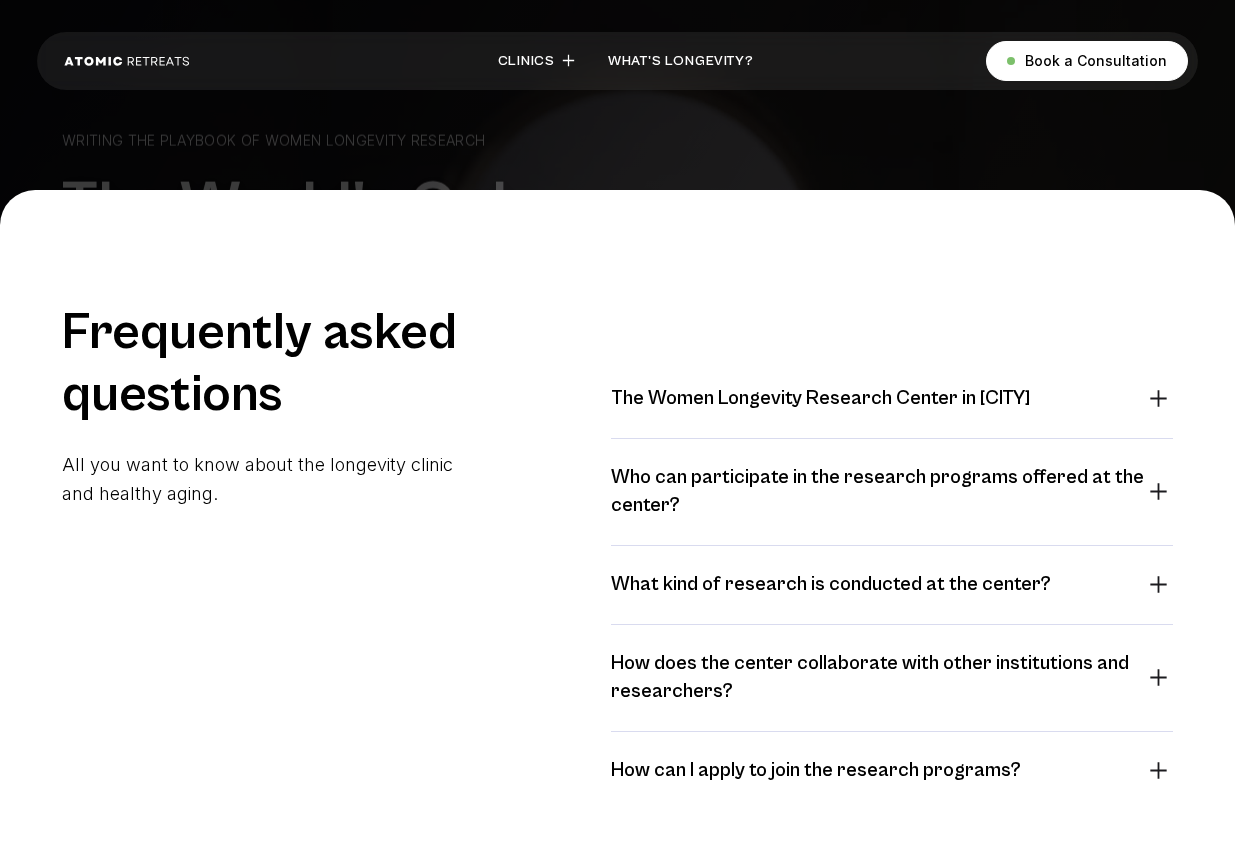 click at bounding box center (1158, 398) 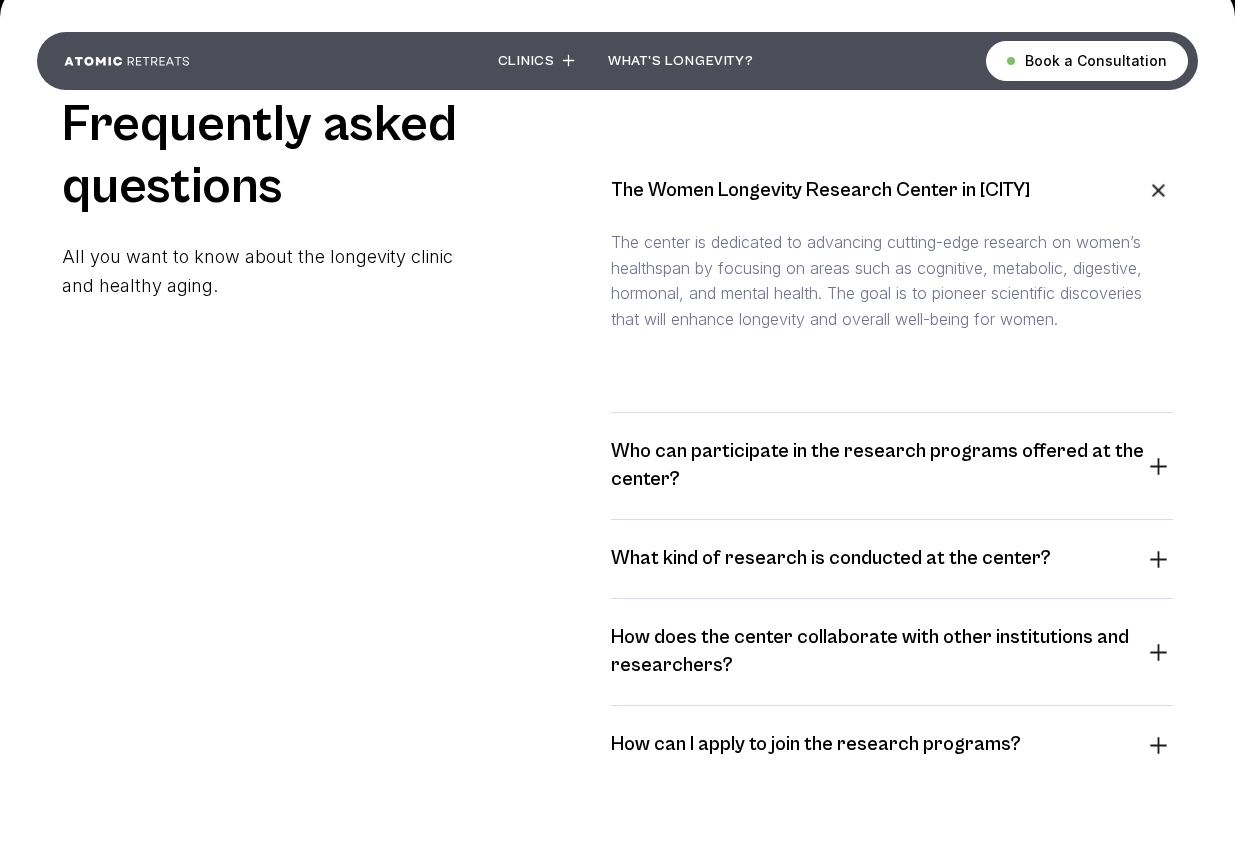scroll, scrollTop: 835, scrollLeft: 0, axis: vertical 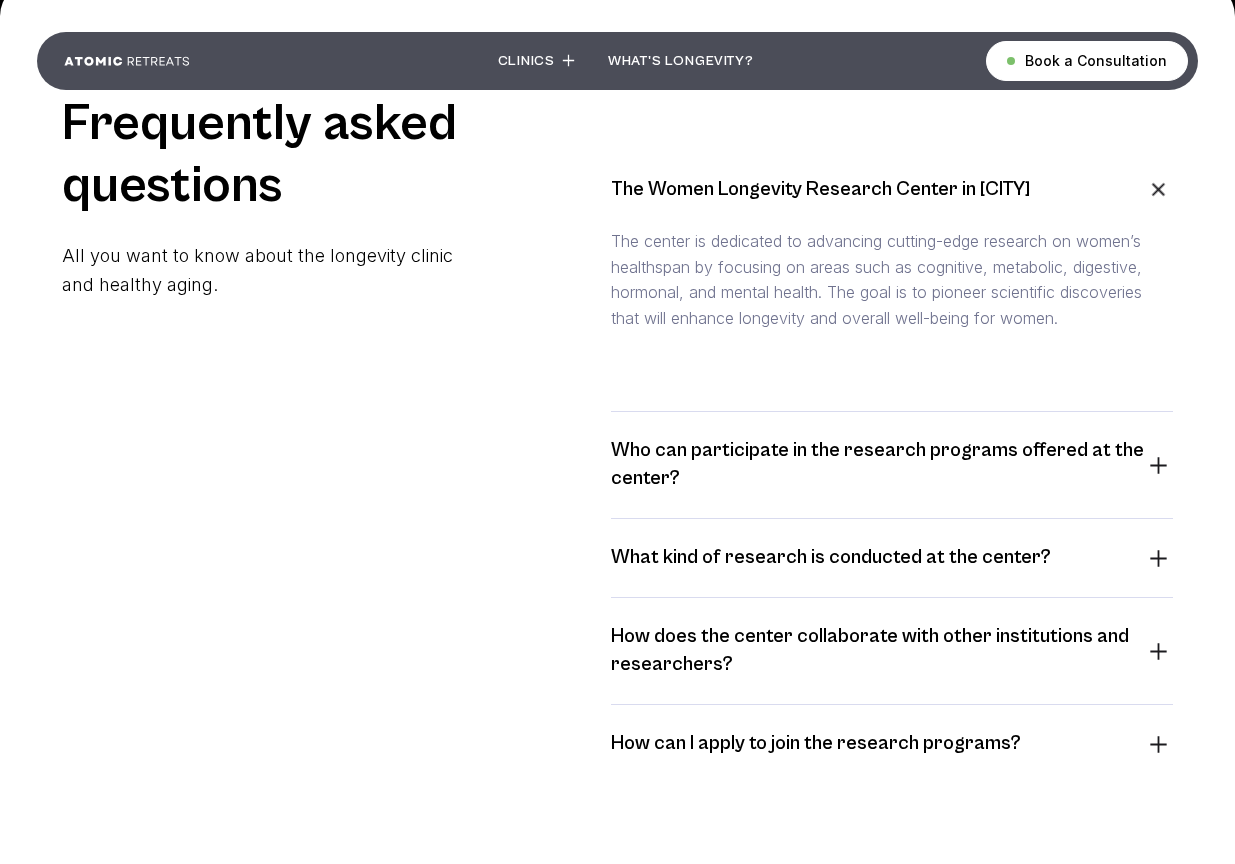 click at bounding box center (1158, 465) 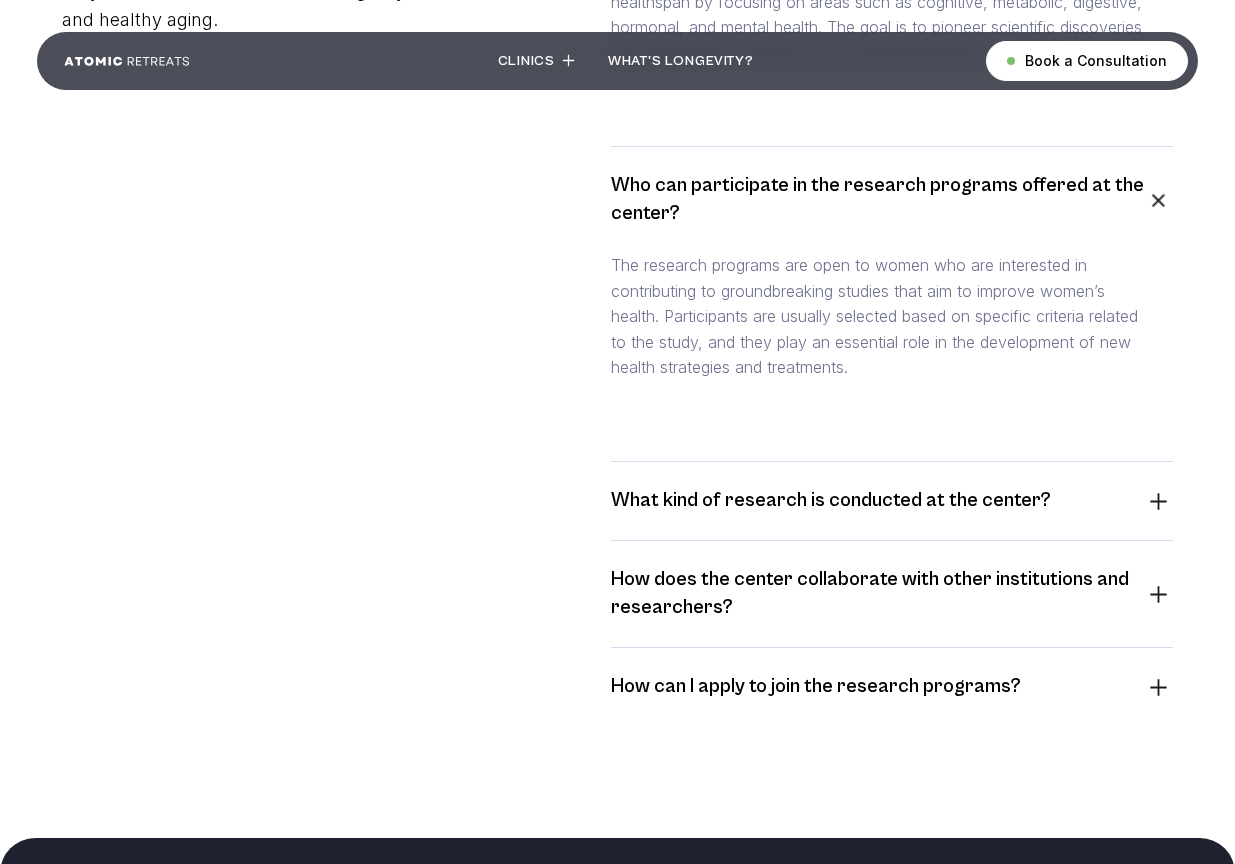 scroll, scrollTop: 1106, scrollLeft: 0, axis: vertical 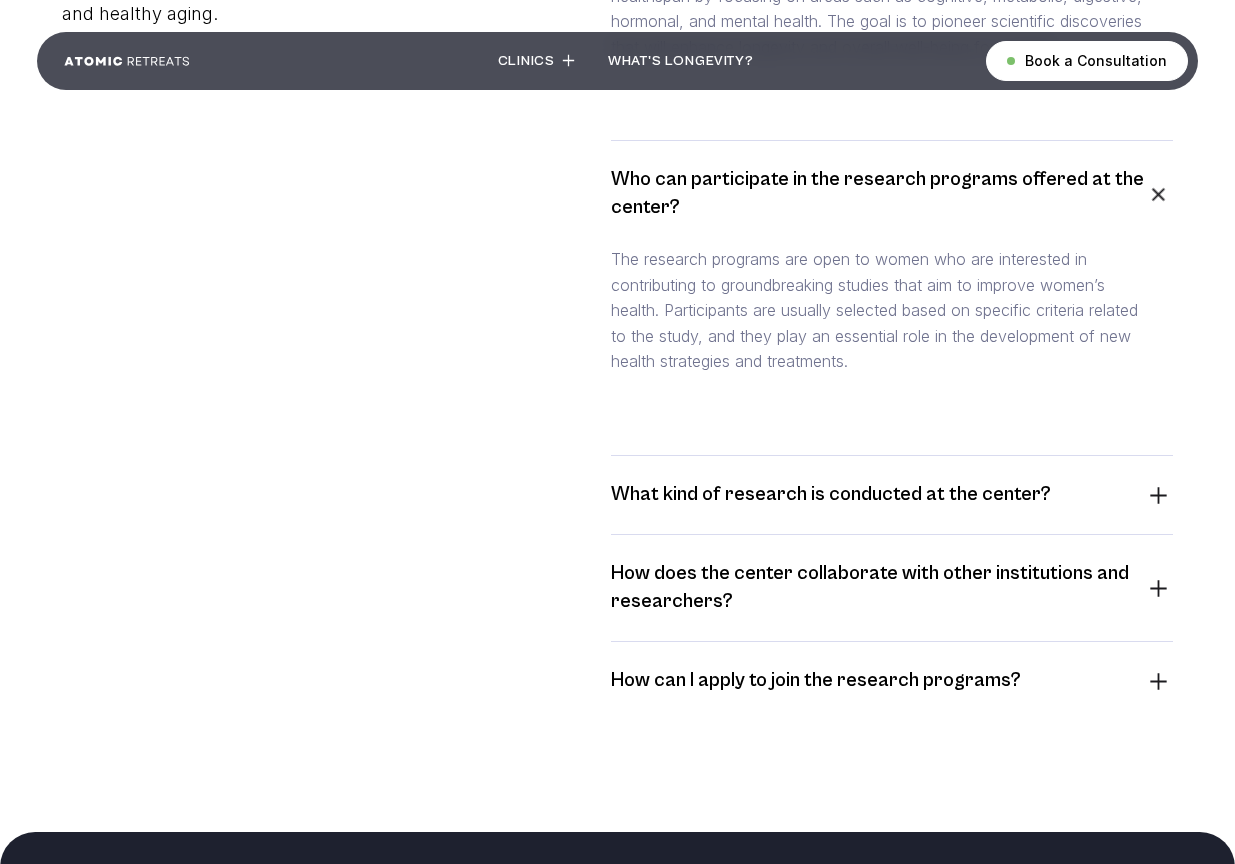 click at bounding box center (1158, 495) 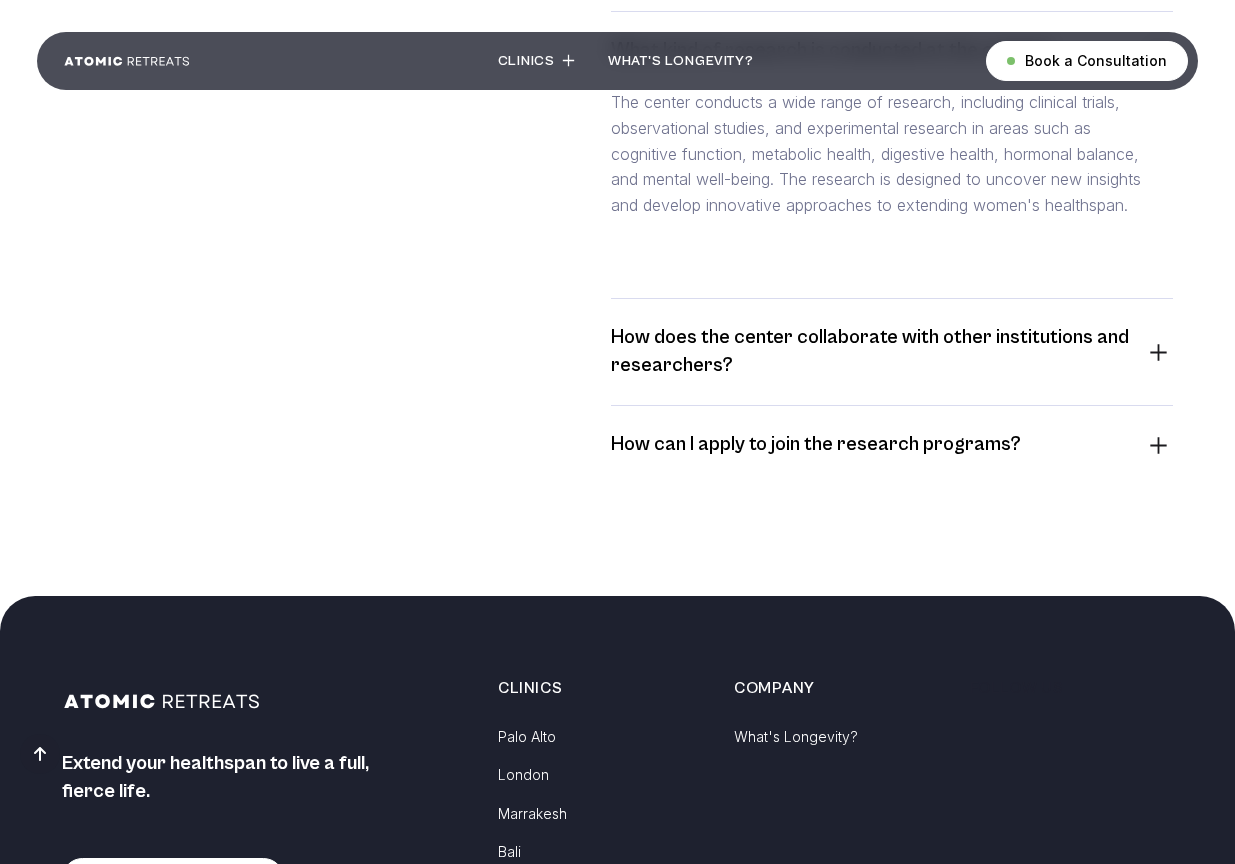 scroll, scrollTop: 1552, scrollLeft: 0, axis: vertical 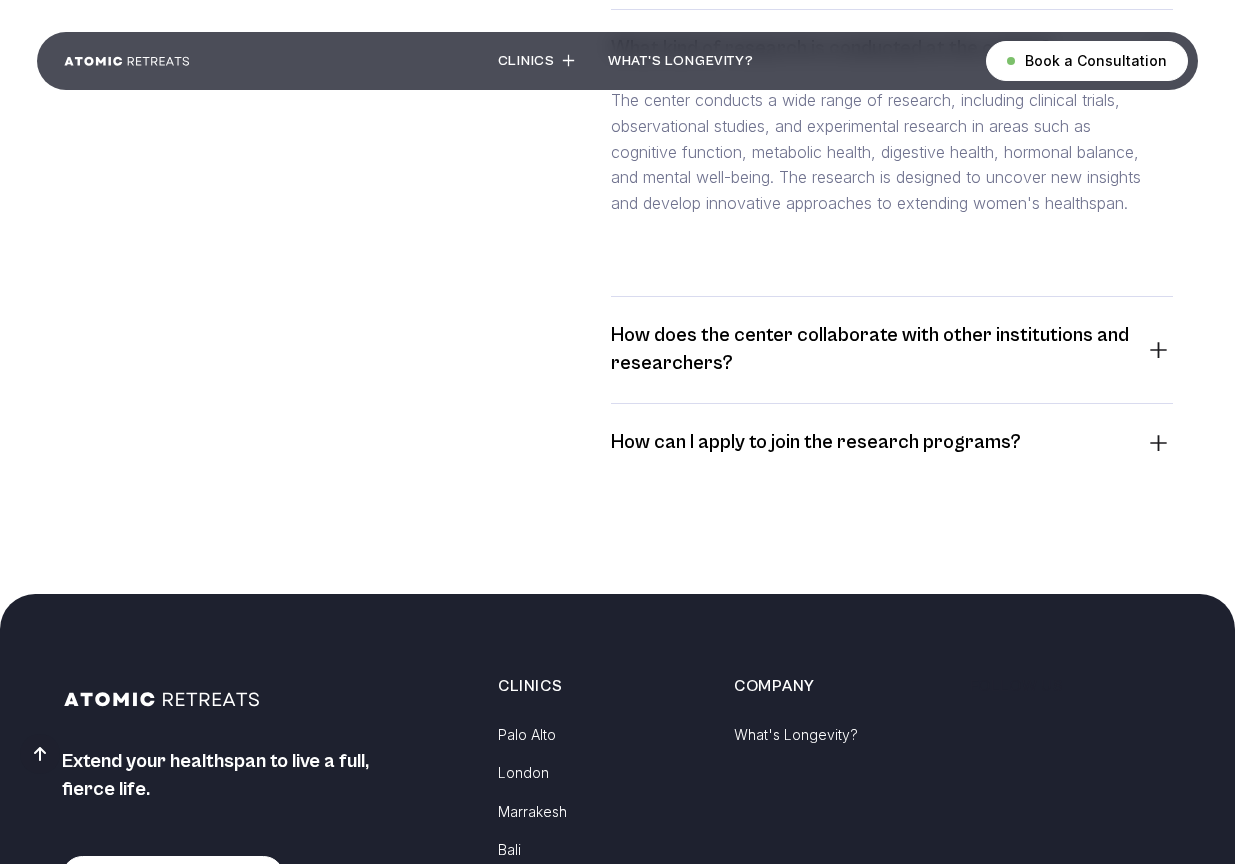 click at bounding box center (1158, 350) 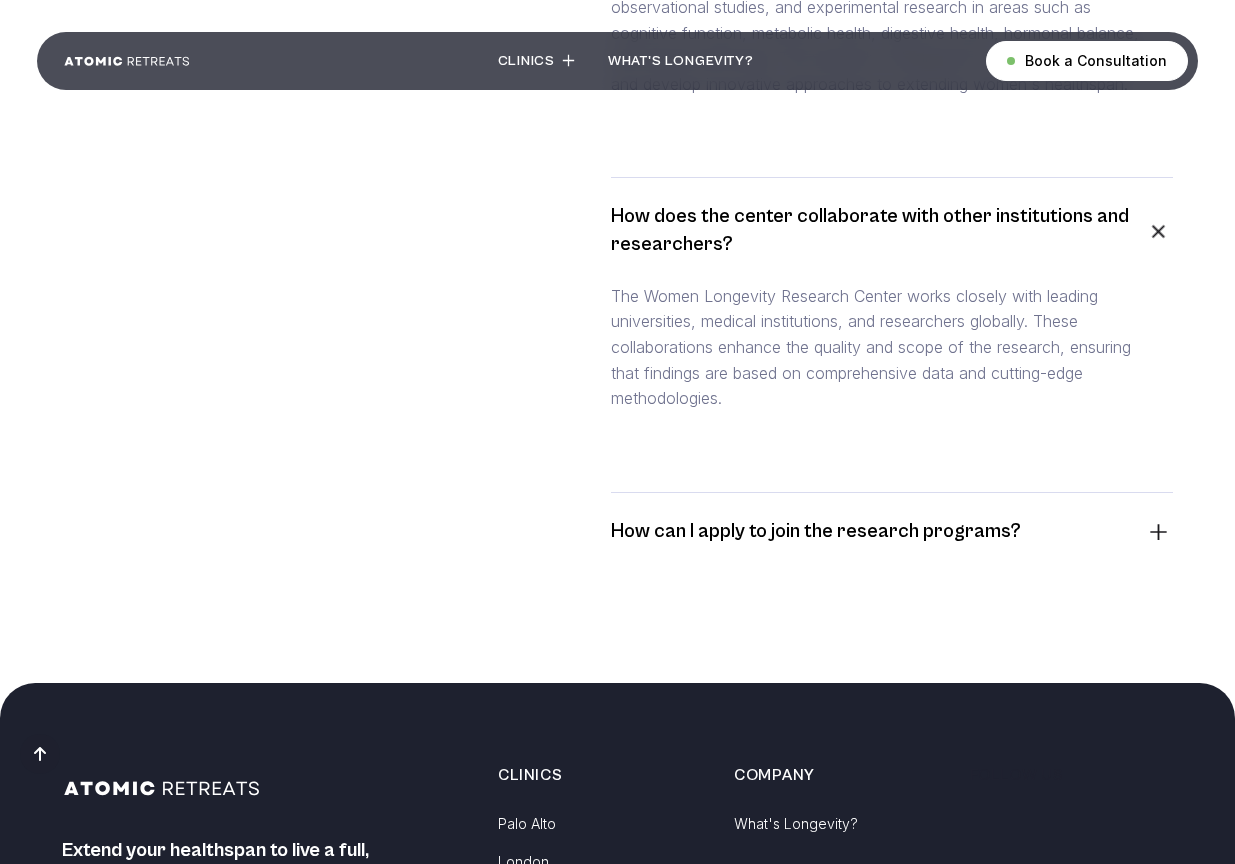 scroll, scrollTop: 1683, scrollLeft: 0, axis: vertical 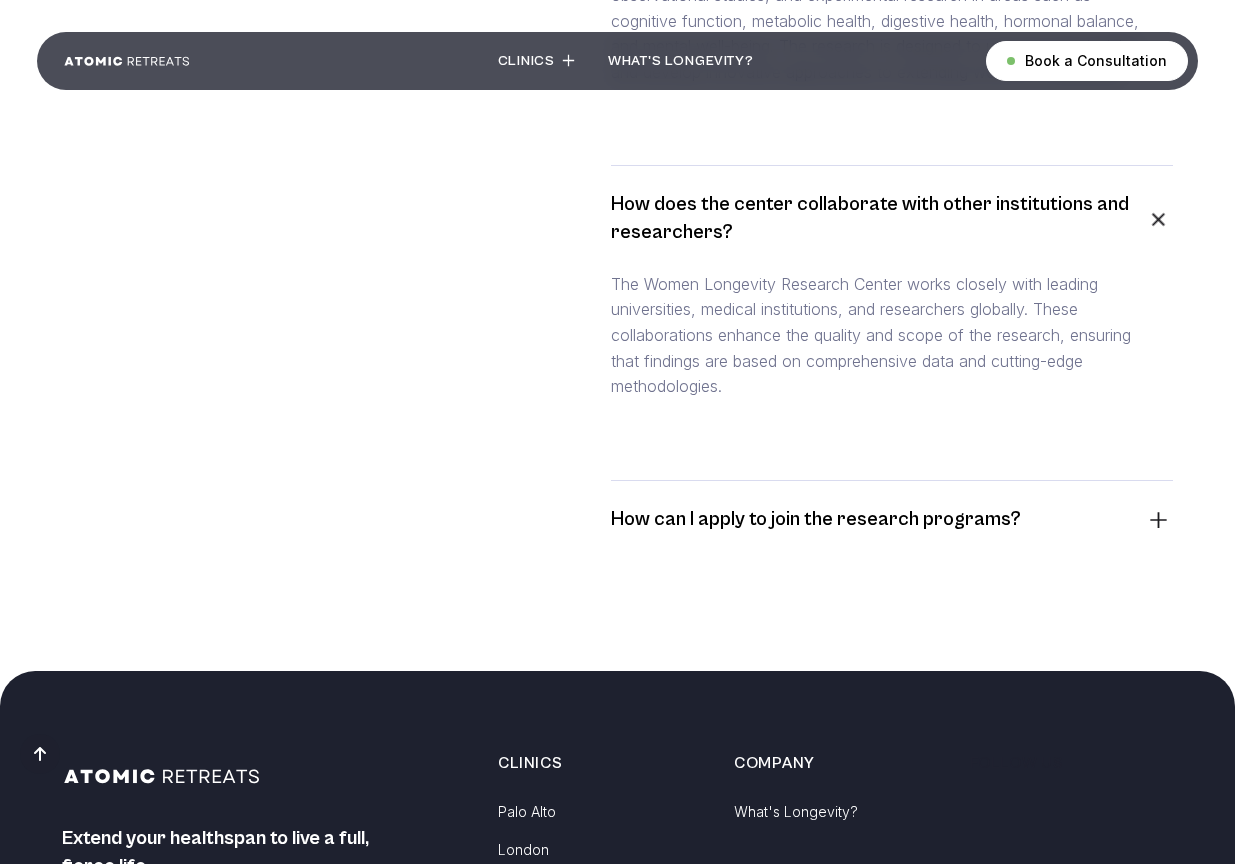 click at bounding box center [1158, 520] 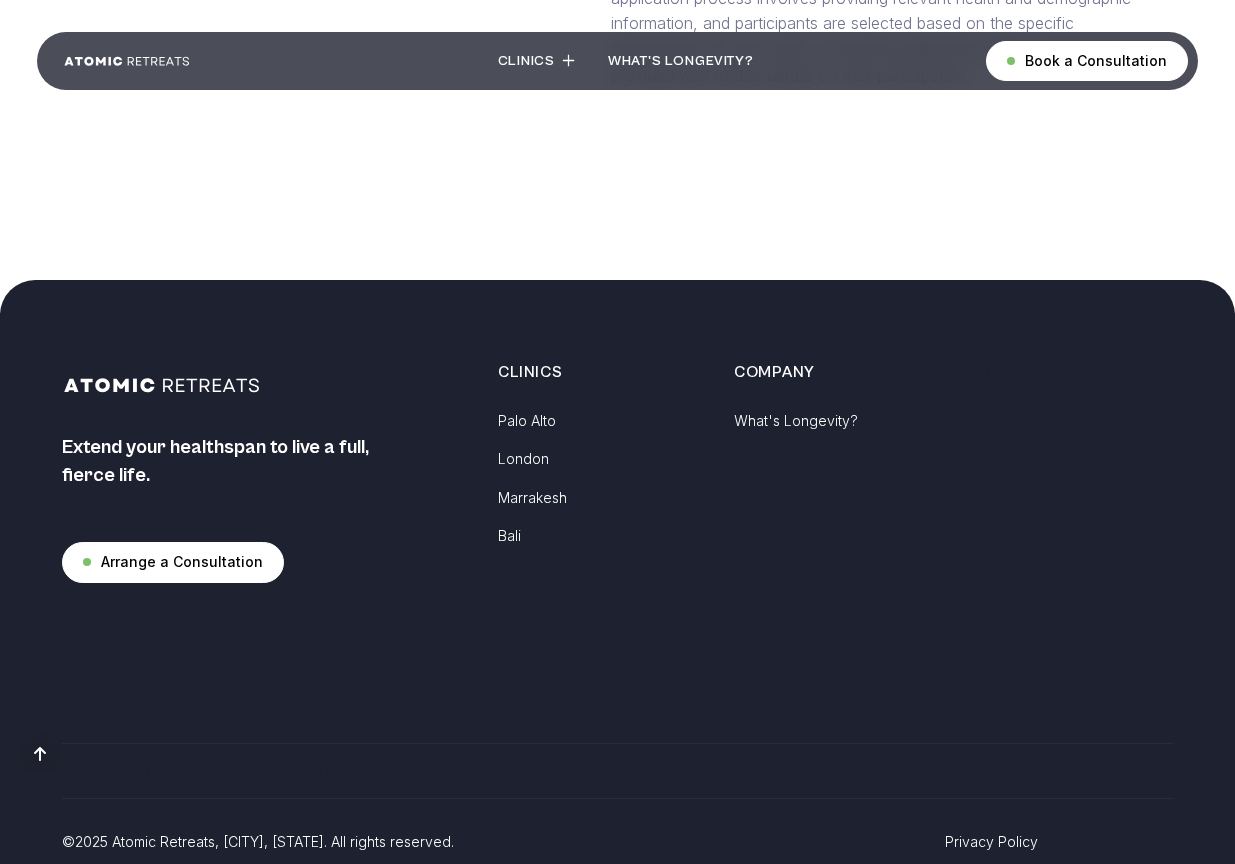 scroll, scrollTop: 2283, scrollLeft: 0, axis: vertical 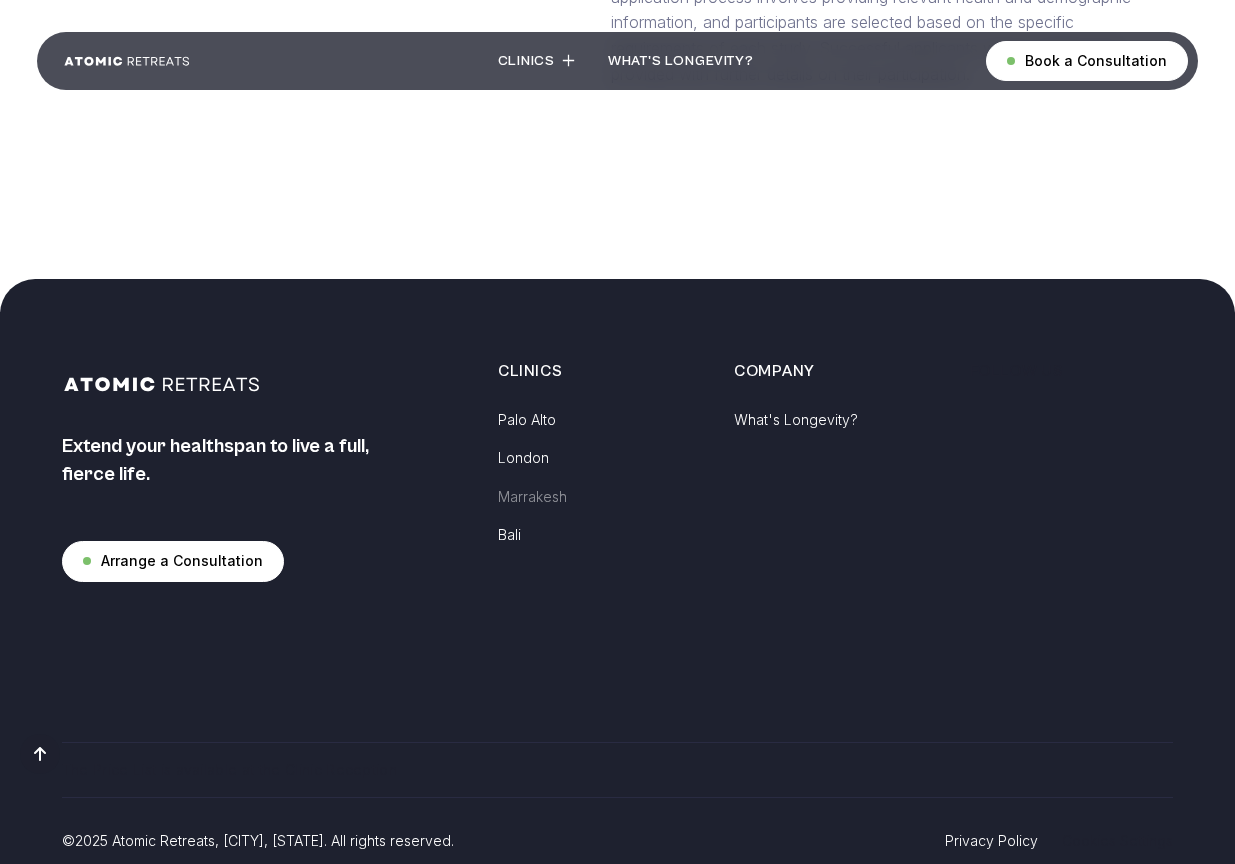 click on "Marrakesh" at bounding box center [532, 497] 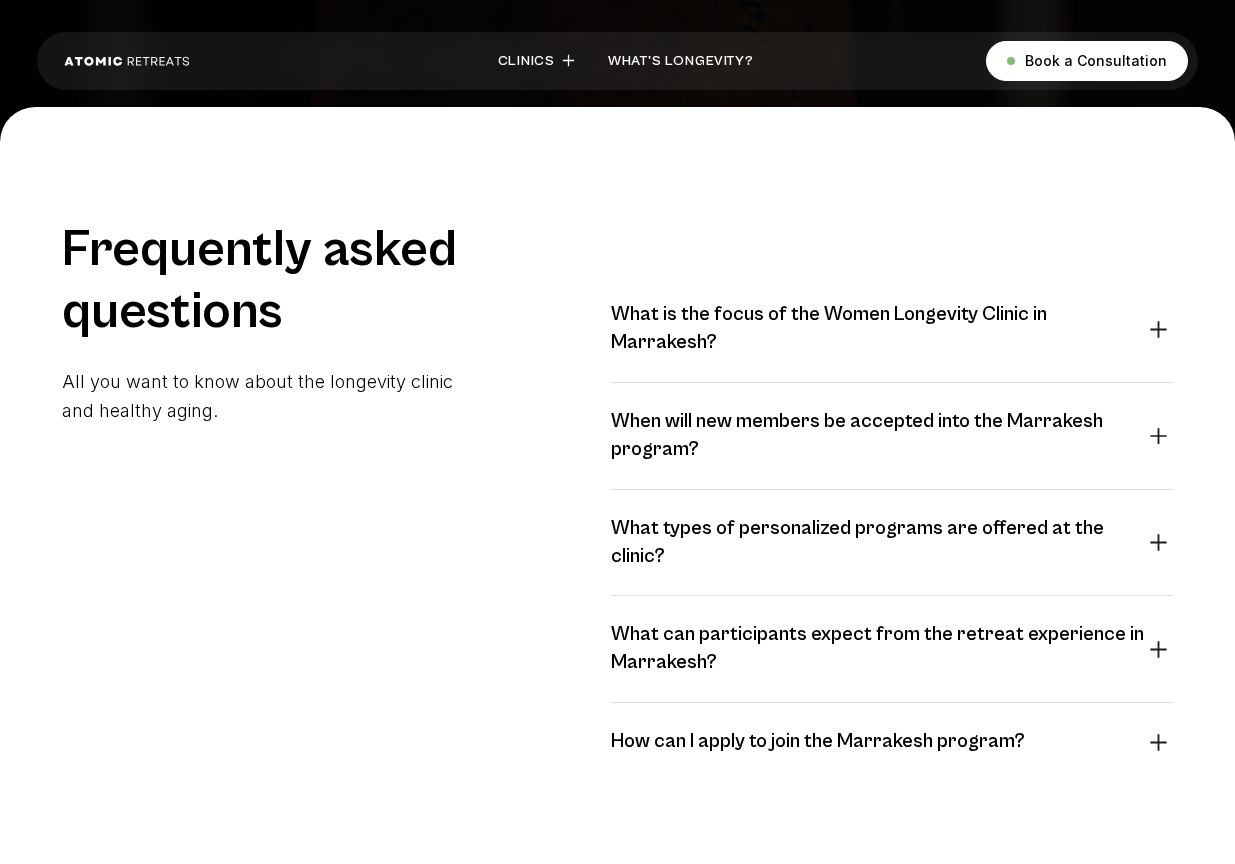 scroll, scrollTop: 710, scrollLeft: 0, axis: vertical 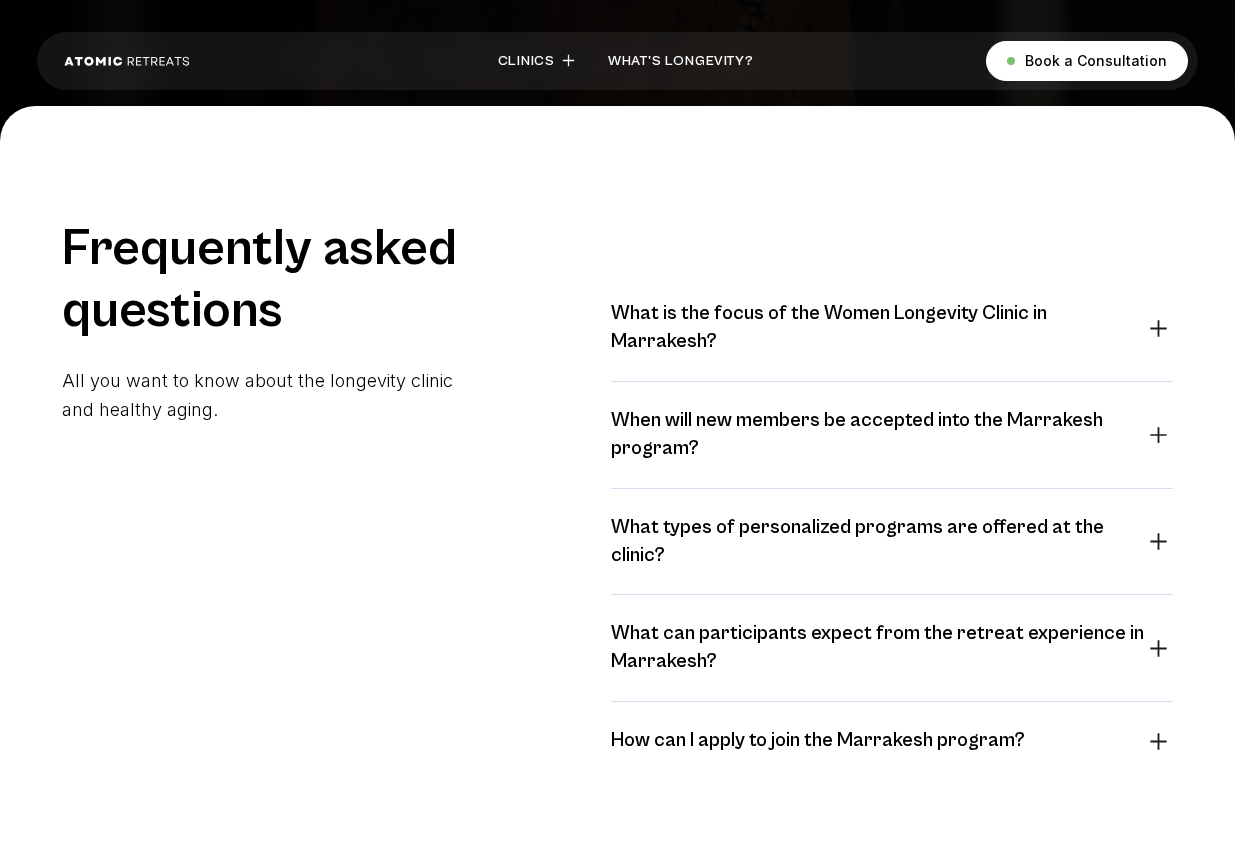 click at bounding box center (1158, 328) 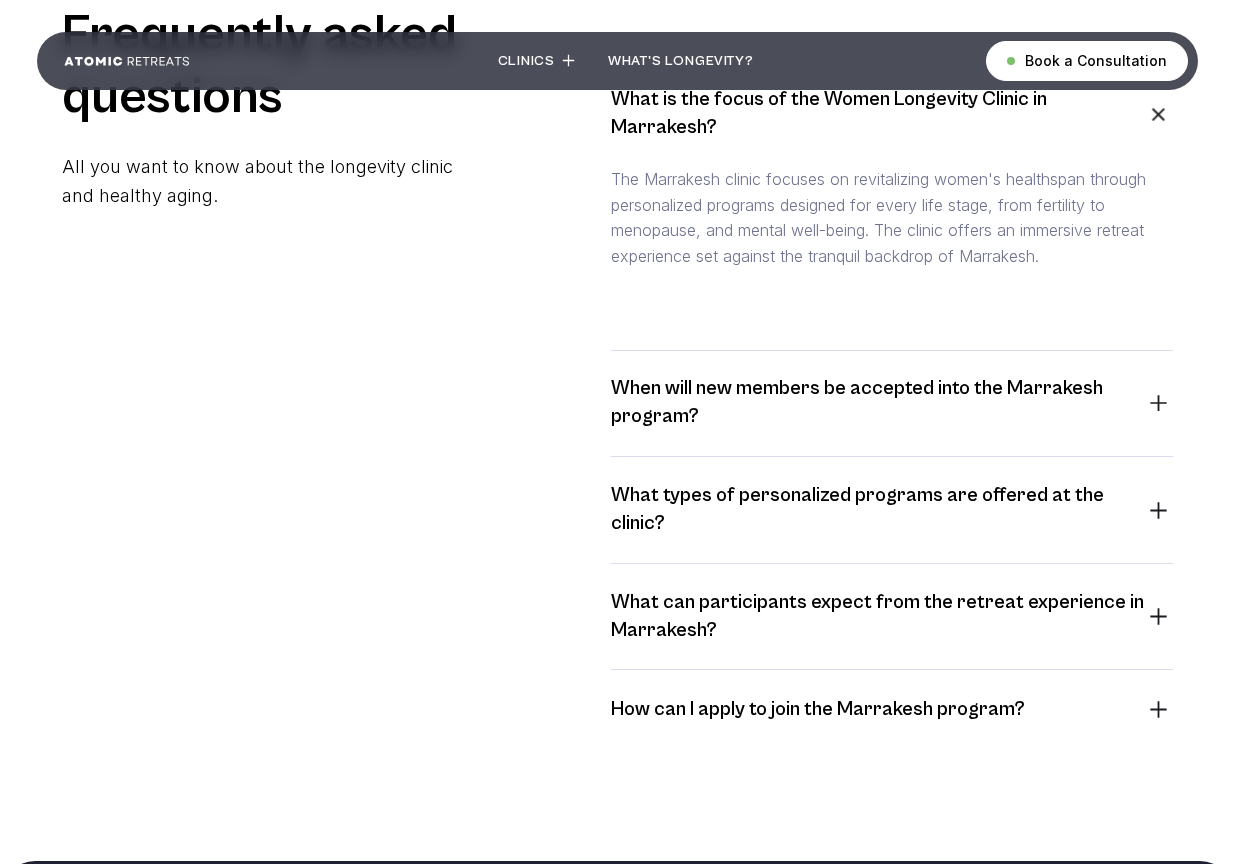 scroll, scrollTop: 944, scrollLeft: 0, axis: vertical 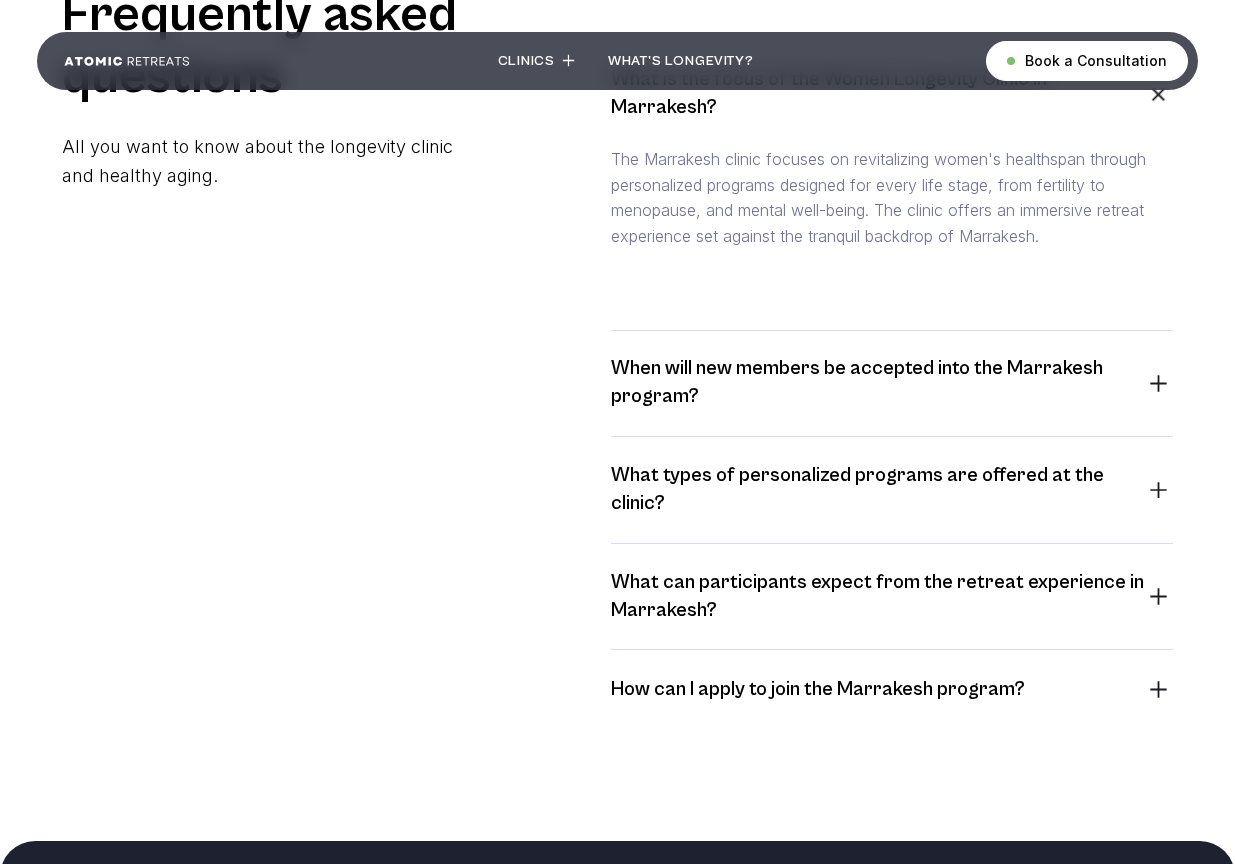 click at bounding box center (1158, 383) 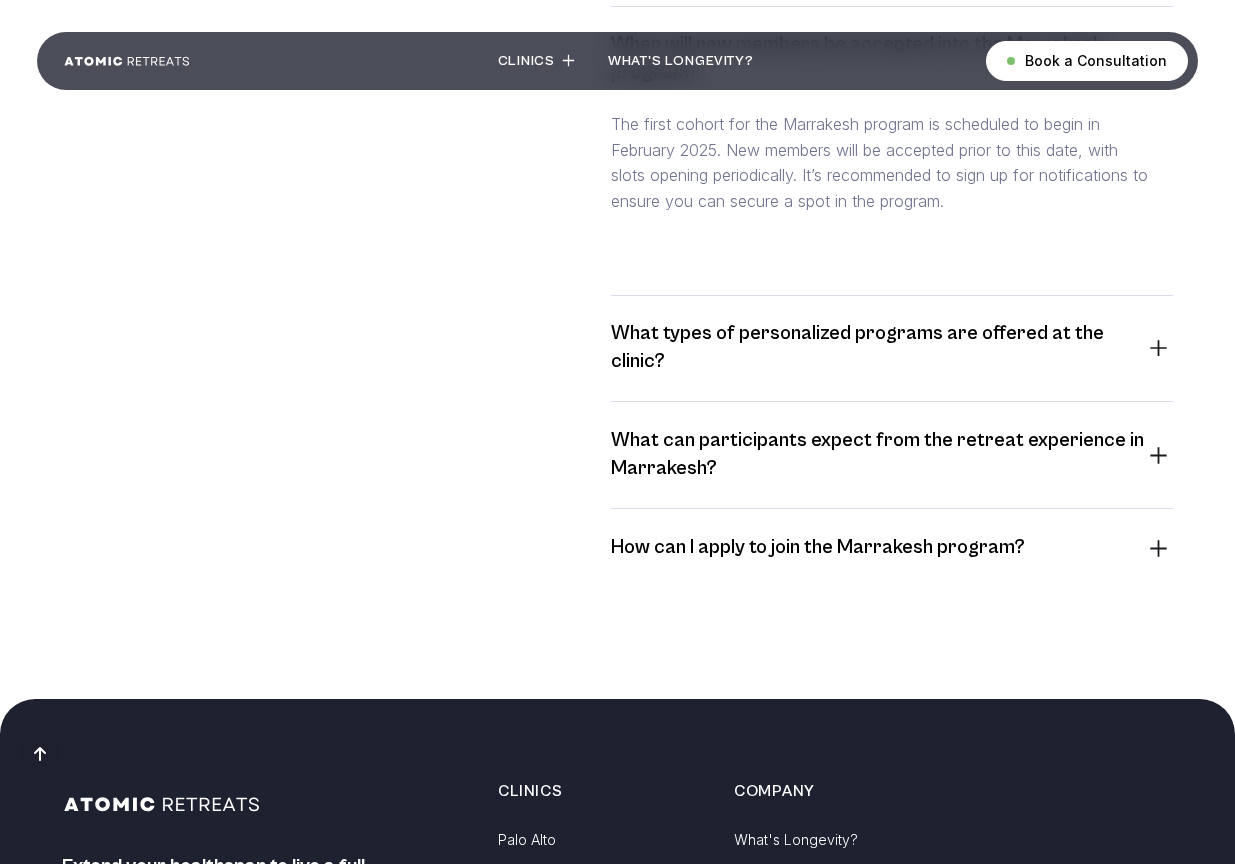 scroll, scrollTop: 1272, scrollLeft: 0, axis: vertical 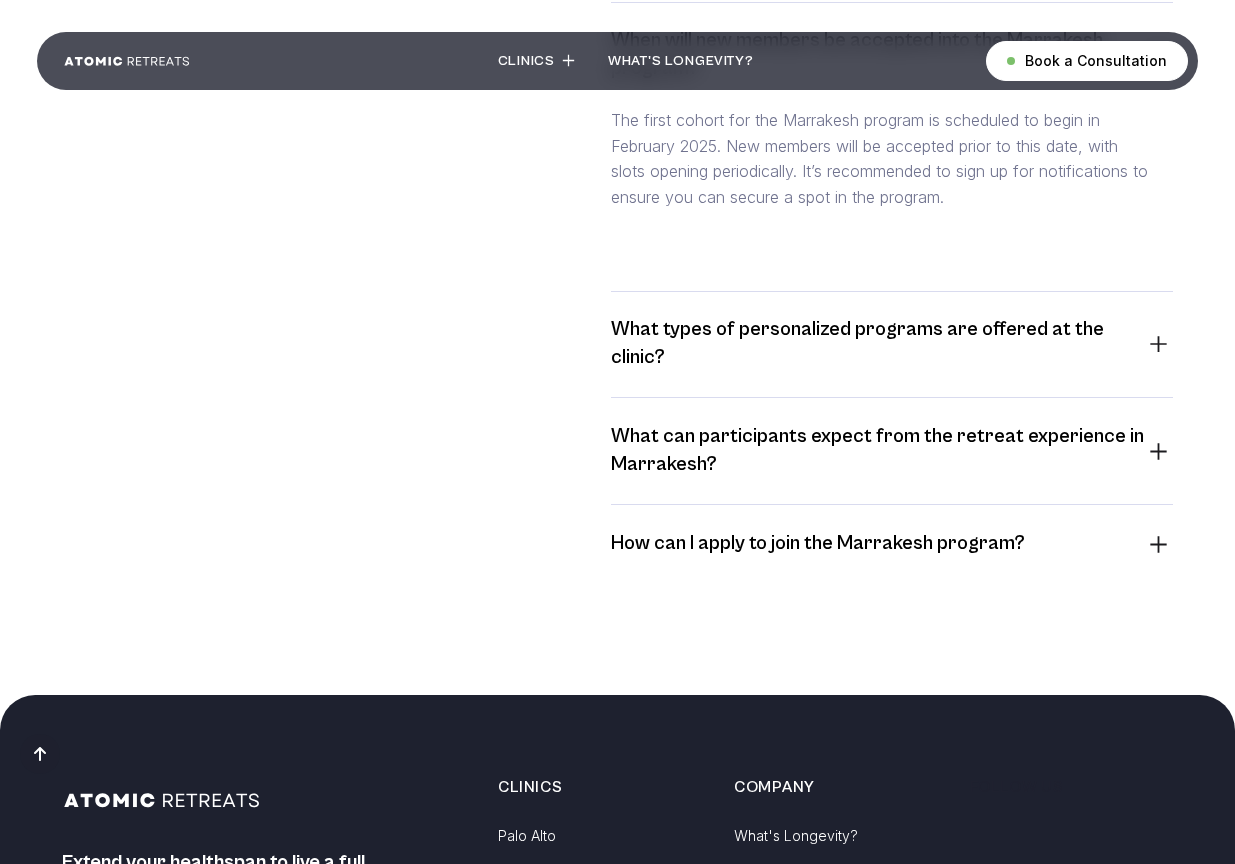 click at bounding box center (1158, 344) 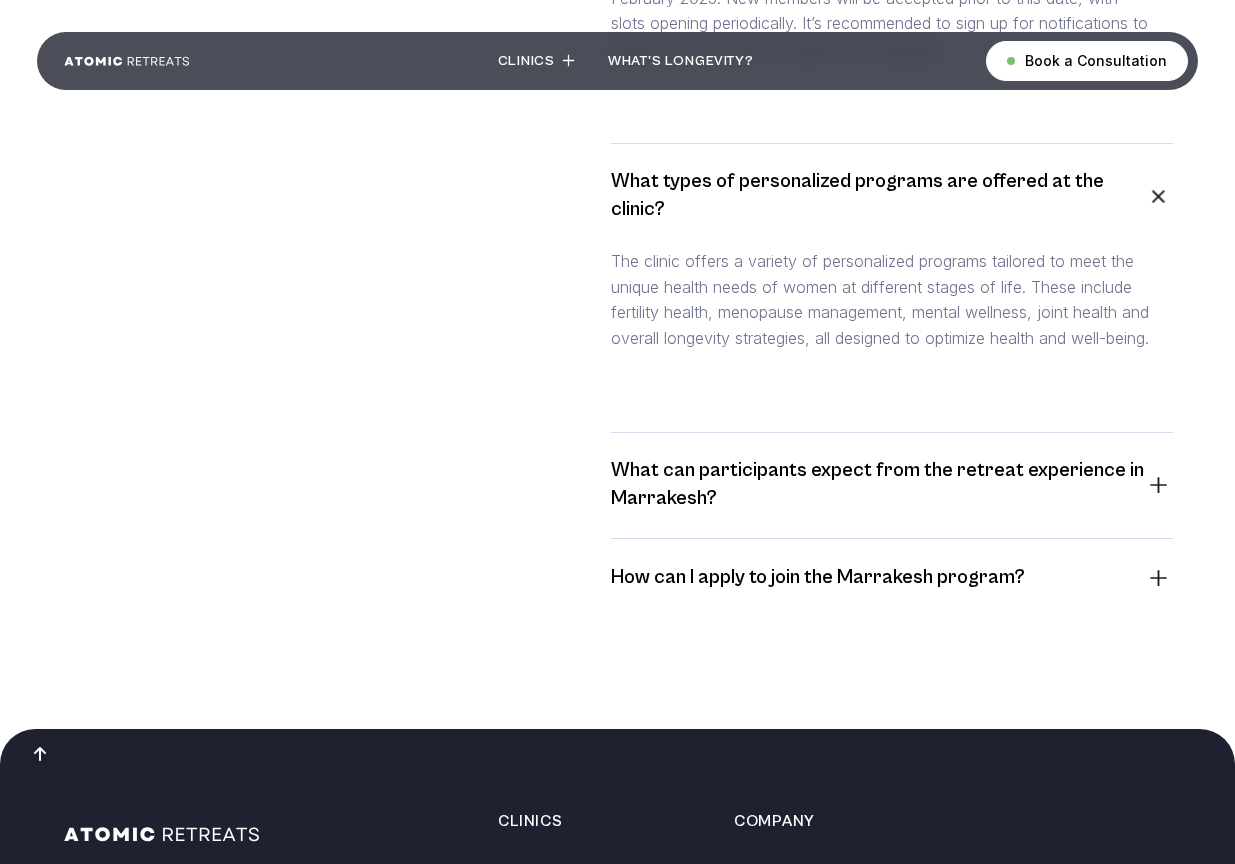 scroll, scrollTop: 1435, scrollLeft: 0, axis: vertical 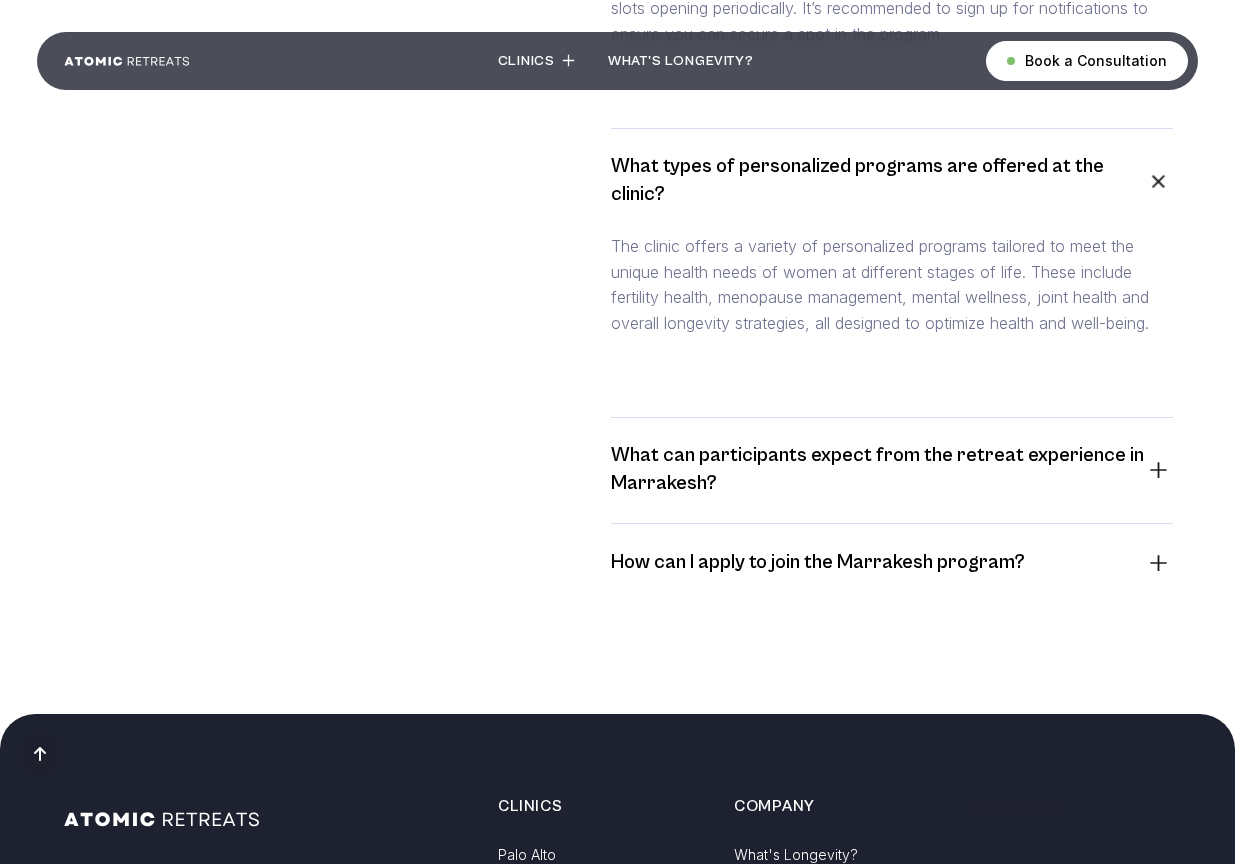 click at bounding box center [1158, 470] 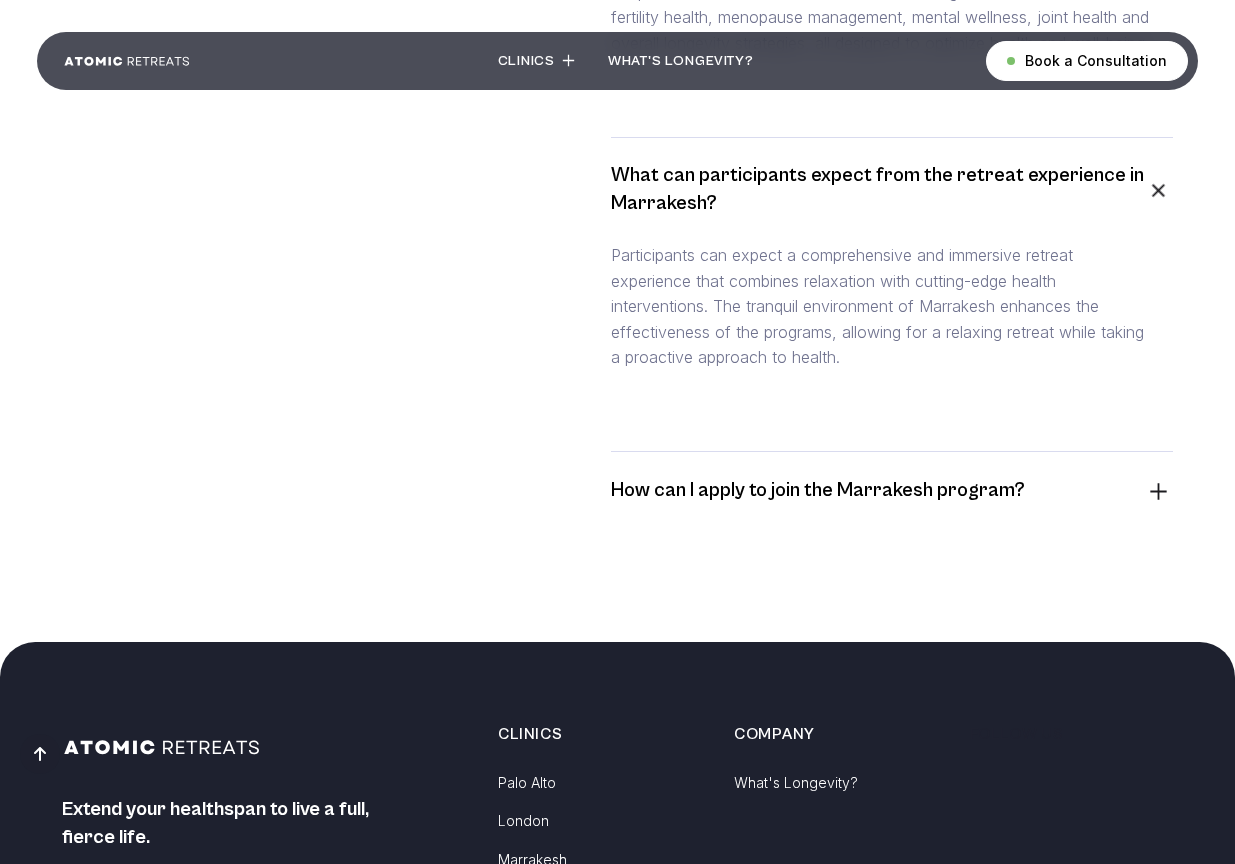 scroll, scrollTop: 1716, scrollLeft: 0, axis: vertical 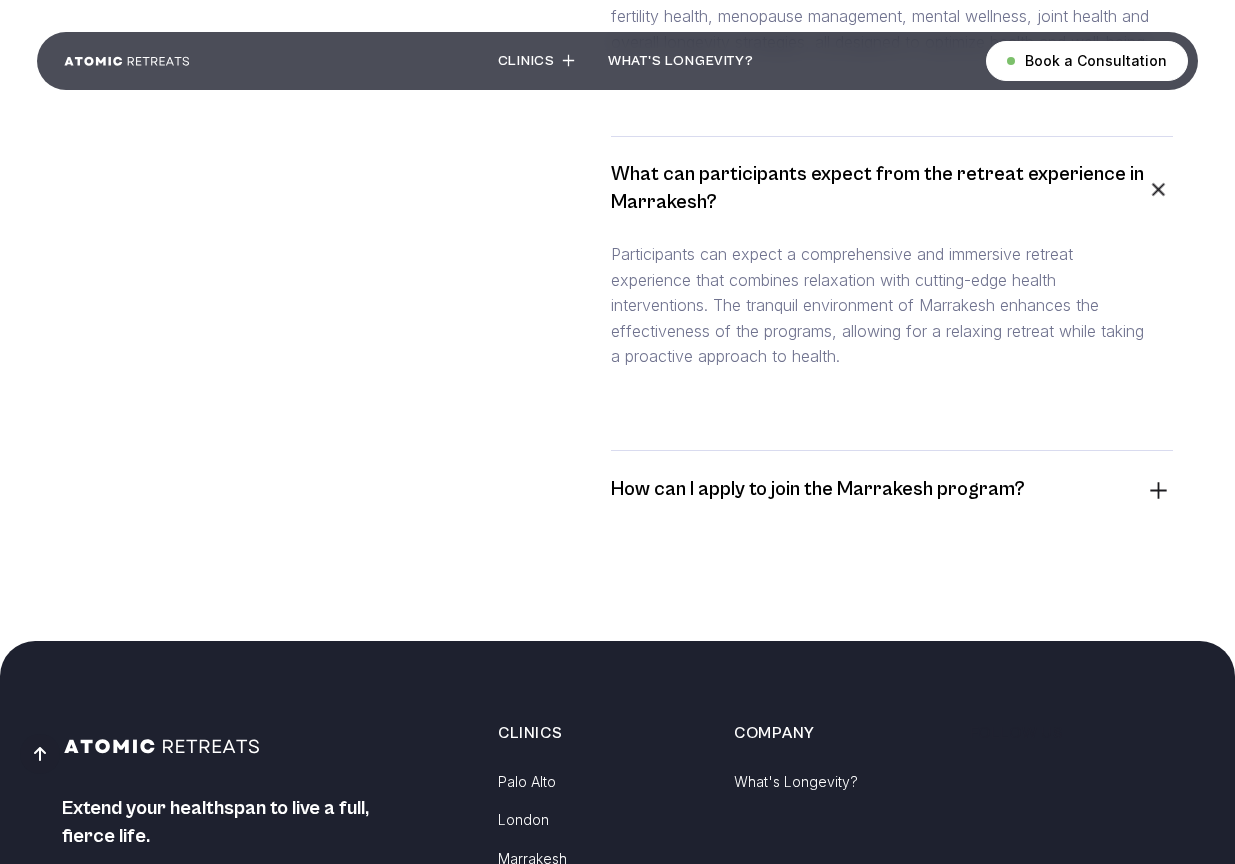 click at bounding box center [1158, 490] 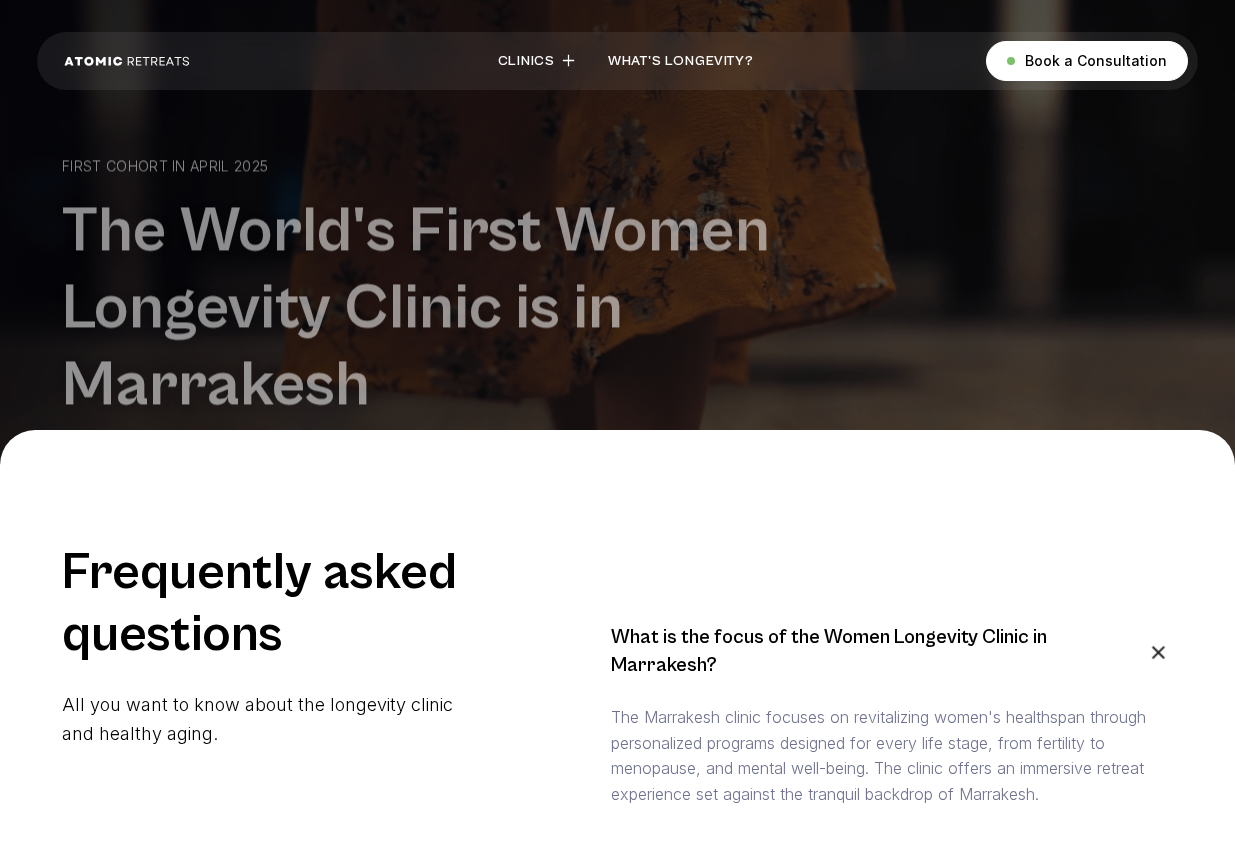 scroll, scrollTop: 0, scrollLeft: 0, axis: both 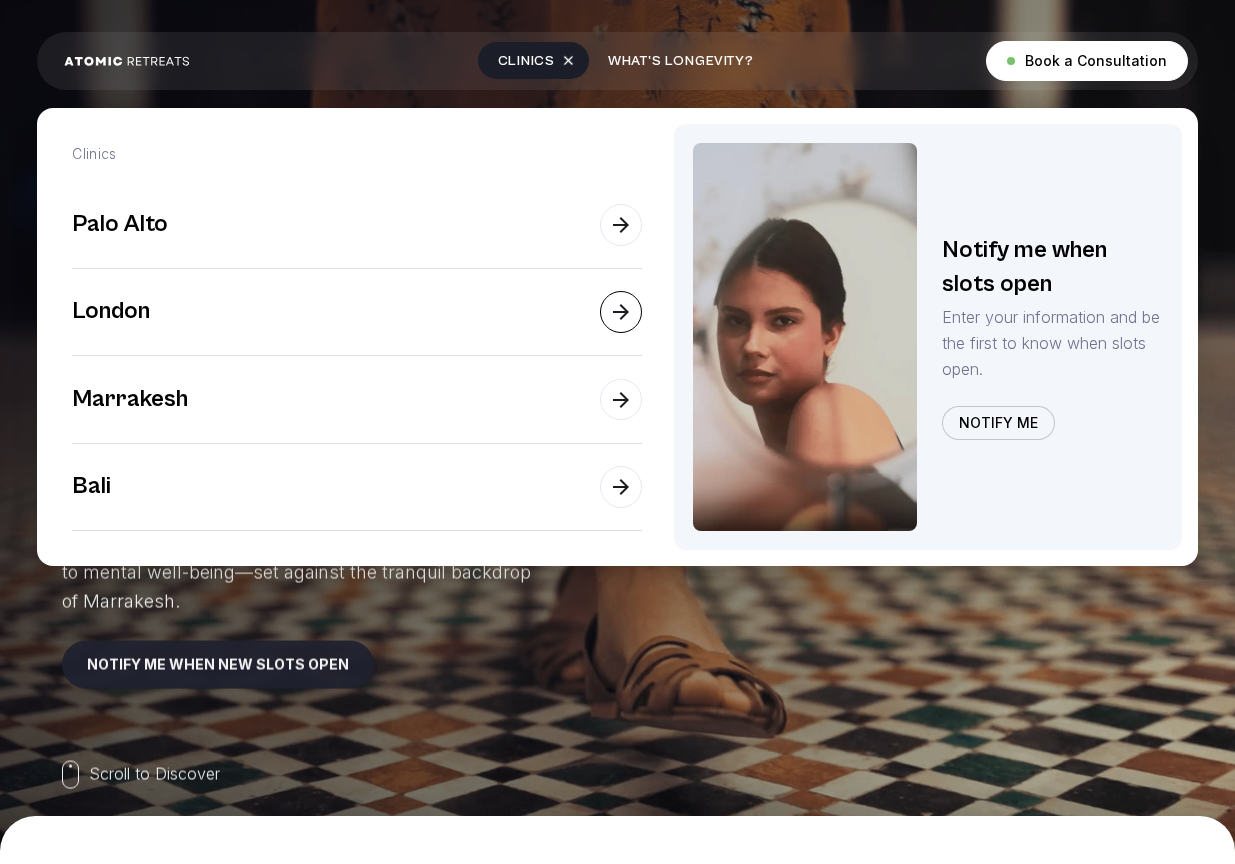 click at bounding box center [621, 312] 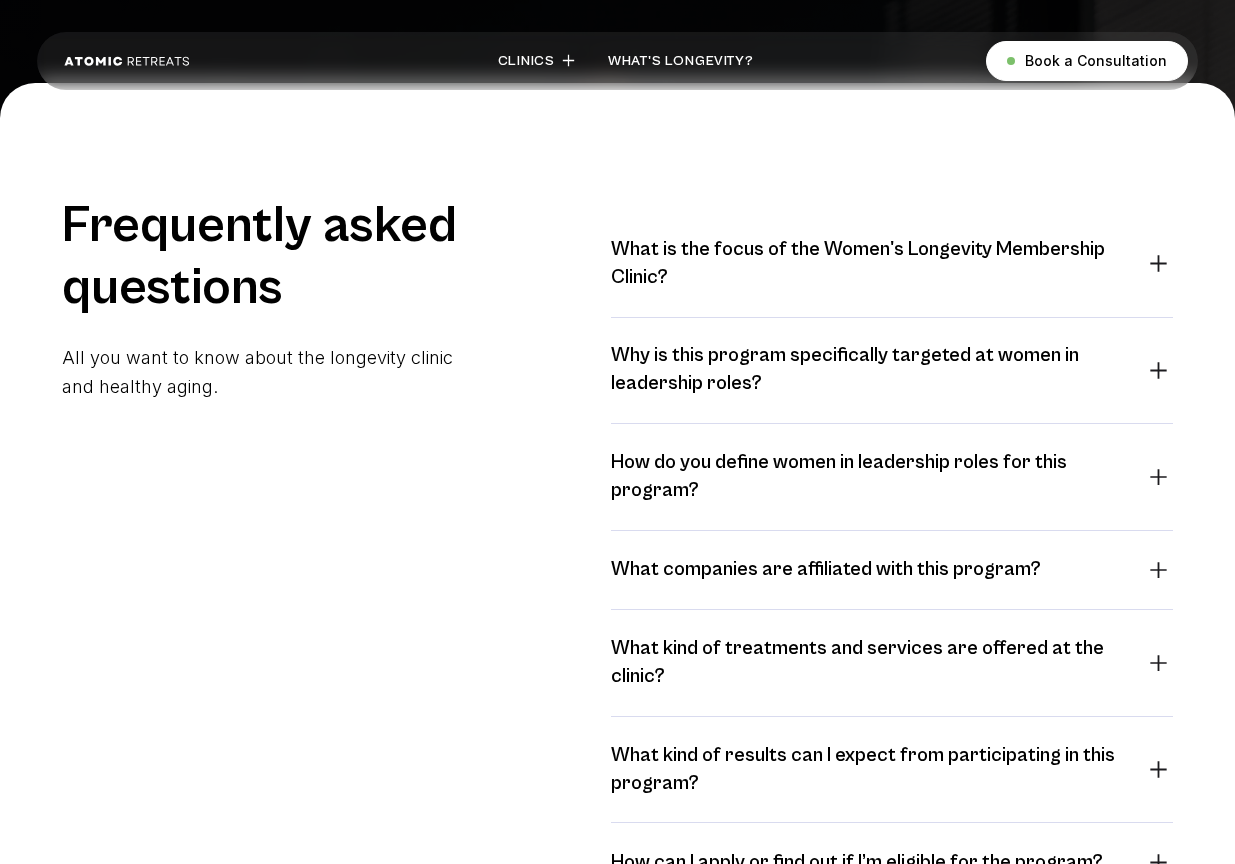 scroll, scrollTop: 748, scrollLeft: 0, axis: vertical 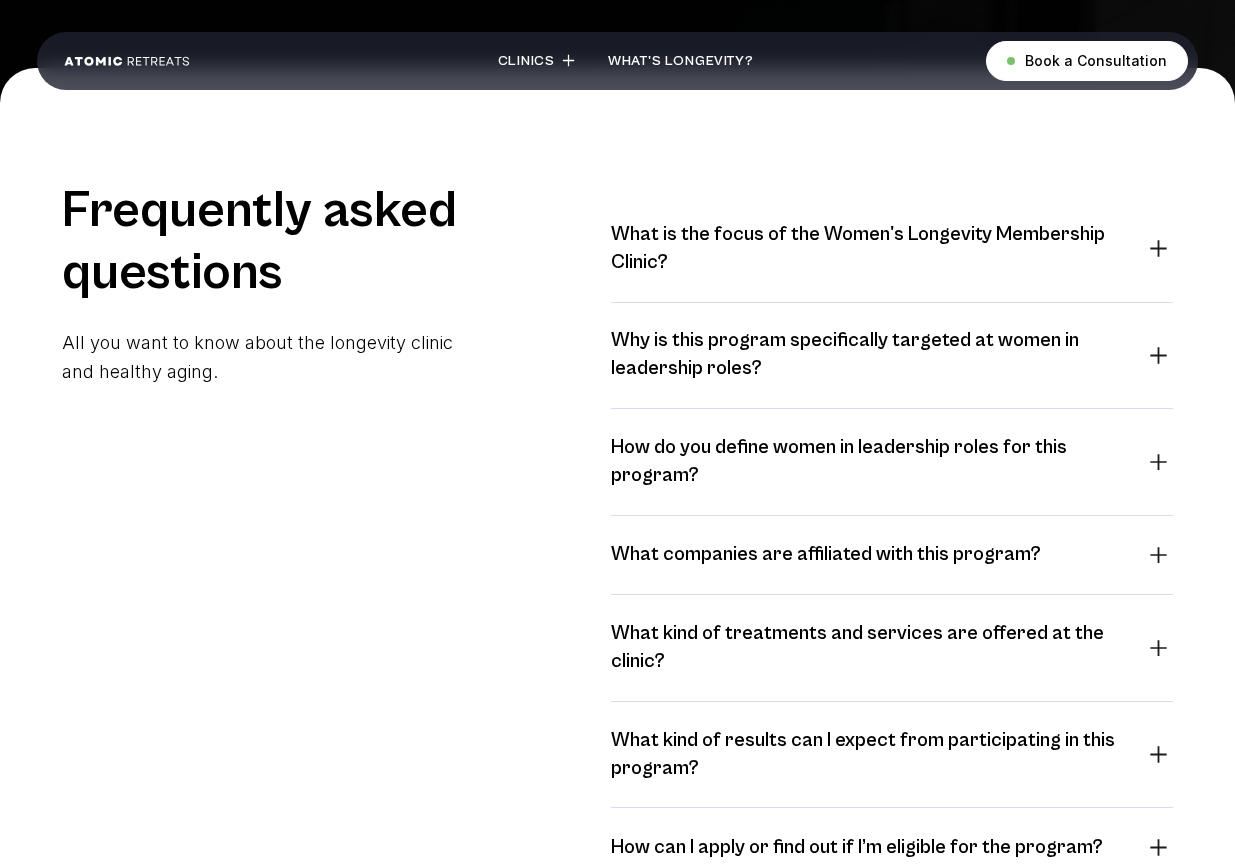 click at bounding box center [1158, 248] 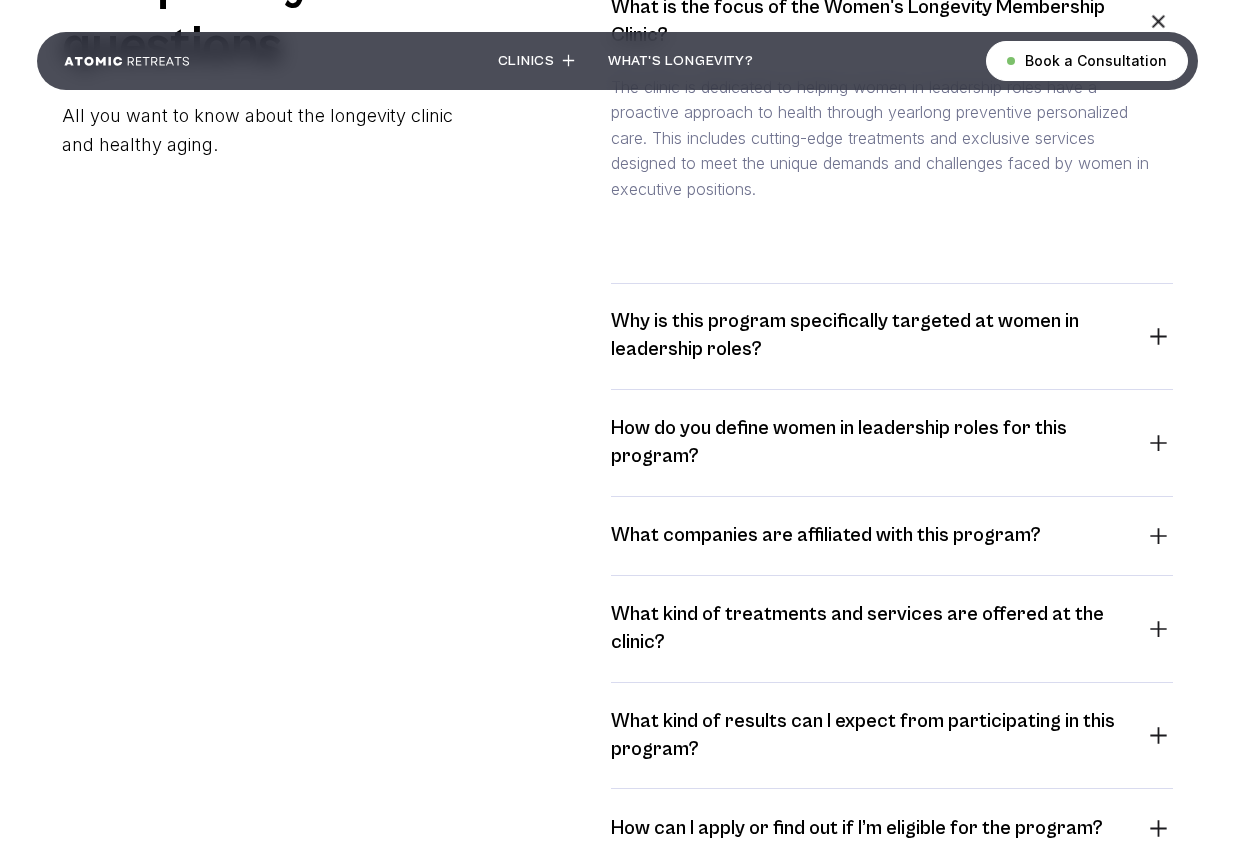 scroll, scrollTop: 994, scrollLeft: 0, axis: vertical 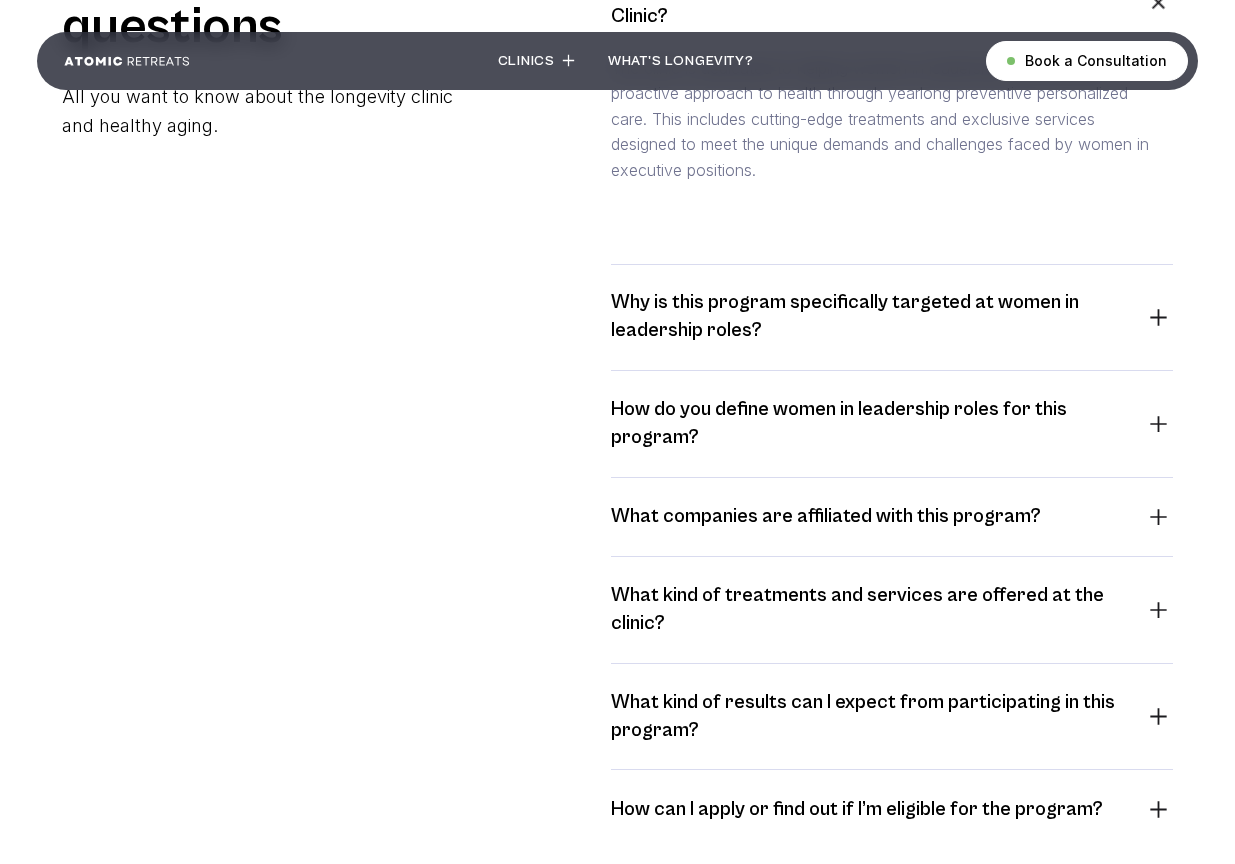 click at bounding box center (1158, 317) 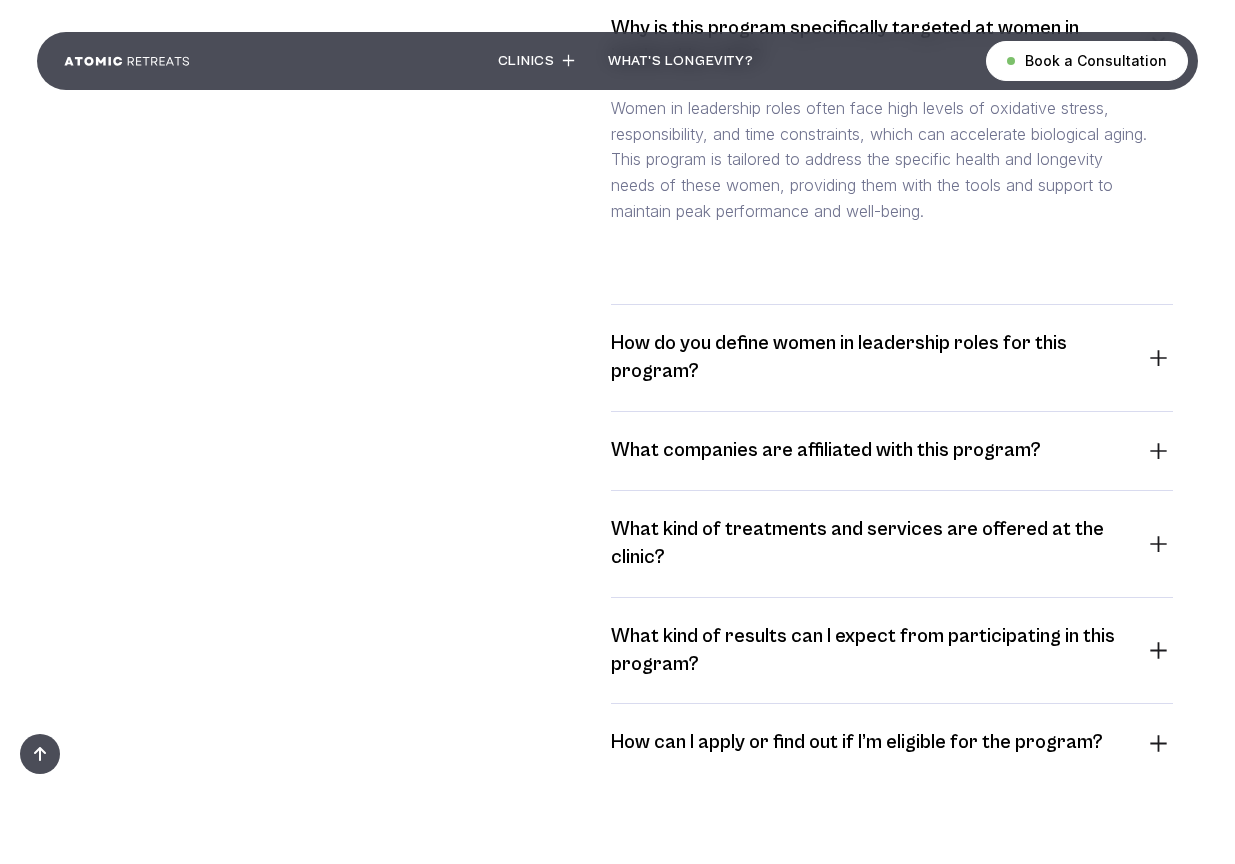 scroll, scrollTop: 1269, scrollLeft: 0, axis: vertical 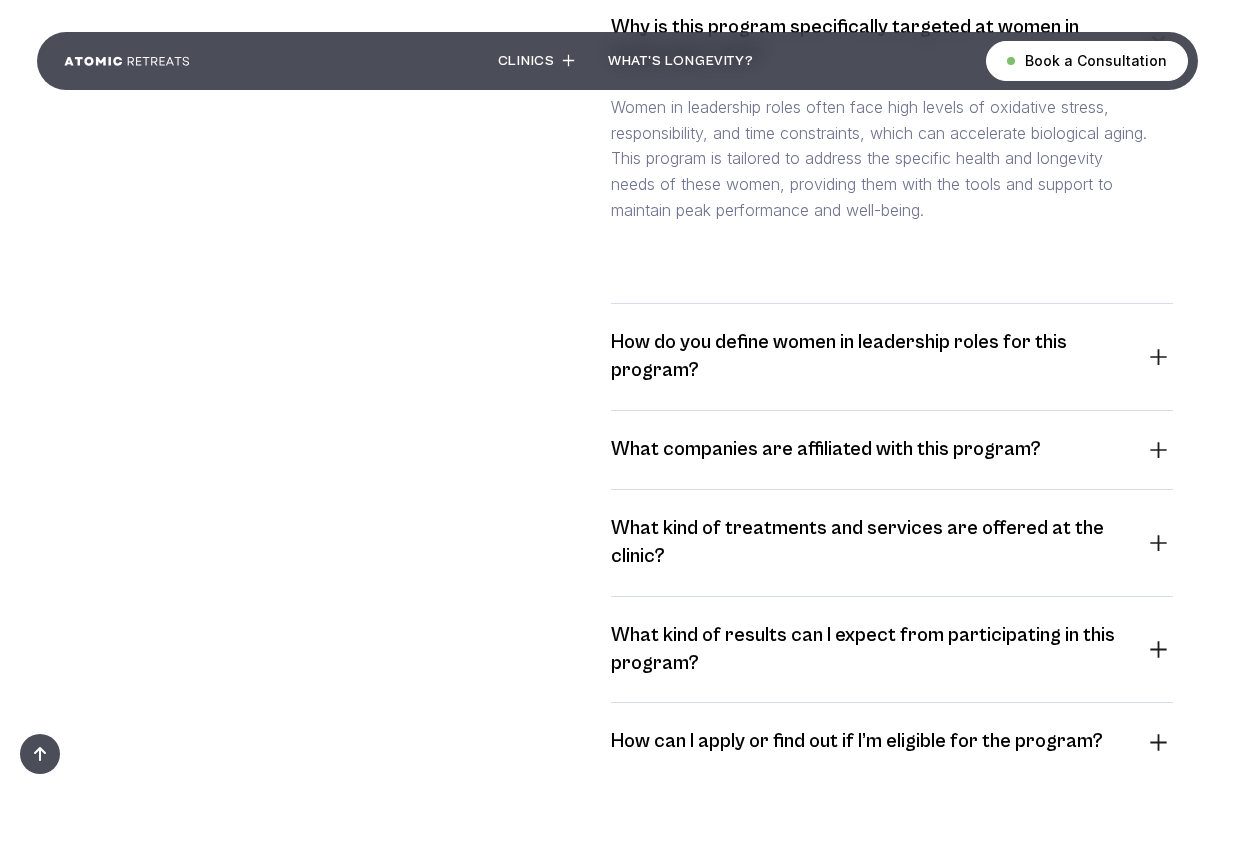 click at bounding box center (1158, 357) 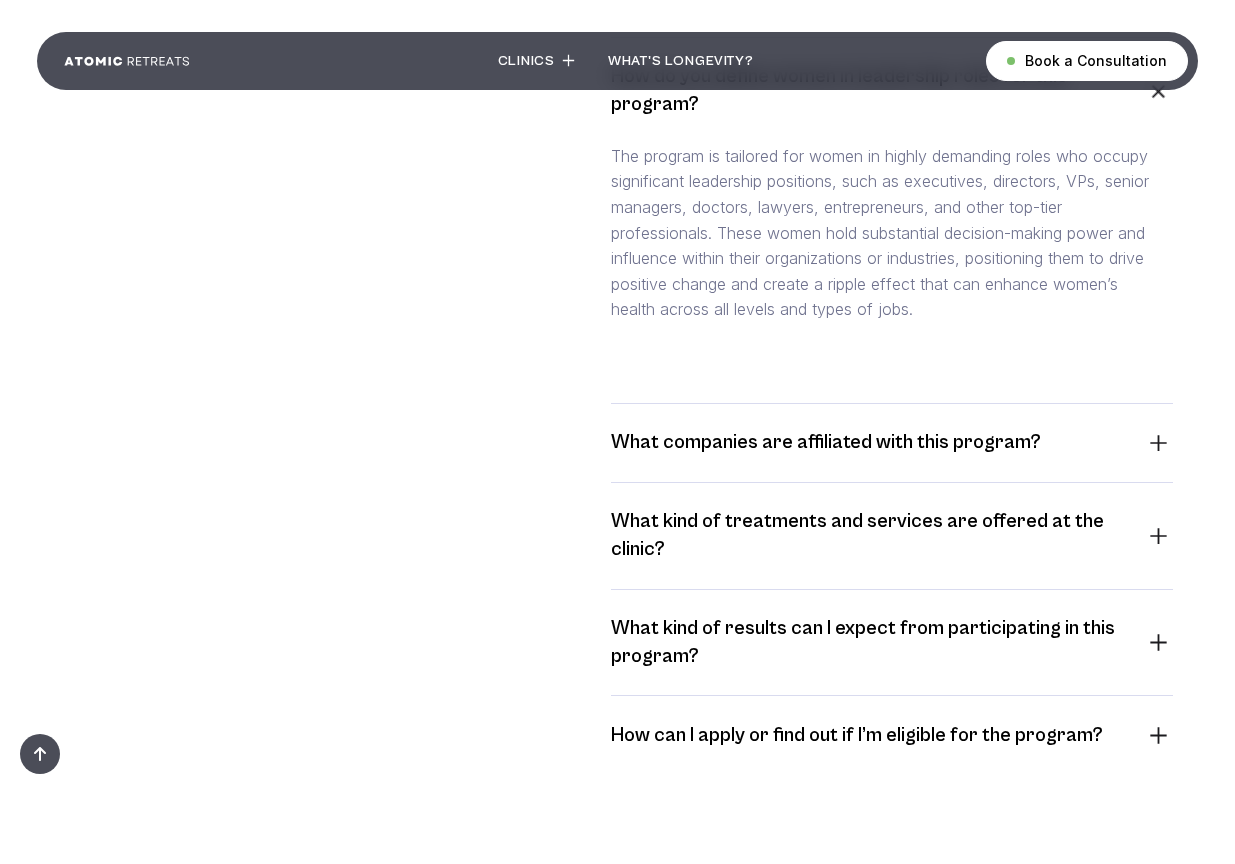 scroll, scrollTop: 1540, scrollLeft: 0, axis: vertical 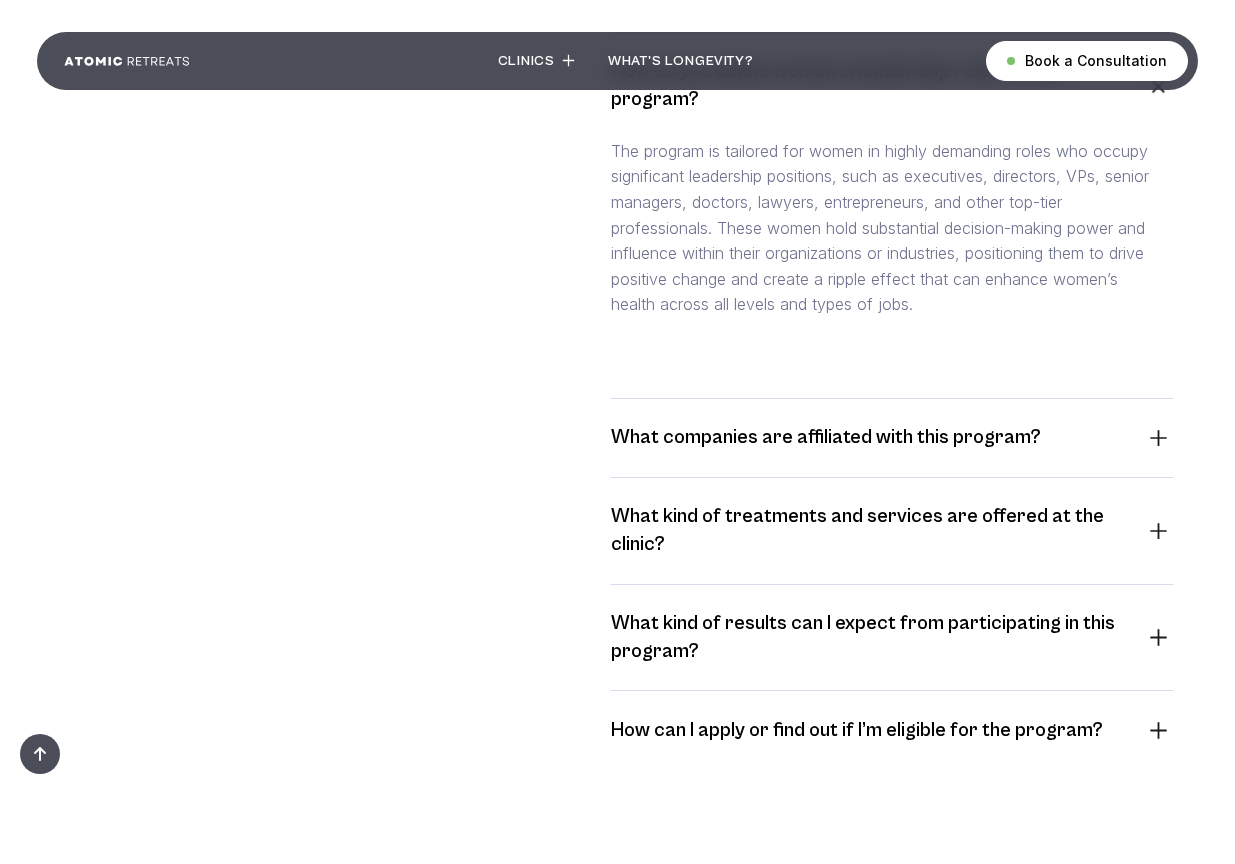 click at bounding box center [1158, 438] 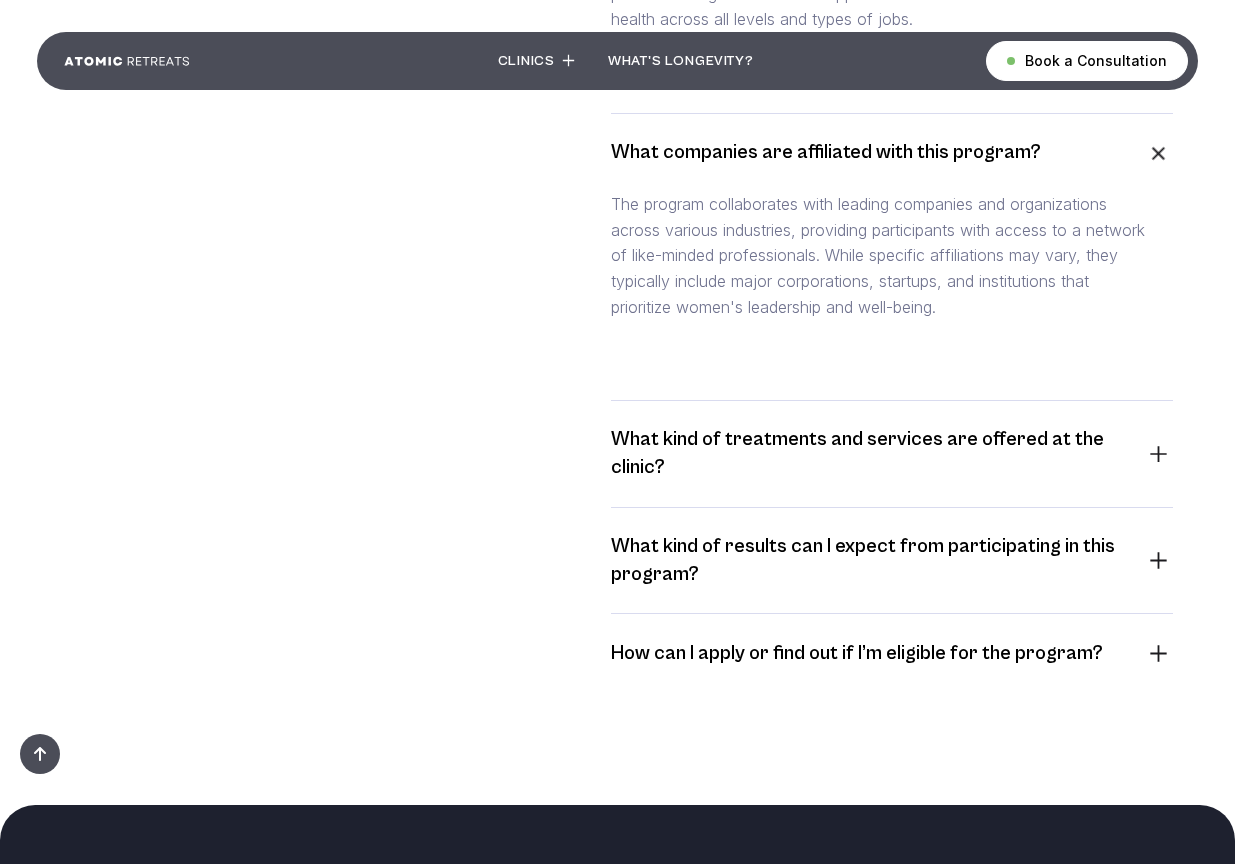 scroll, scrollTop: 1843, scrollLeft: 0, axis: vertical 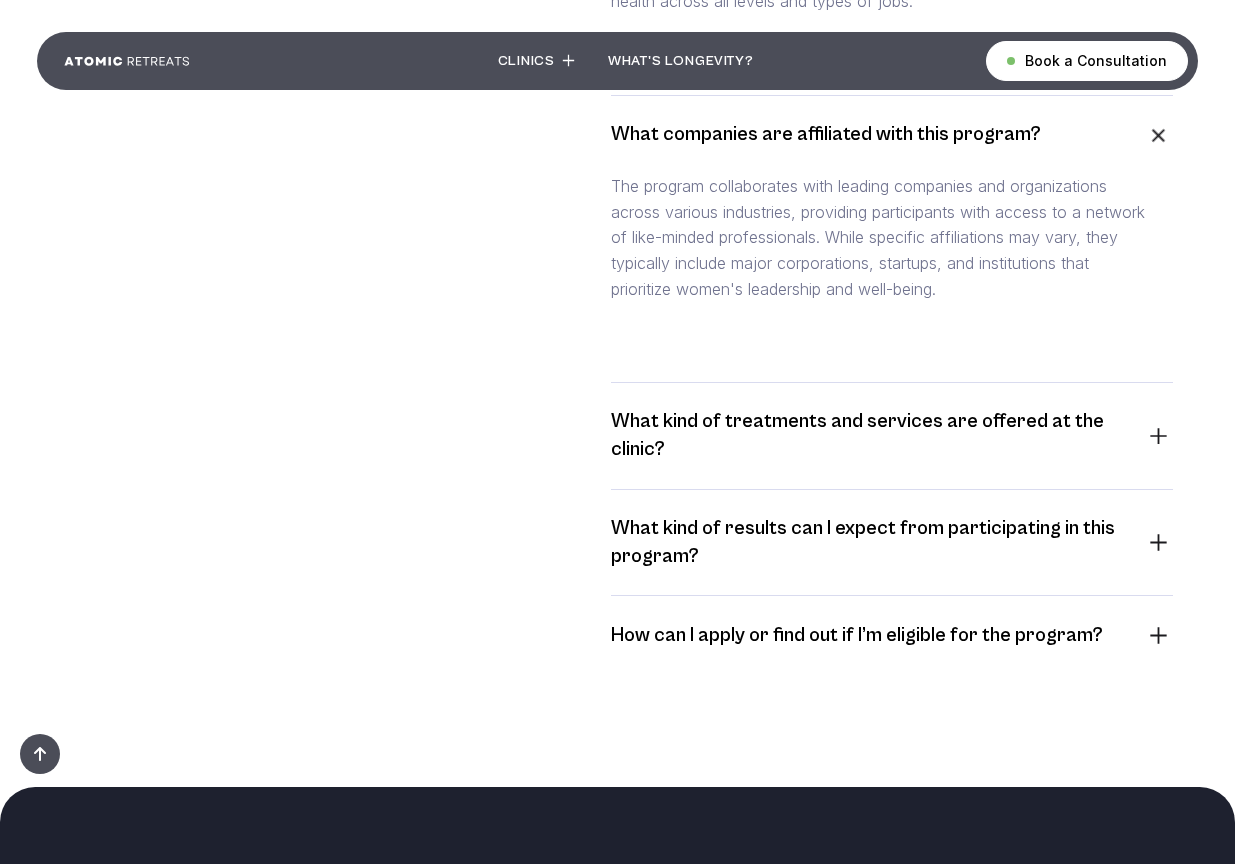 click at bounding box center [1158, 436] 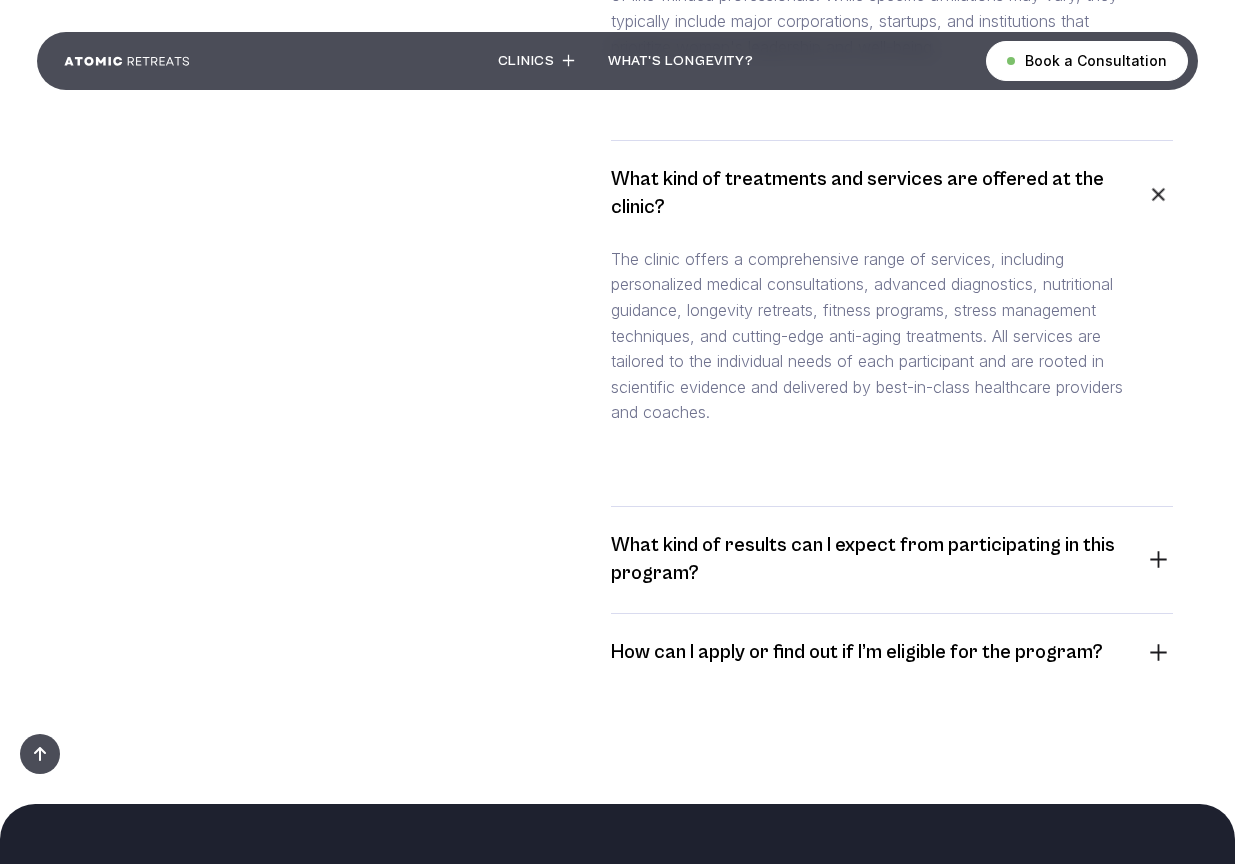 scroll, scrollTop: 2089, scrollLeft: 0, axis: vertical 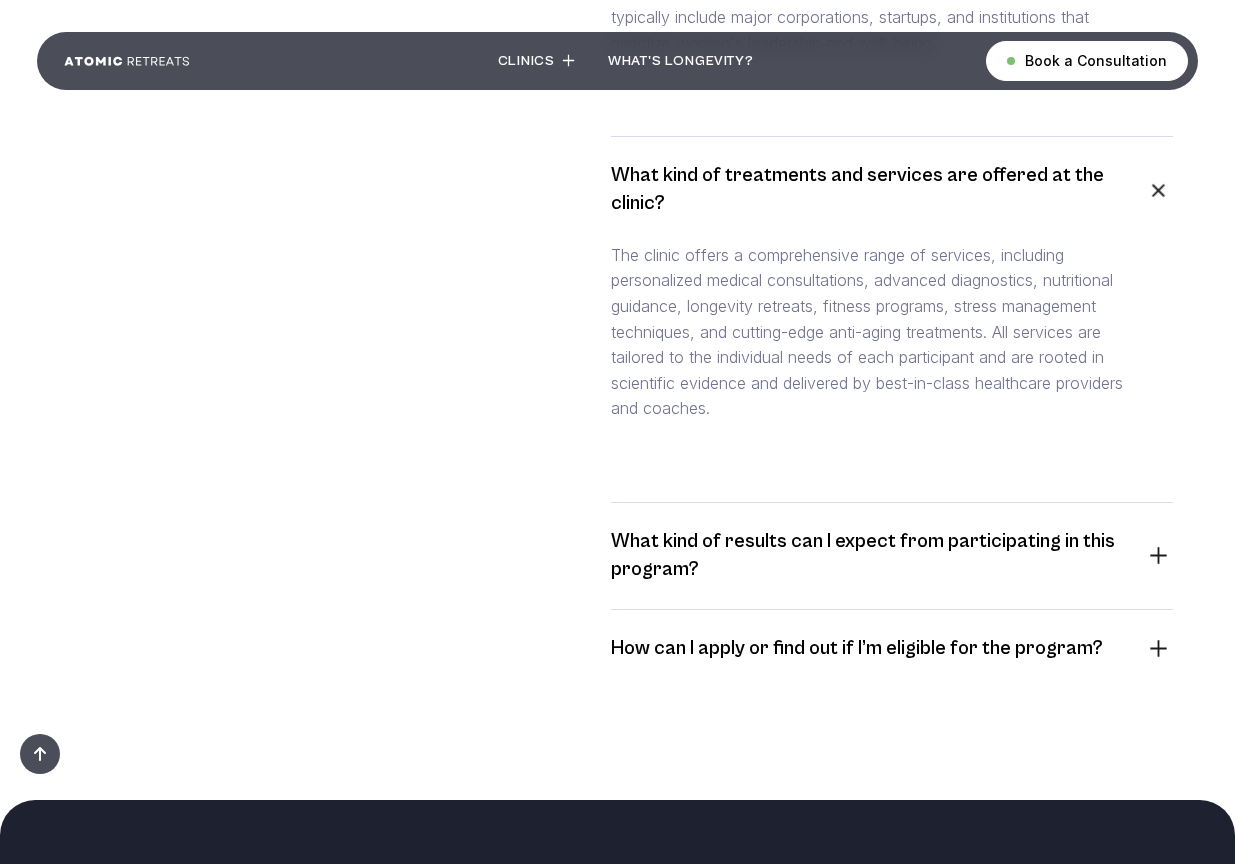 click at bounding box center (1158, 555) 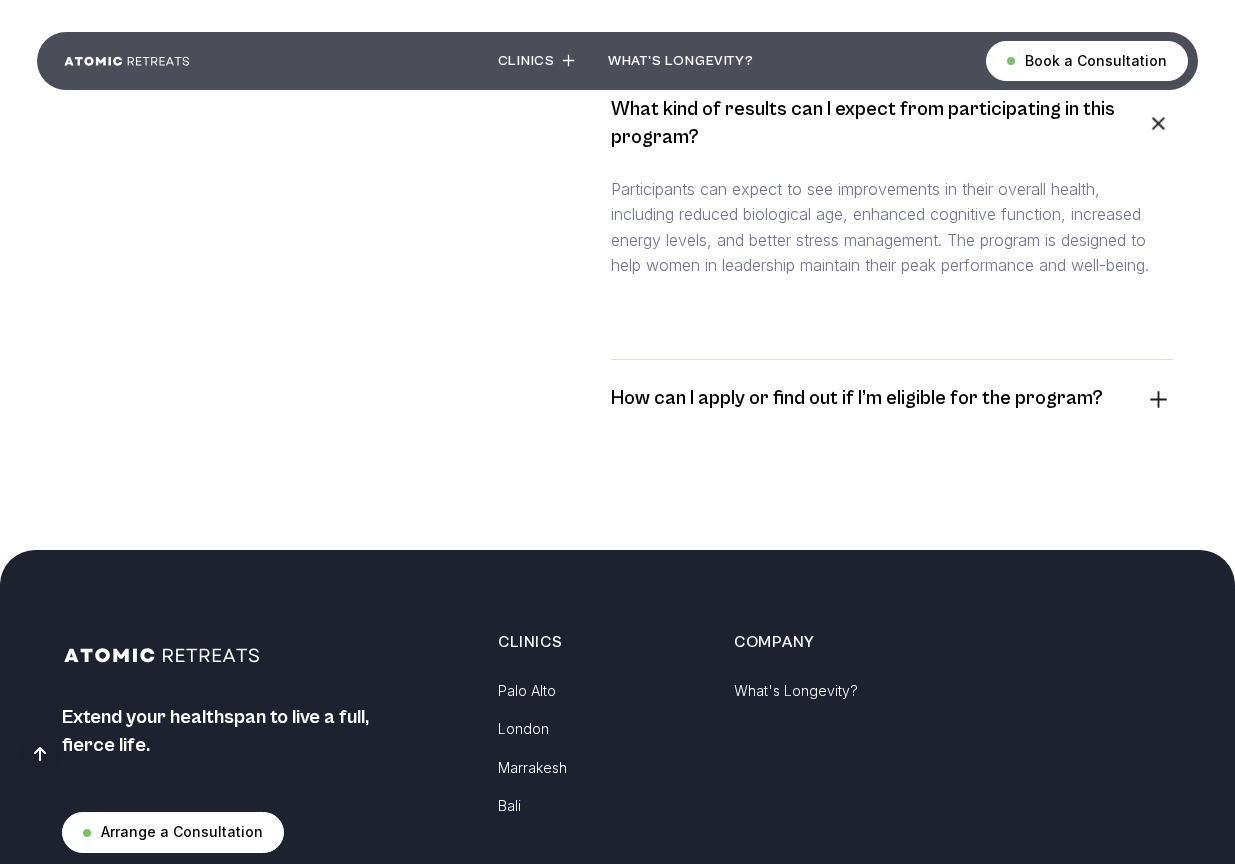 scroll, scrollTop: 2522, scrollLeft: 0, axis: vertical 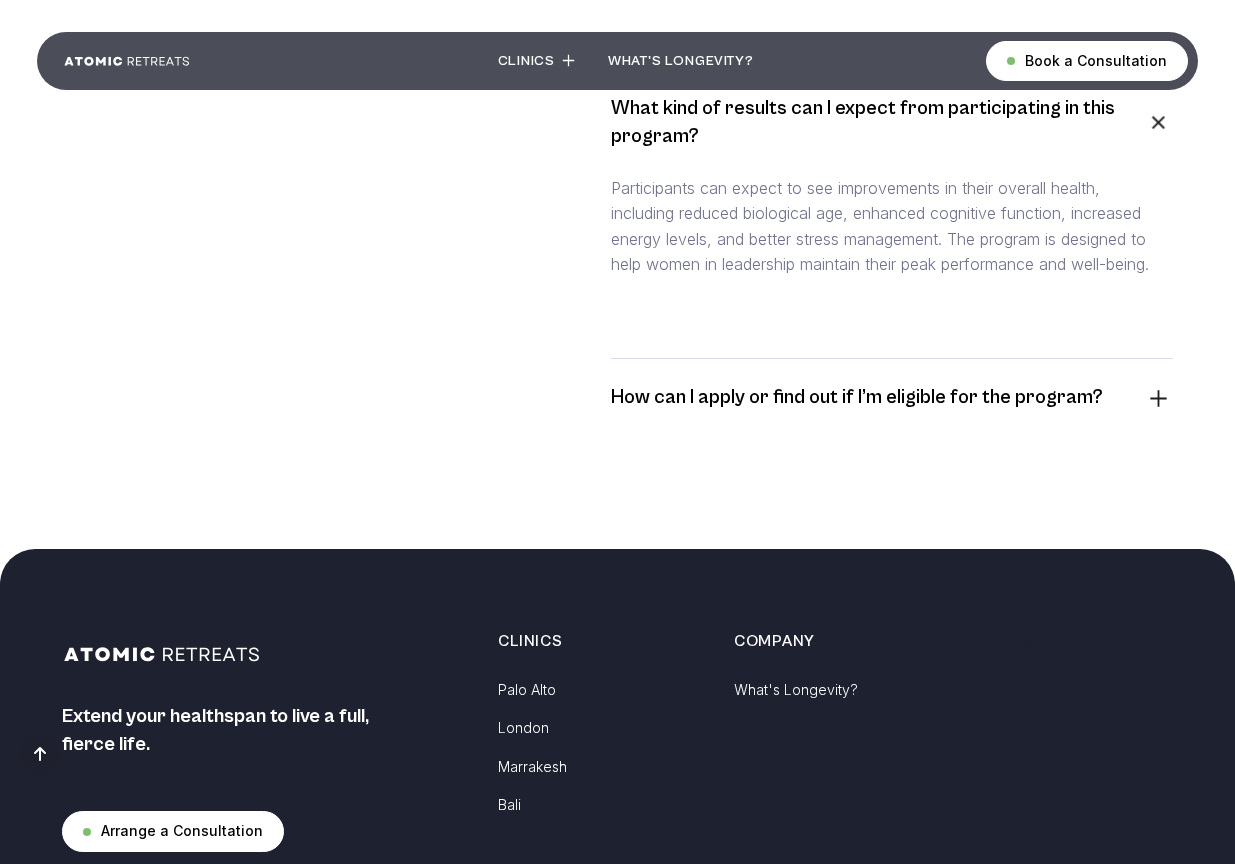 click at bounding box center [1158, 398] 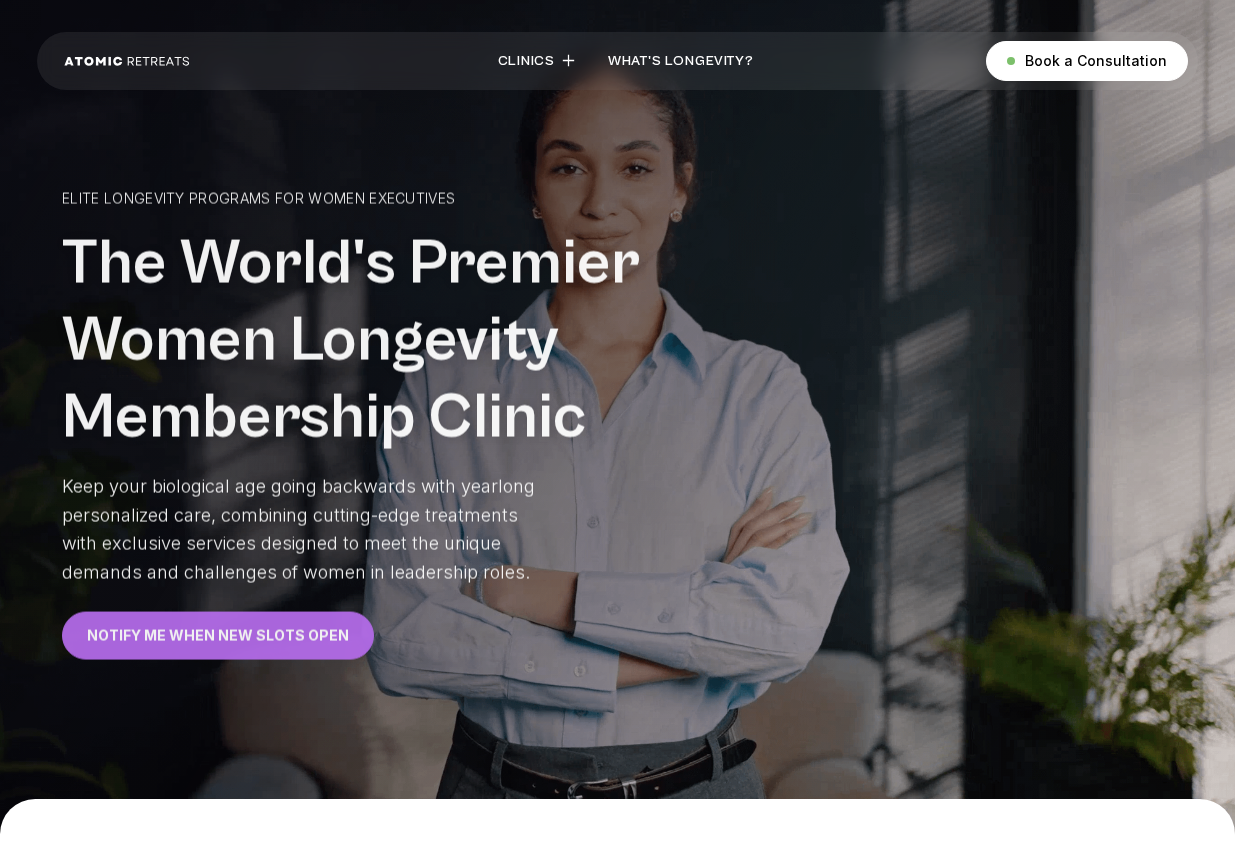 scroll, scrollTop: 0, scrollLeft: 0, axis: both 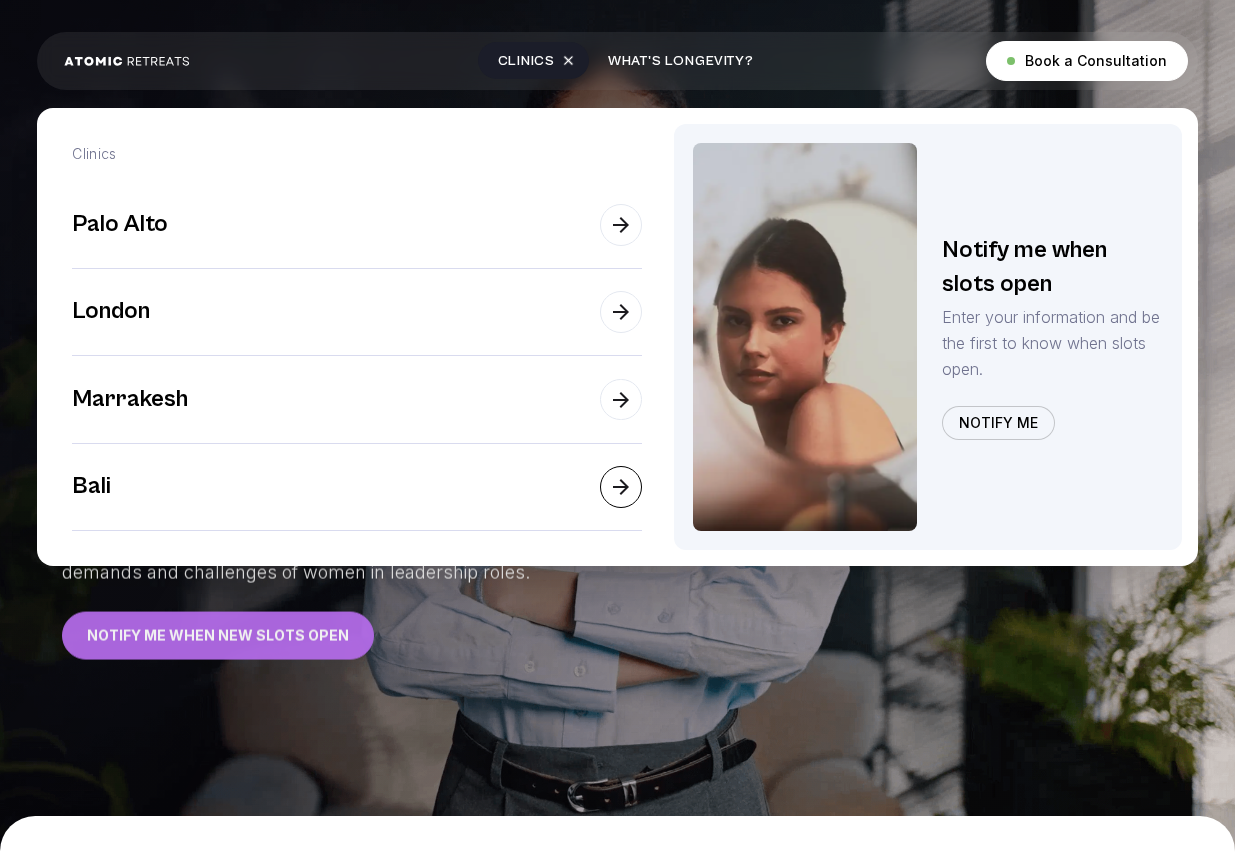 click at bounding box center (621, 487) 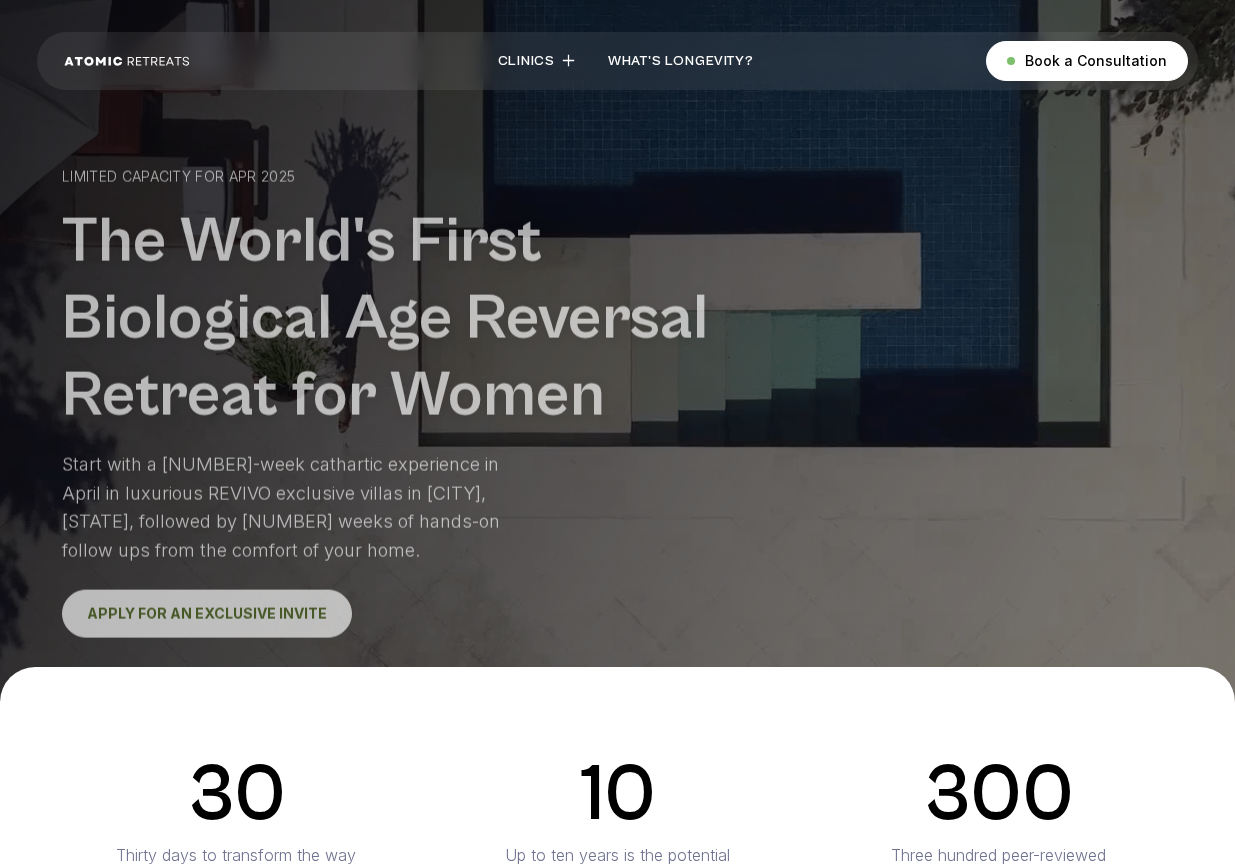 scroll, scrollTop: 0, scrollLeft: 0, axis: both 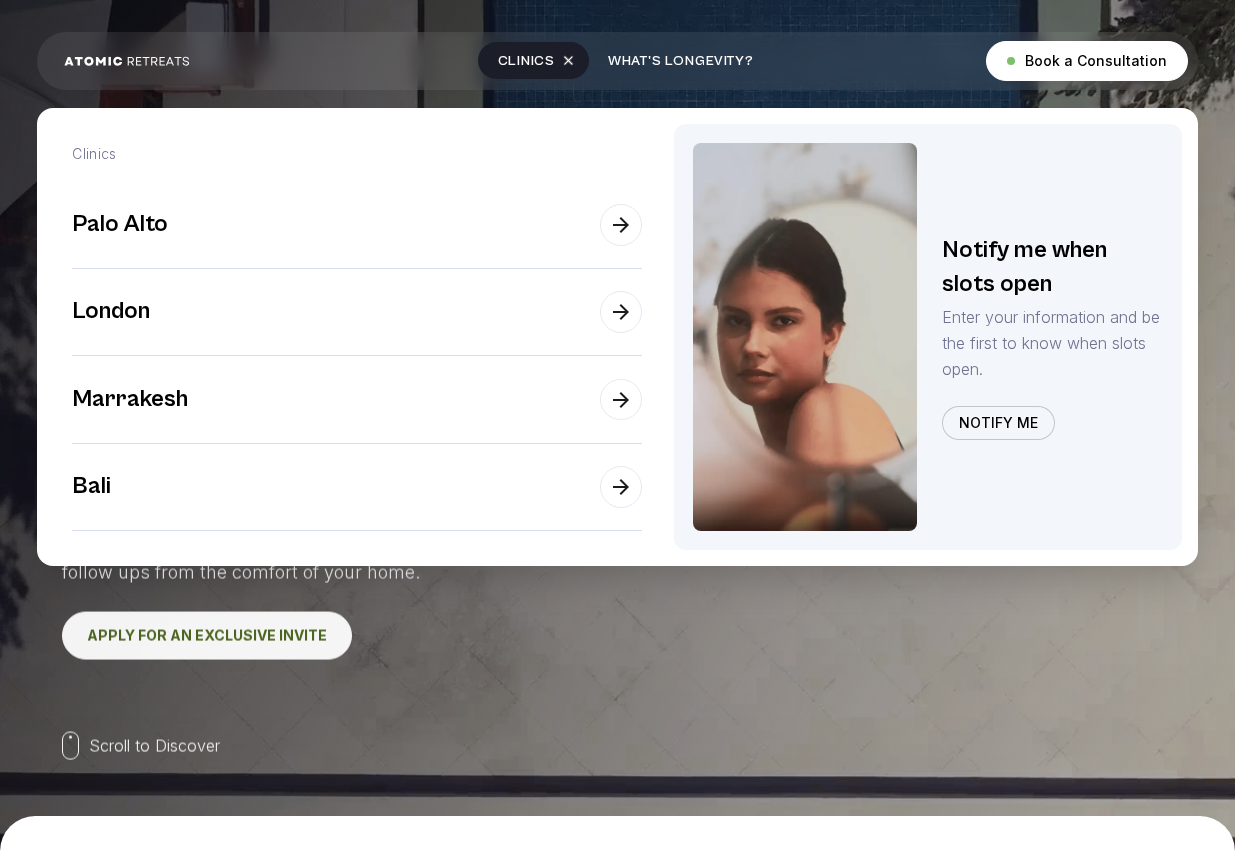 click at bounding box center (568, 60) 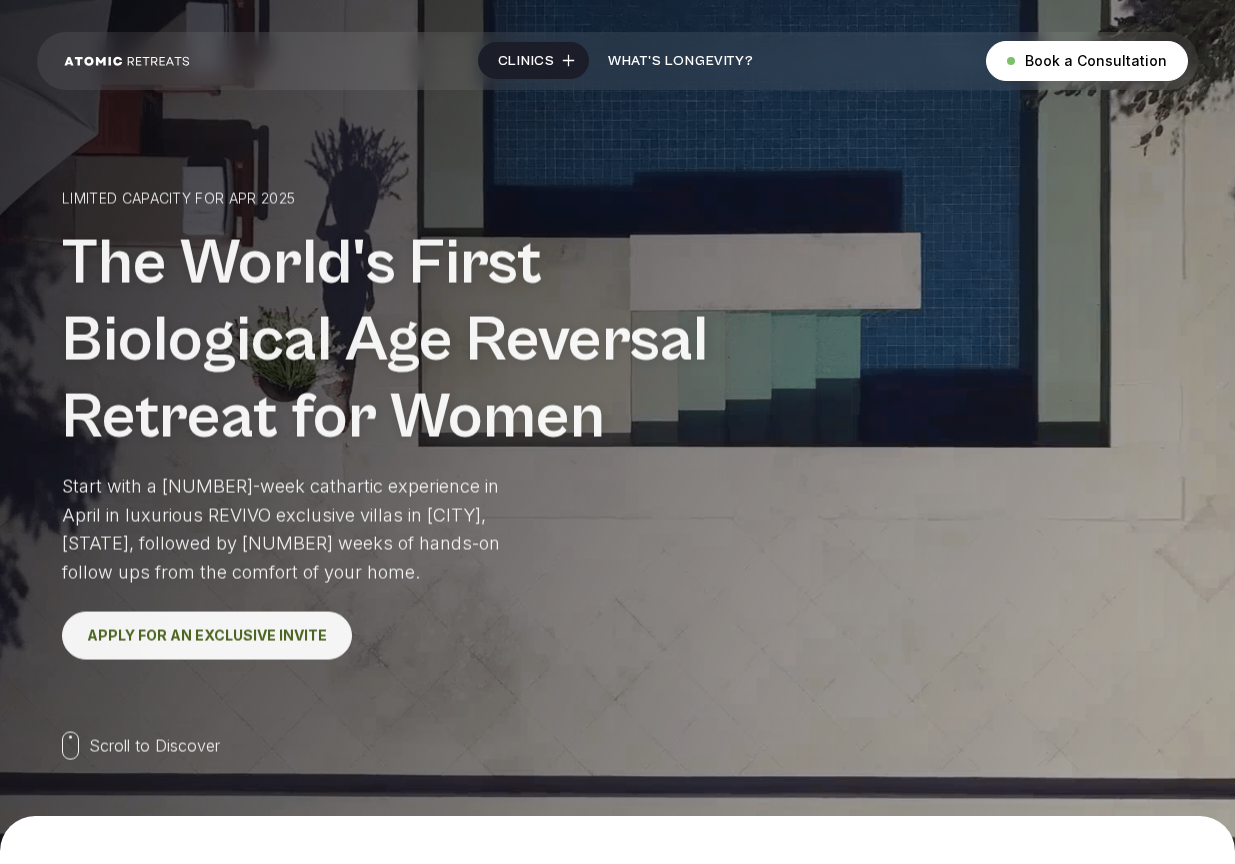 click at bounding box center (568, 60) 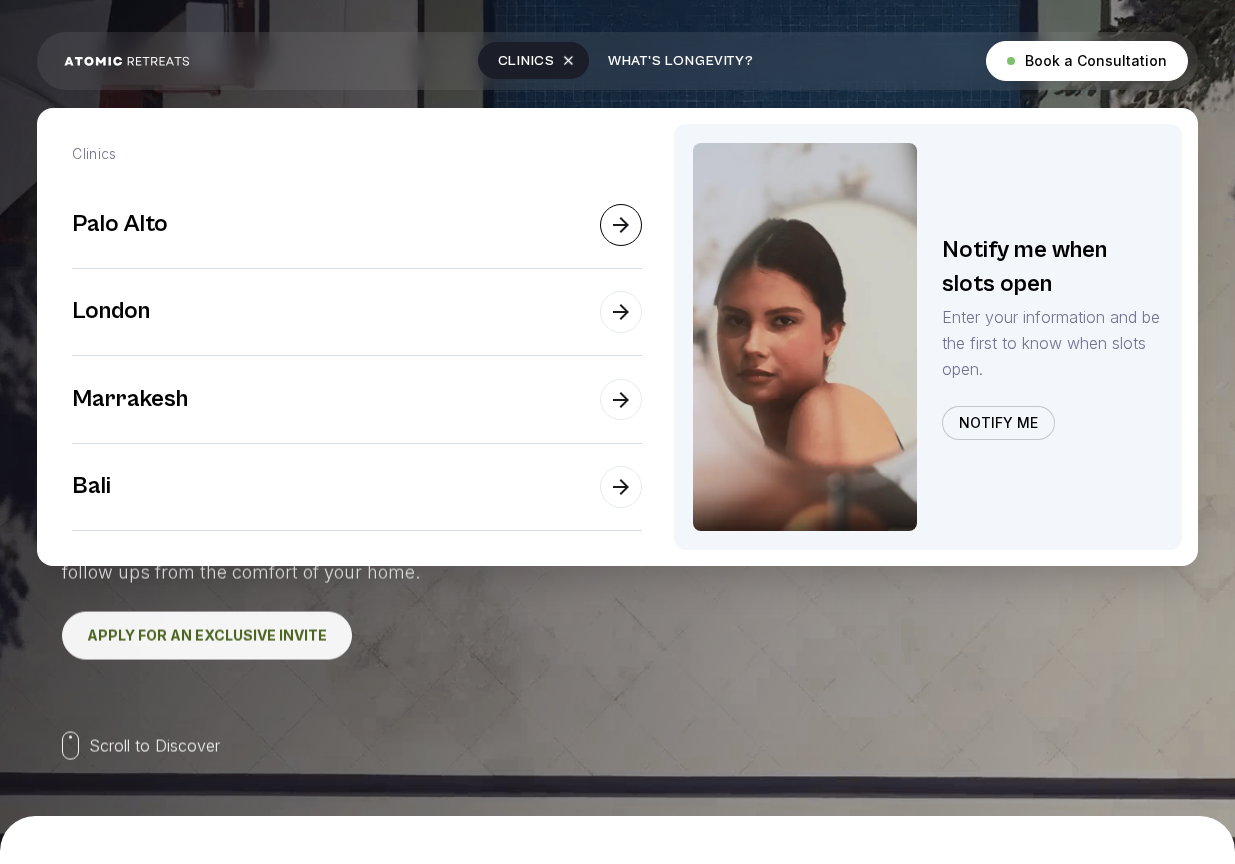 click at bounding box center [621, 225] 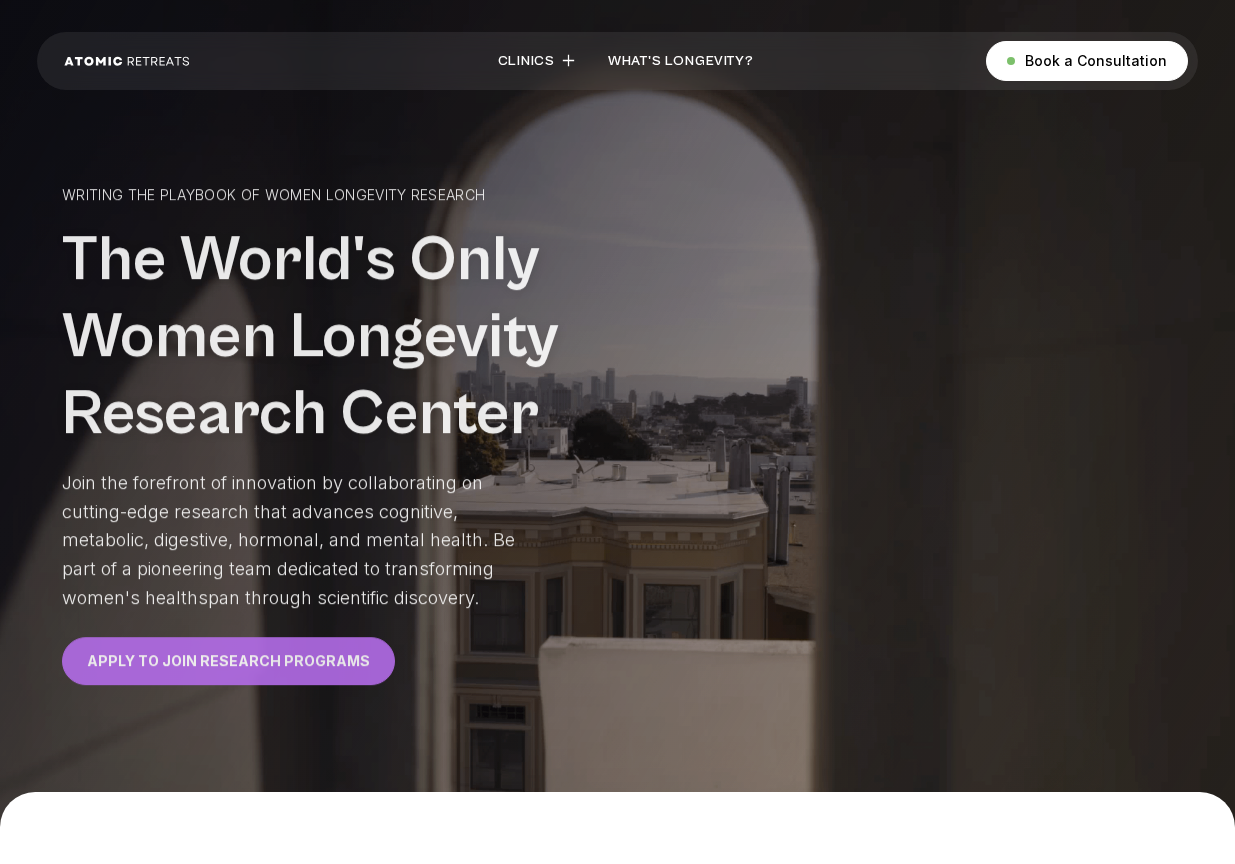 scroll, scrollTop: 0, scrollLeft: 0, axis: both 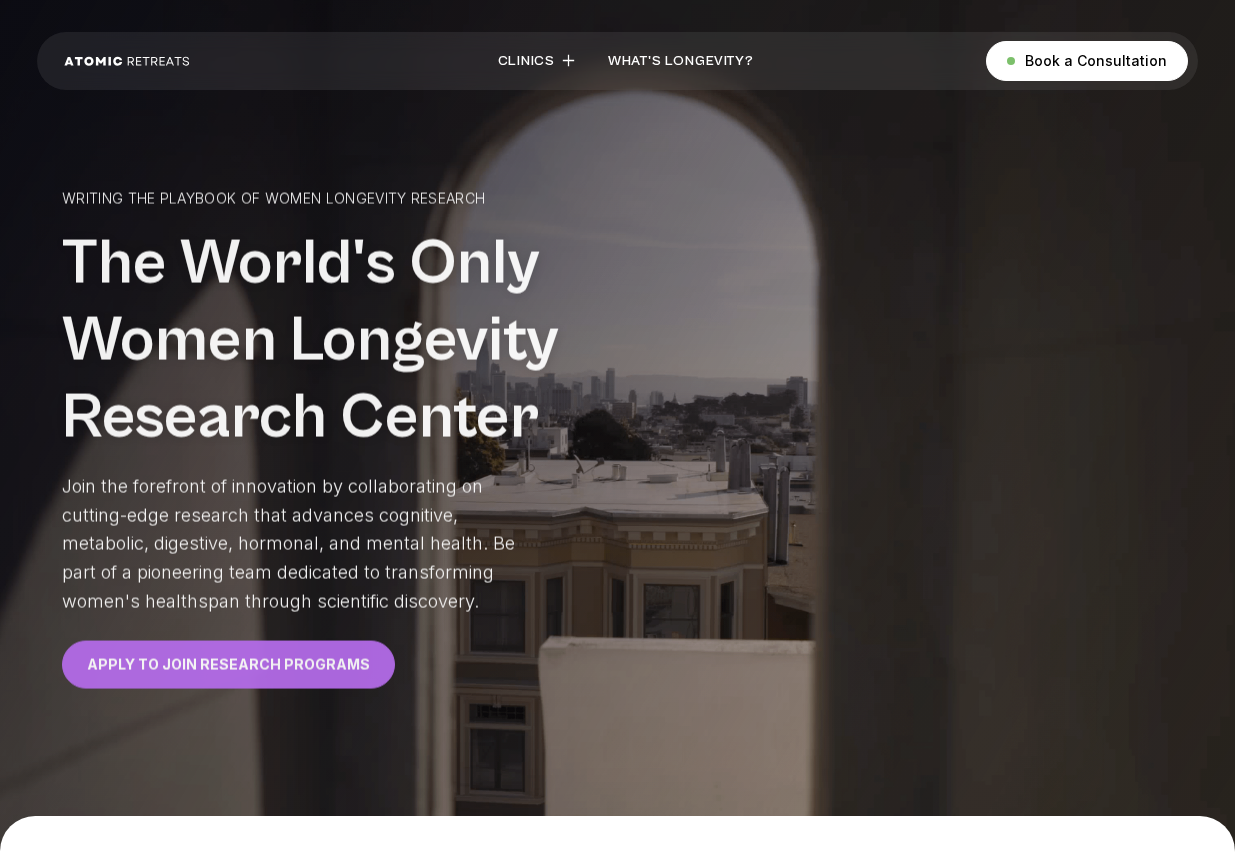 click at bounding box center [127, 61] 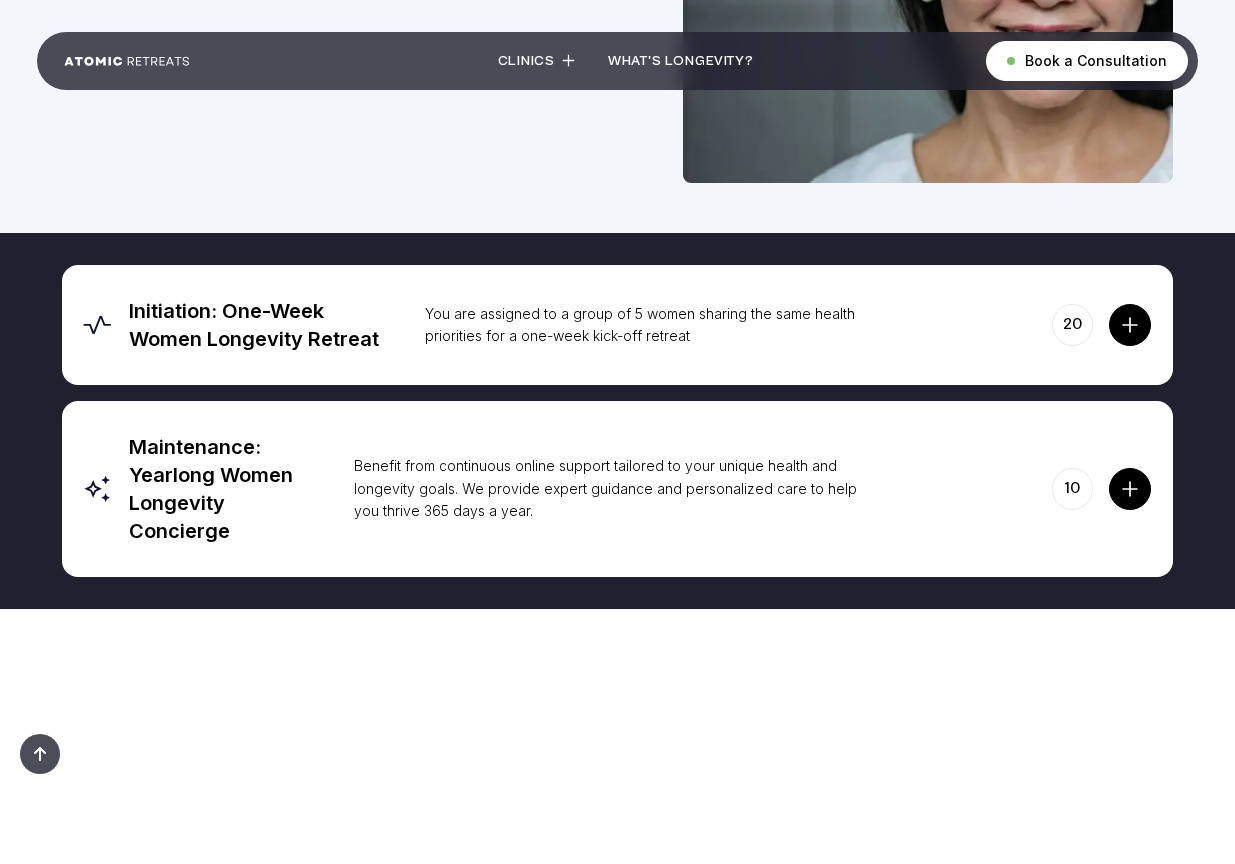 scroll, scrollTop: 3137, scrollLeft: 0, axis: vertical 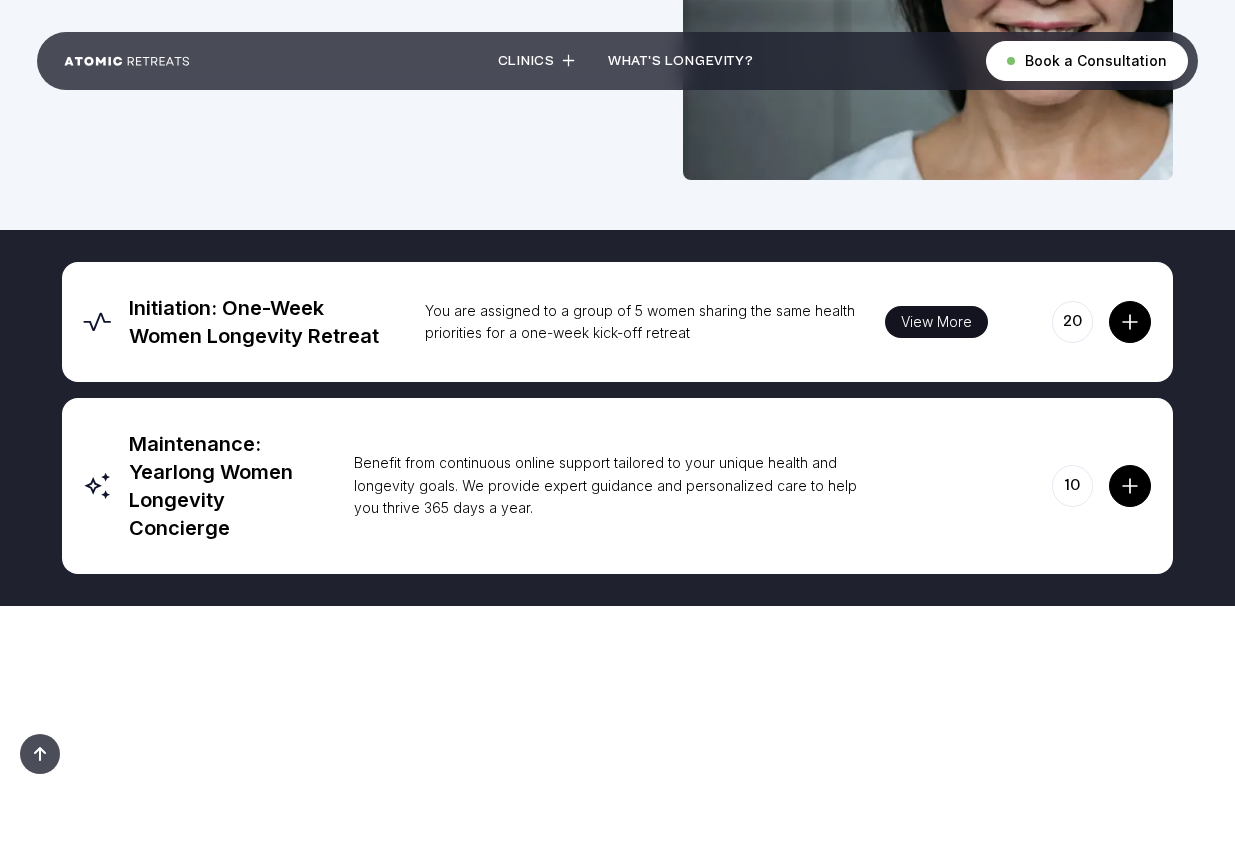 click on "View More" at bounding box center (936, 322) 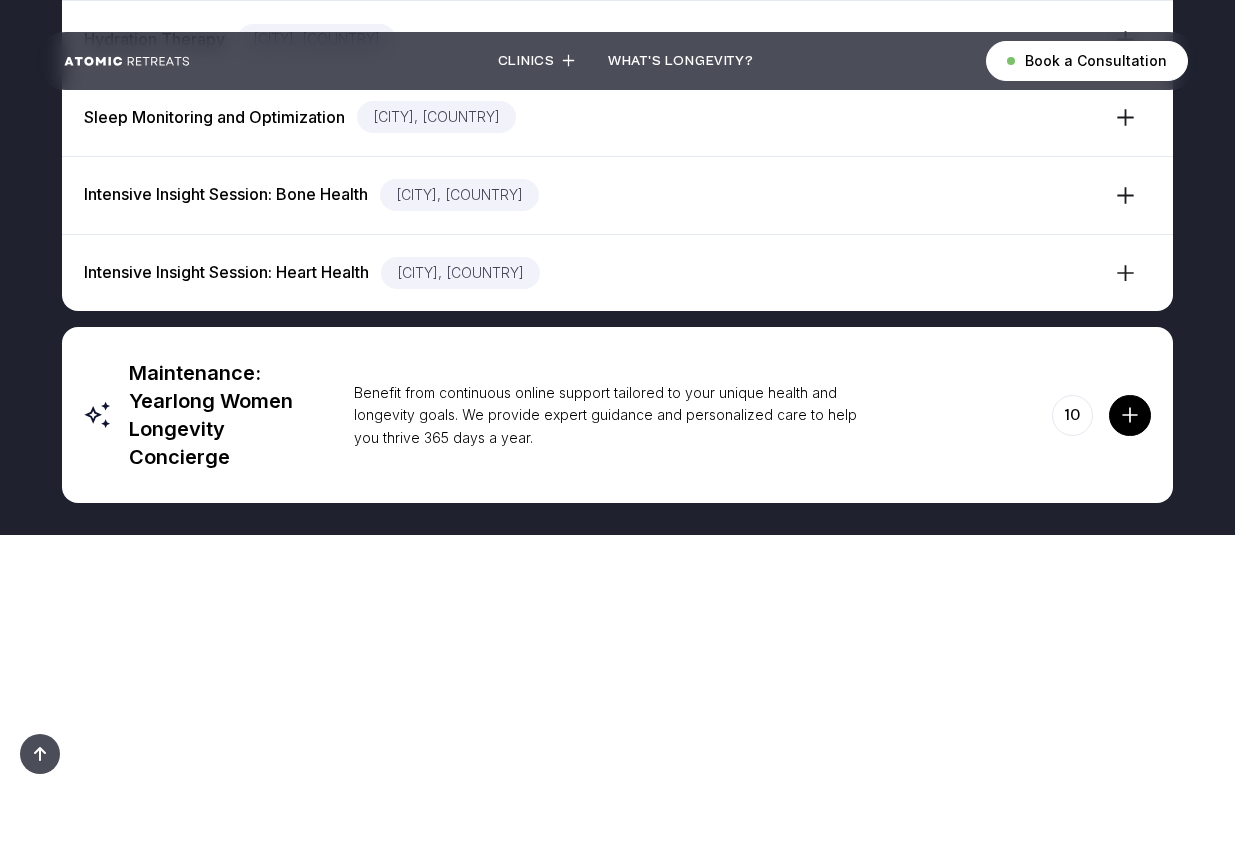scroll, scrollTop: 4765, scrollLeft: 0, axis: vertical 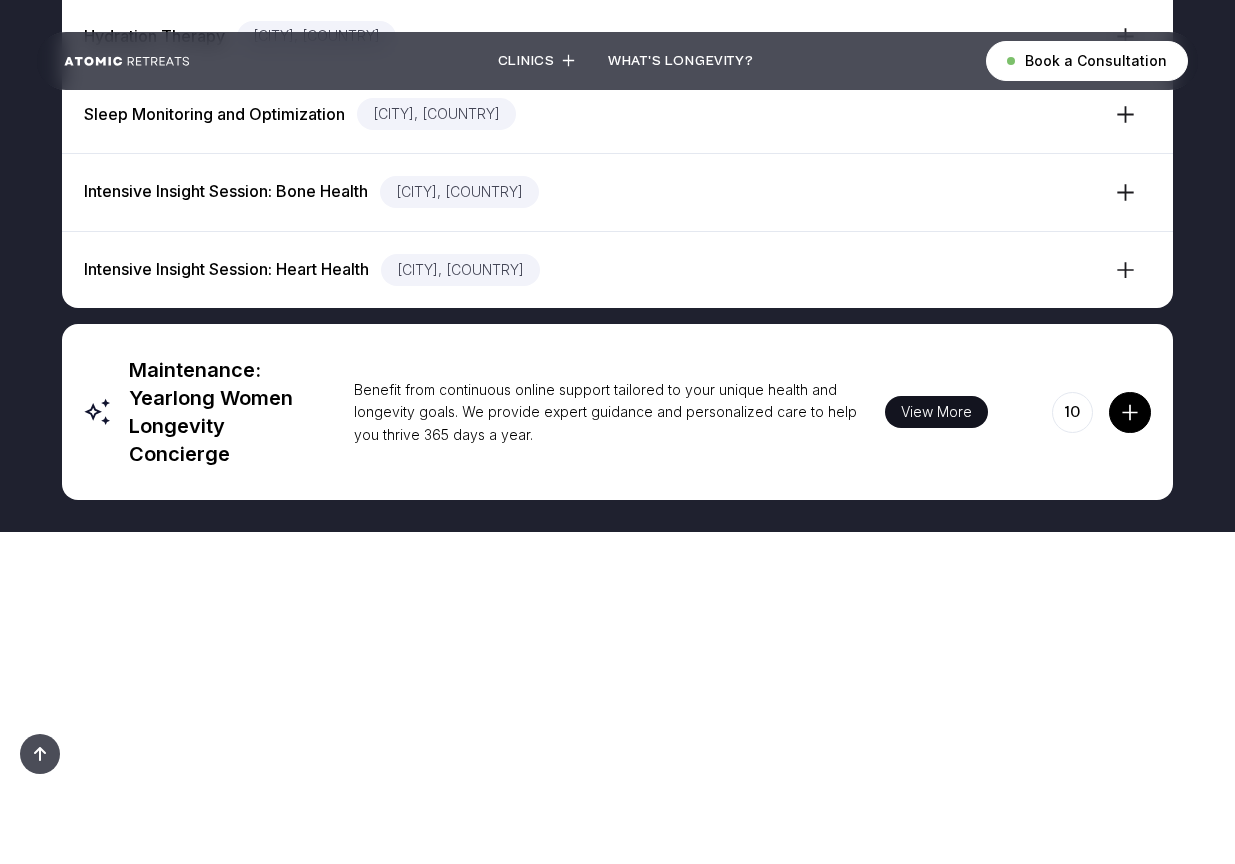 click on "View More" at bounding box center (936, 412) 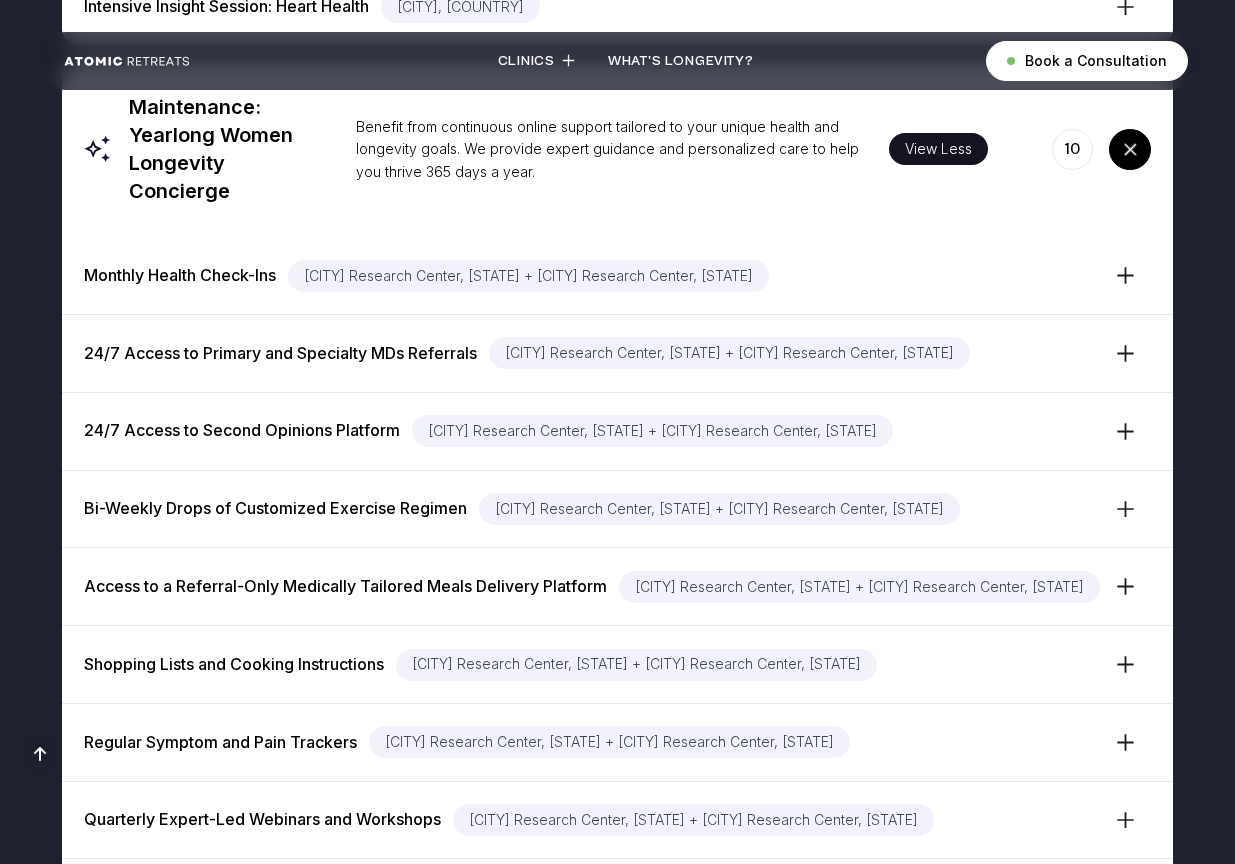 scroll, scrollTop: 5029, scrollLeft: 0, axis: vertical 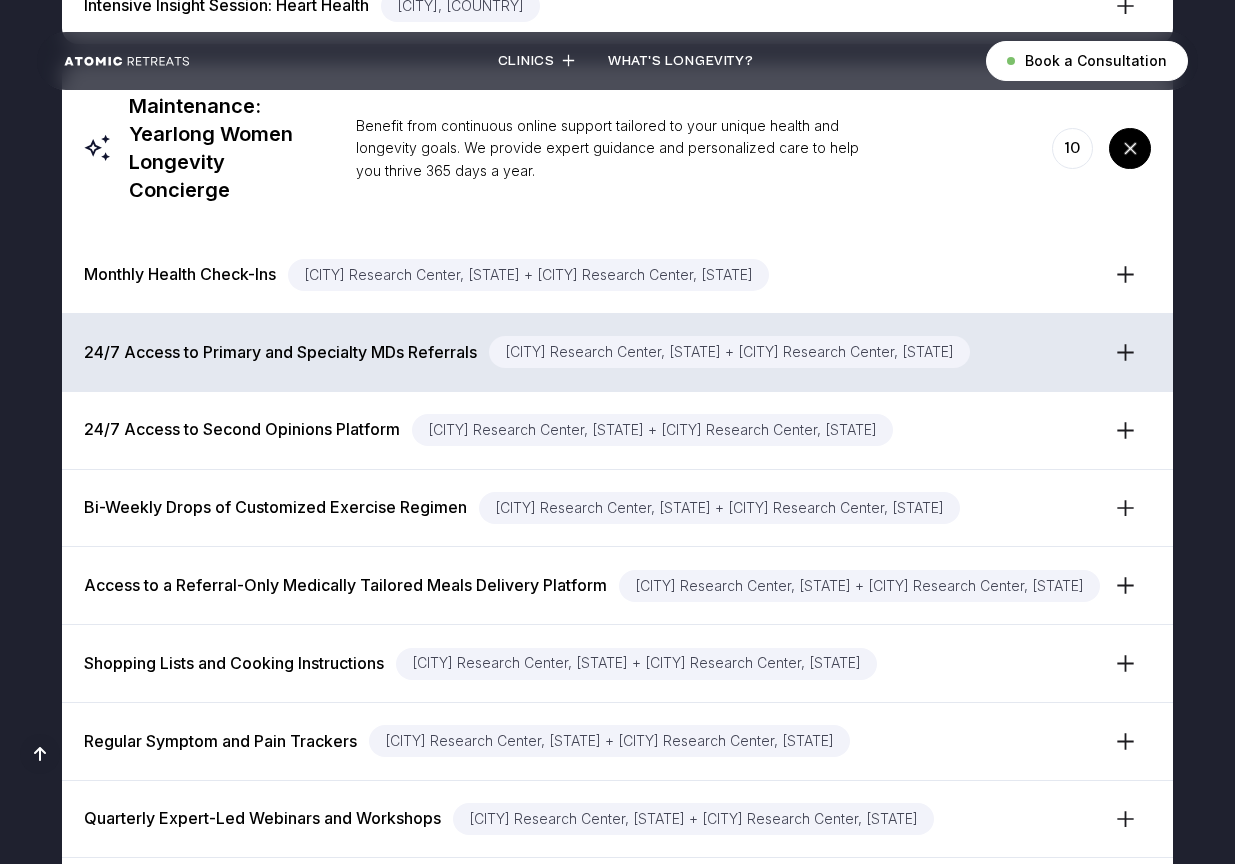 click at bounding box center [1125, 352] 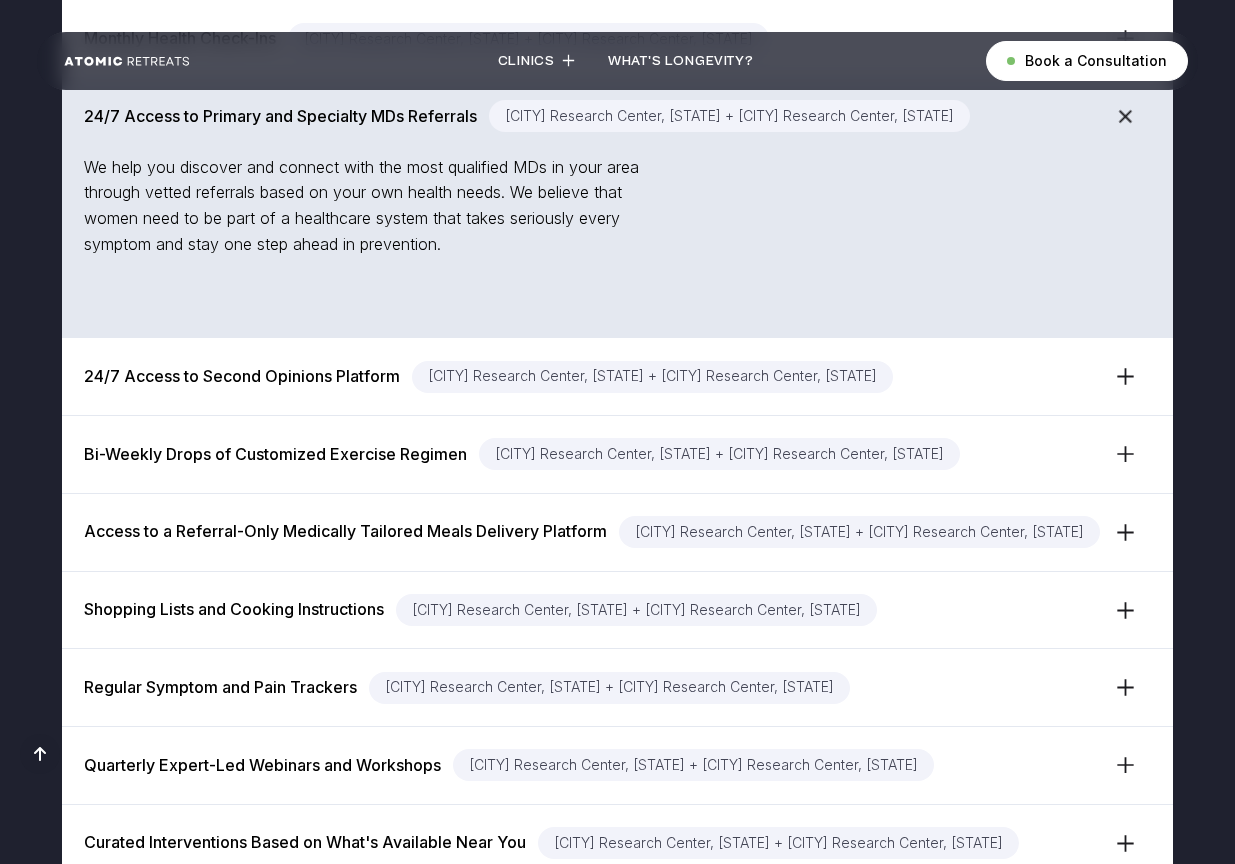scroll, scrollTop: 5266, scrollLeft: 0, axis: vertical 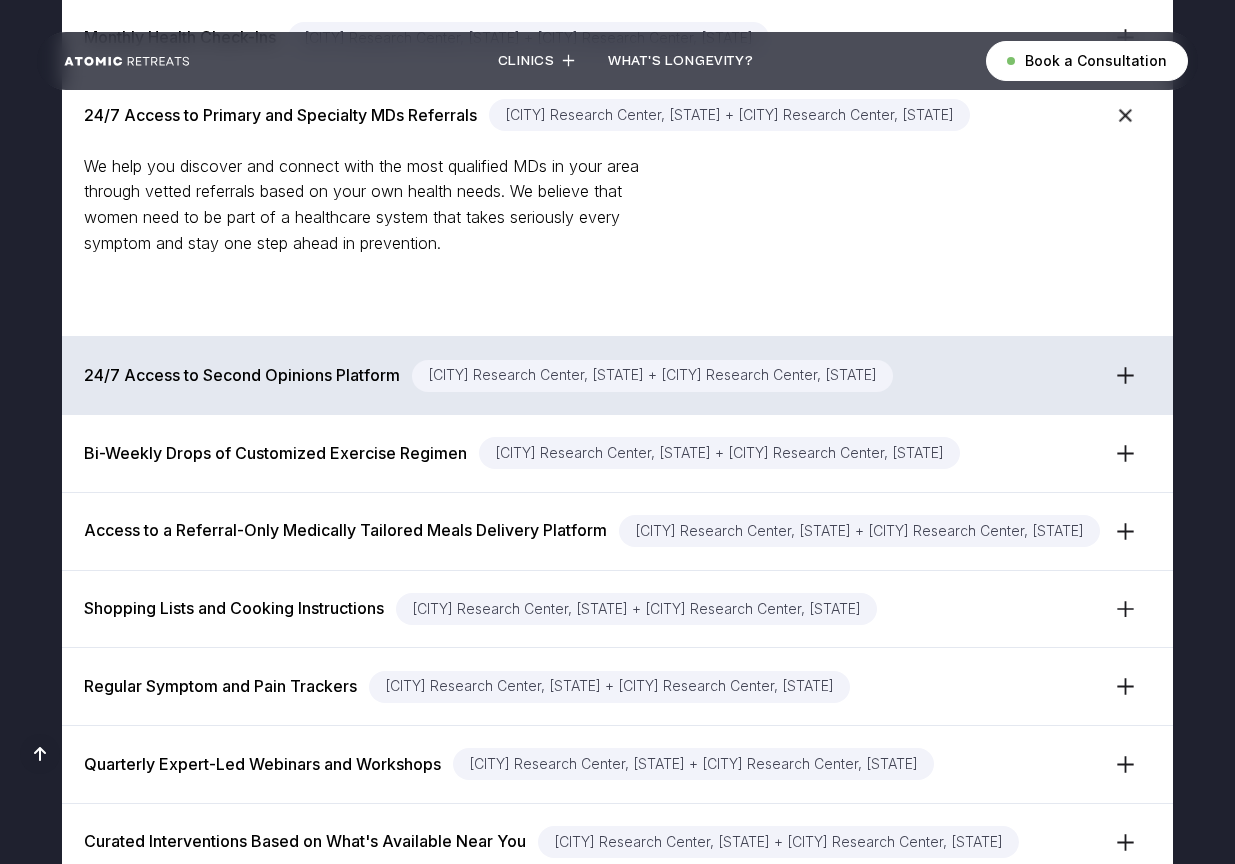 click at bounding box center [1125, 375] 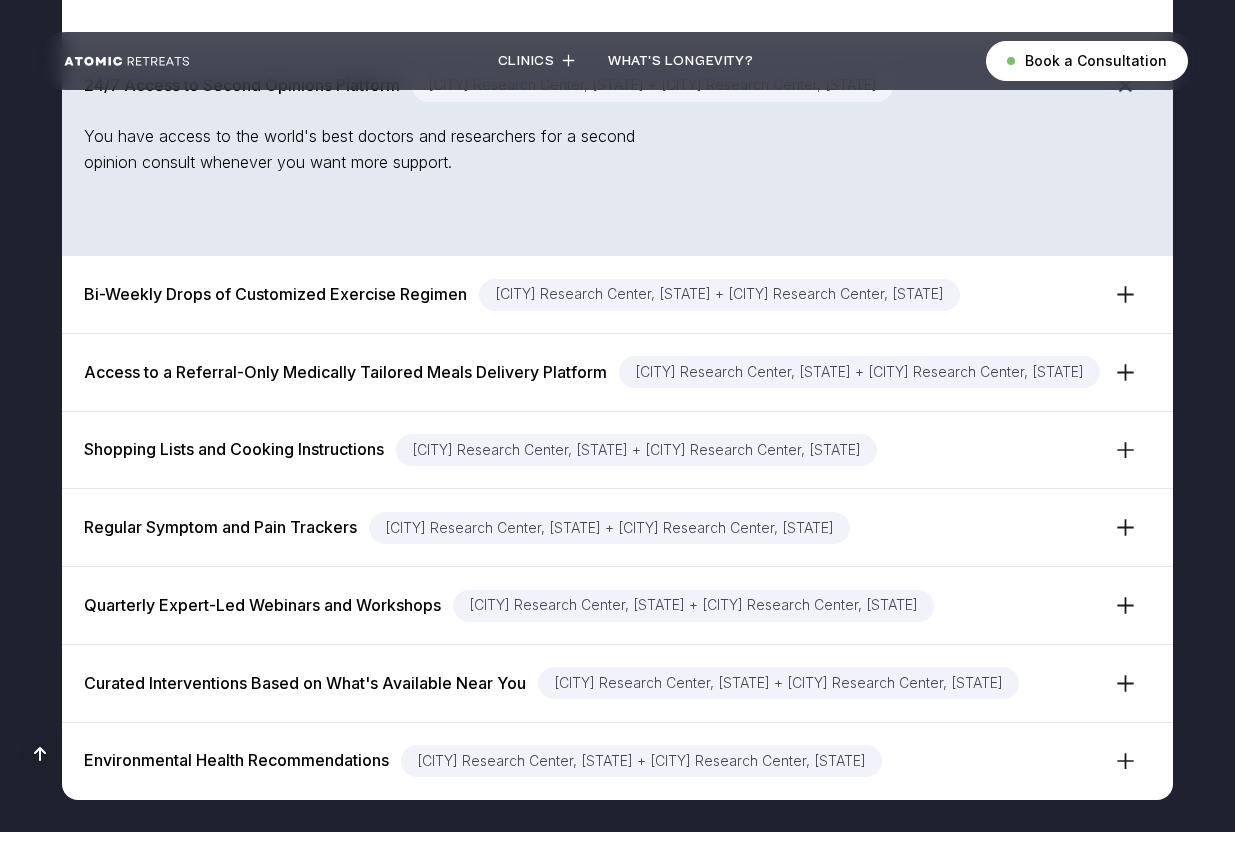 scroll, scrollTop: 5557, scrollLeft: 0, axis: vertical 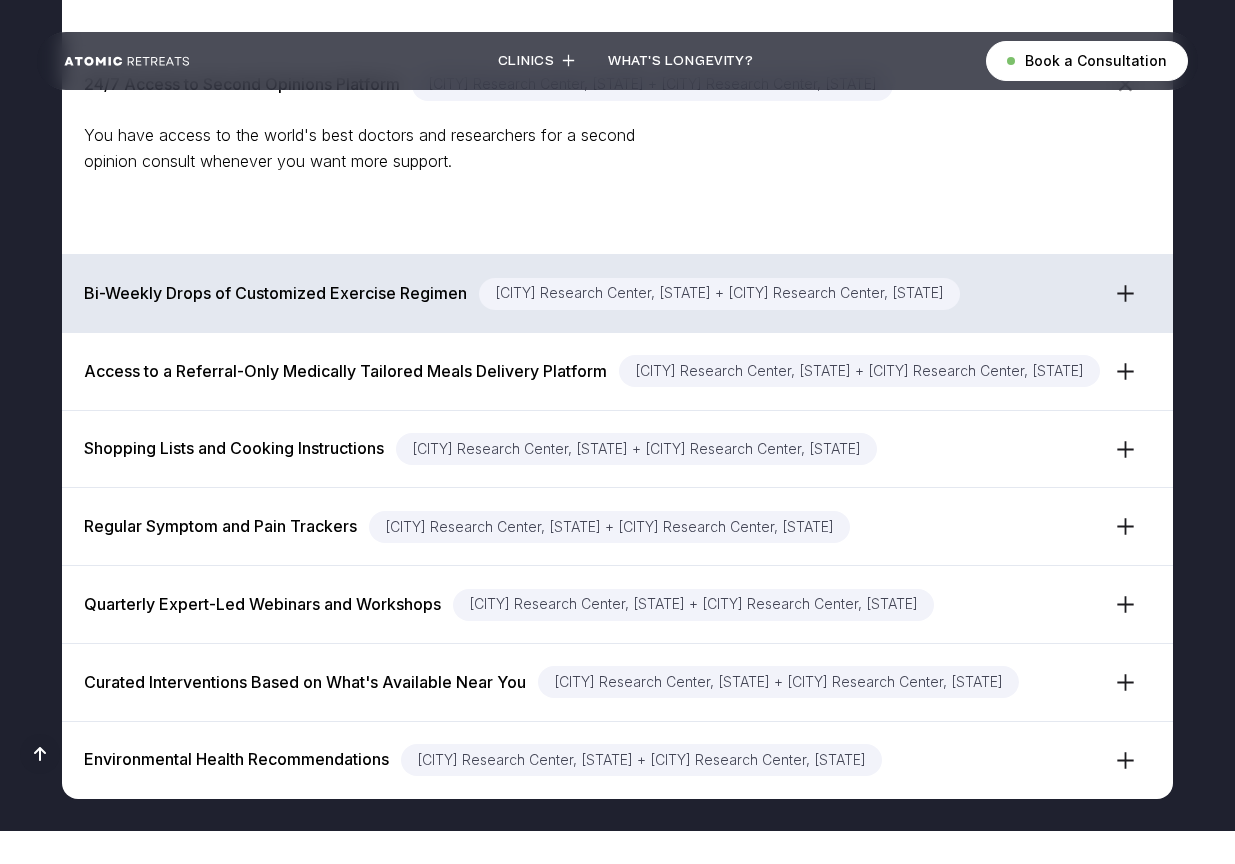 click at bounding box center [1125, 293] 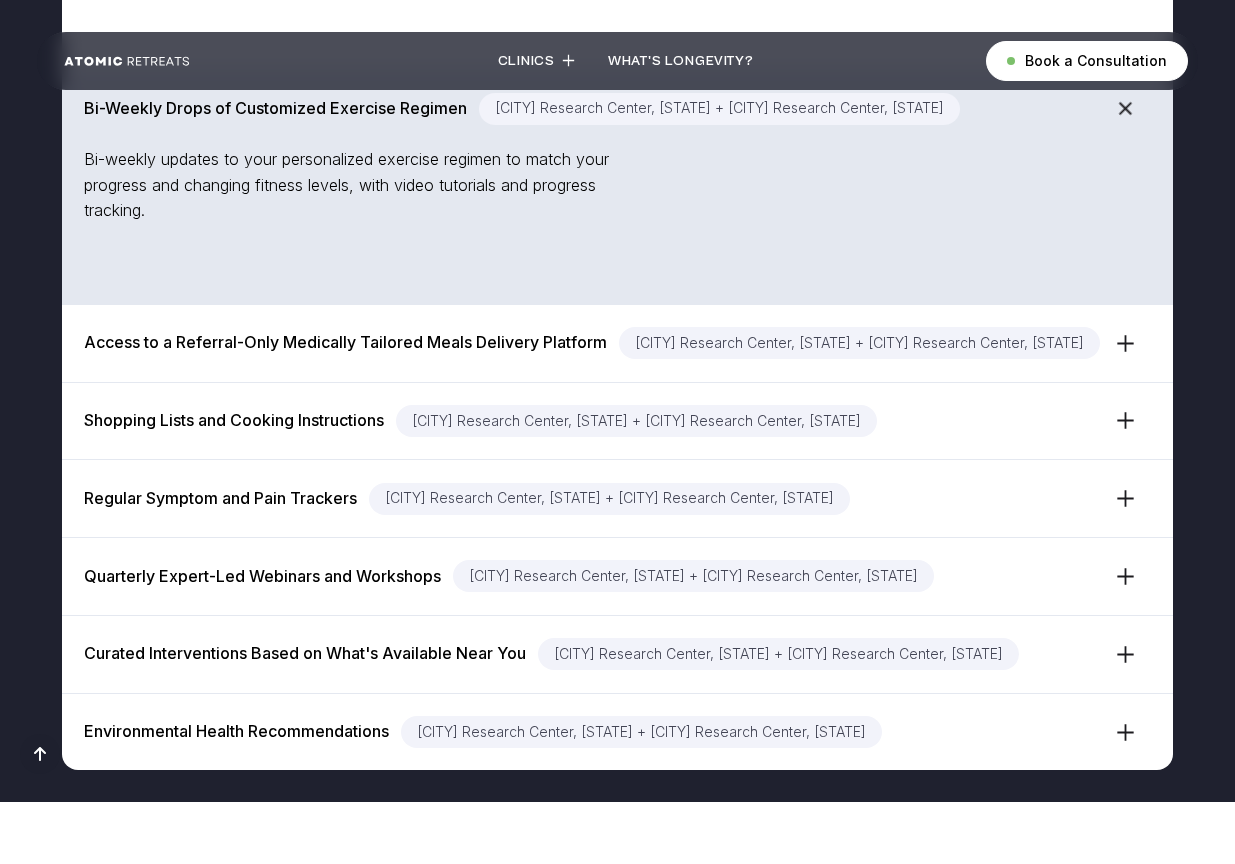 scroll, scrollTop: 5747, scrollLeft: 0, axis: vertical 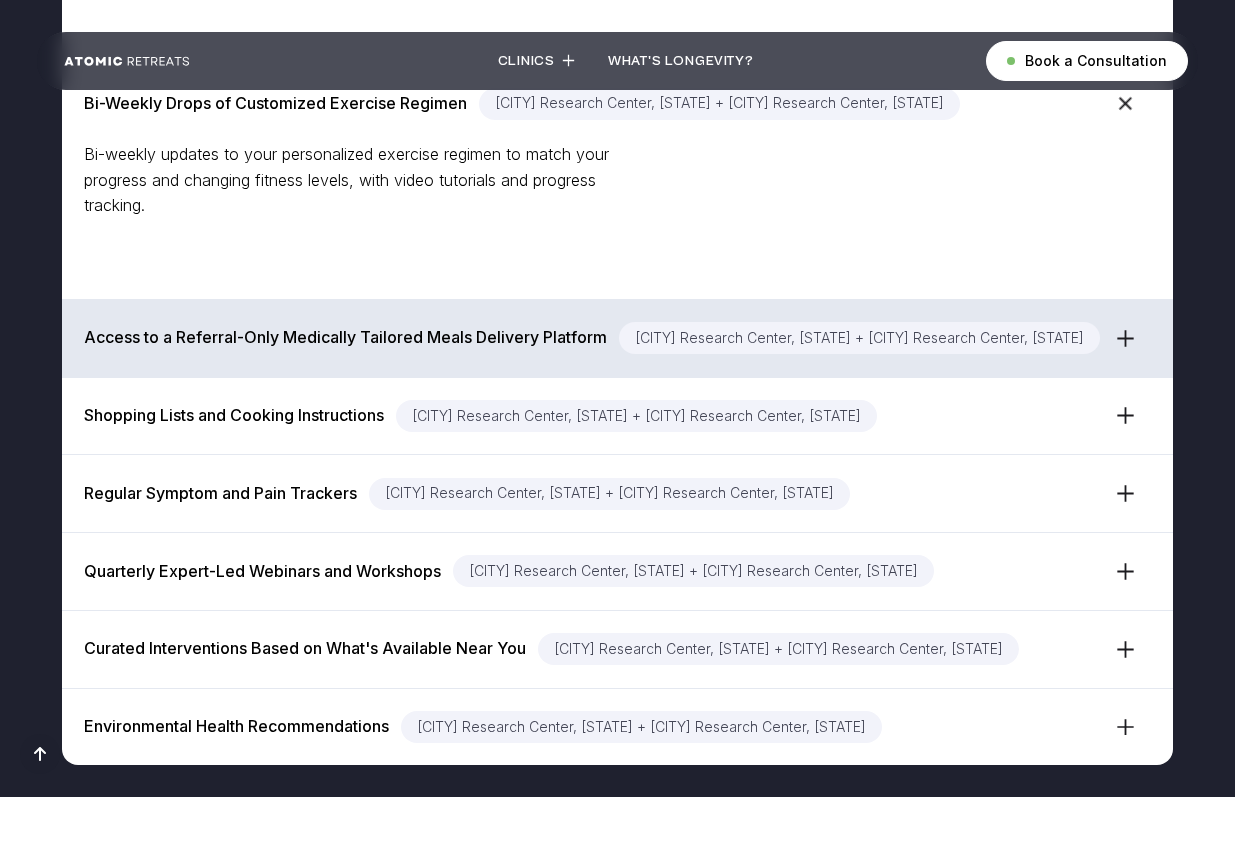 click on "Access to a Referral-Only Medically Tailored Meals Delivery Platform Palo Alto Research Center, California + London Research Center, UK" at bounding box center [618, 338] 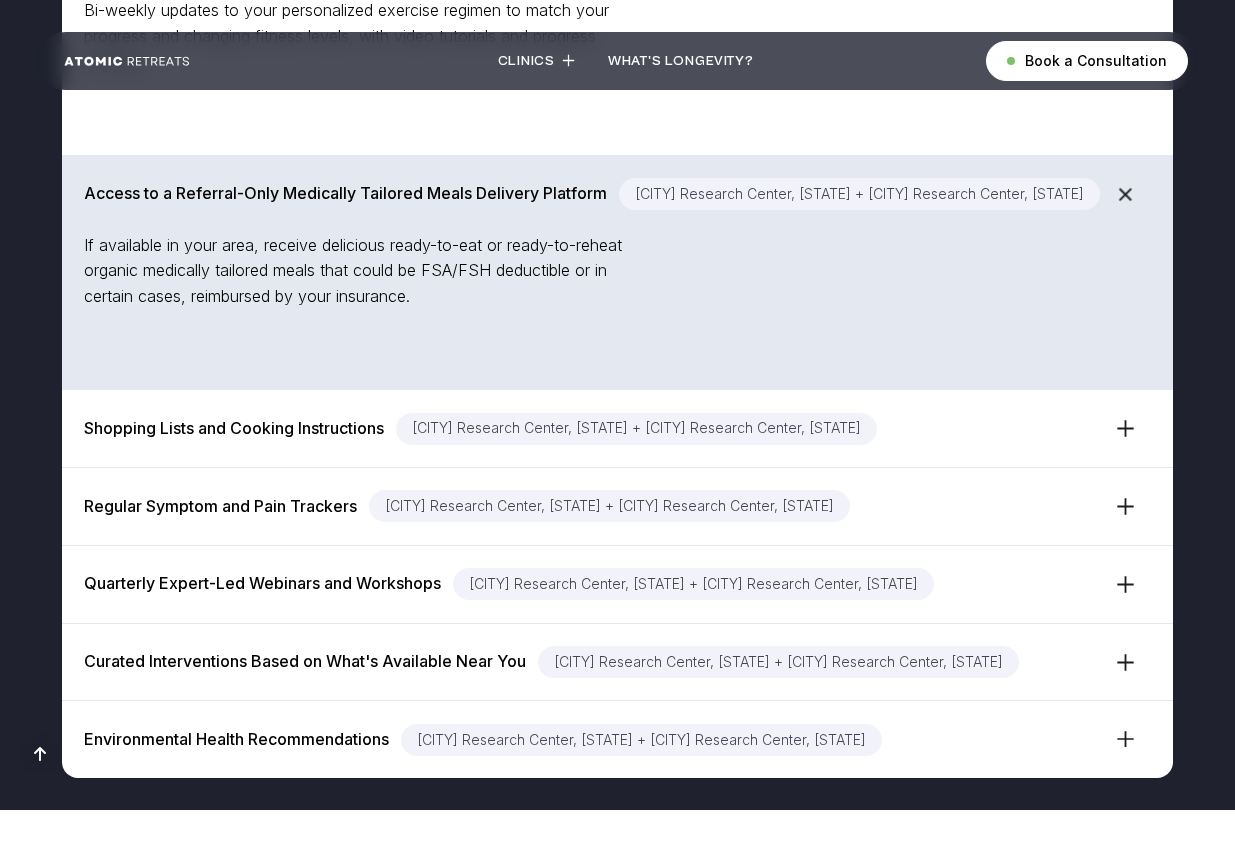 scroll, scrollTop: 5921, scrollLeft: 0, axis: vertical 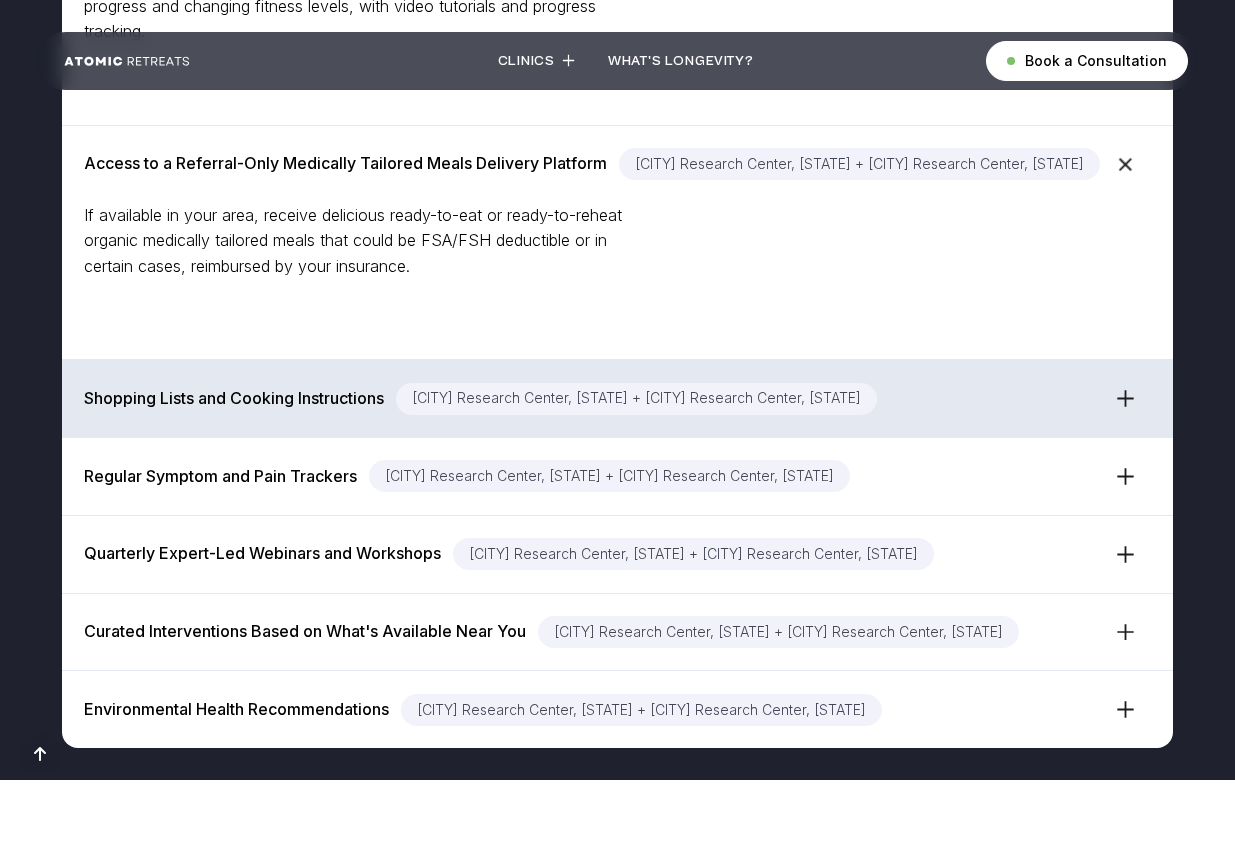 click at bounding box center (1125, 398) 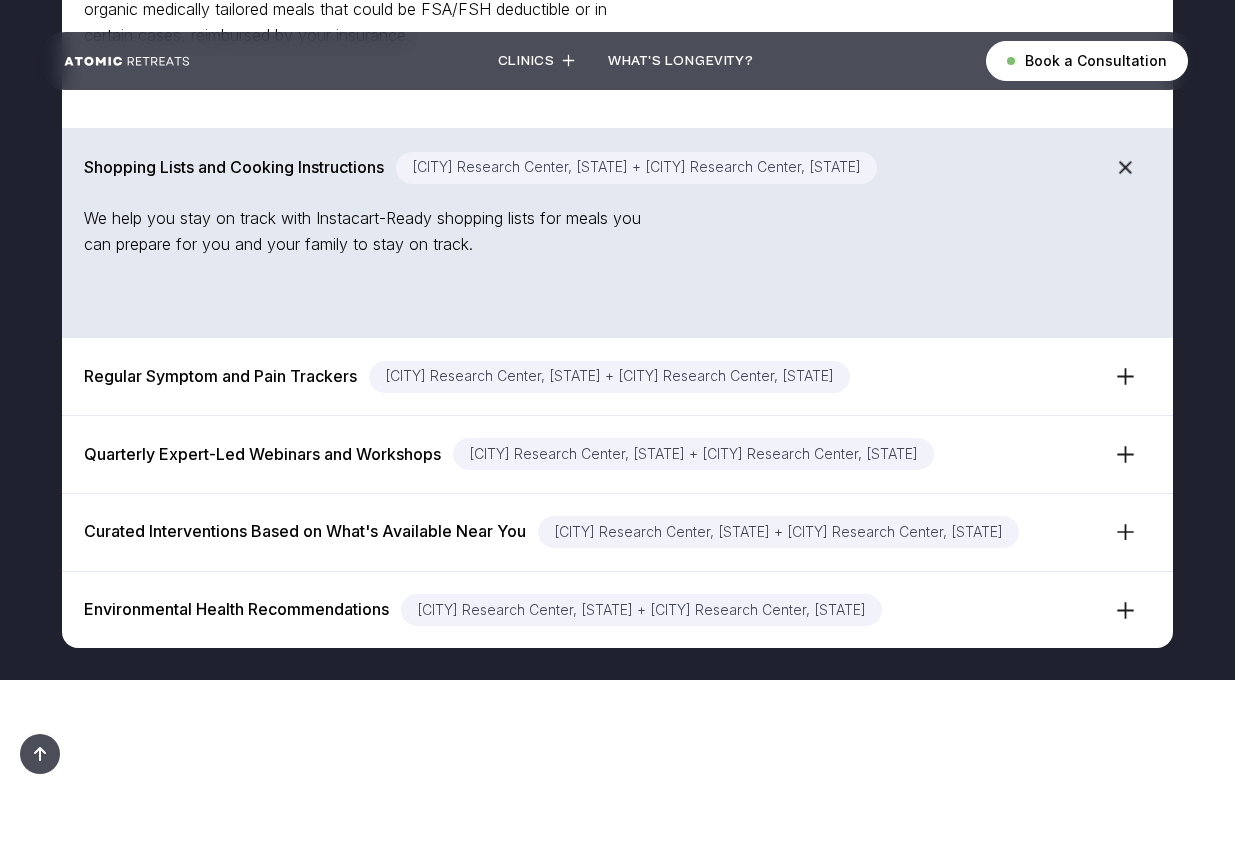 scroll, scrollTop: 6166, scrollLeft: 0, axis: vertical 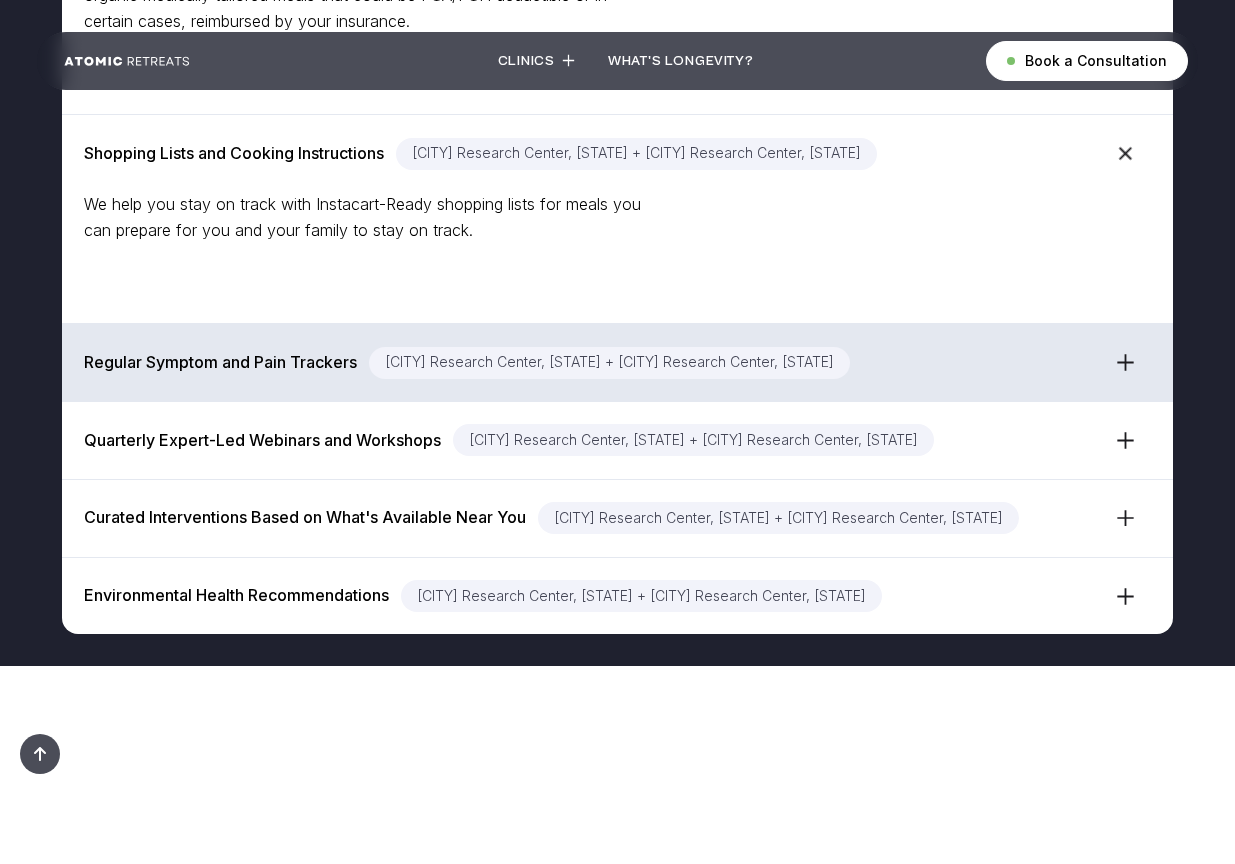 click at bounding box center (1125, 362) 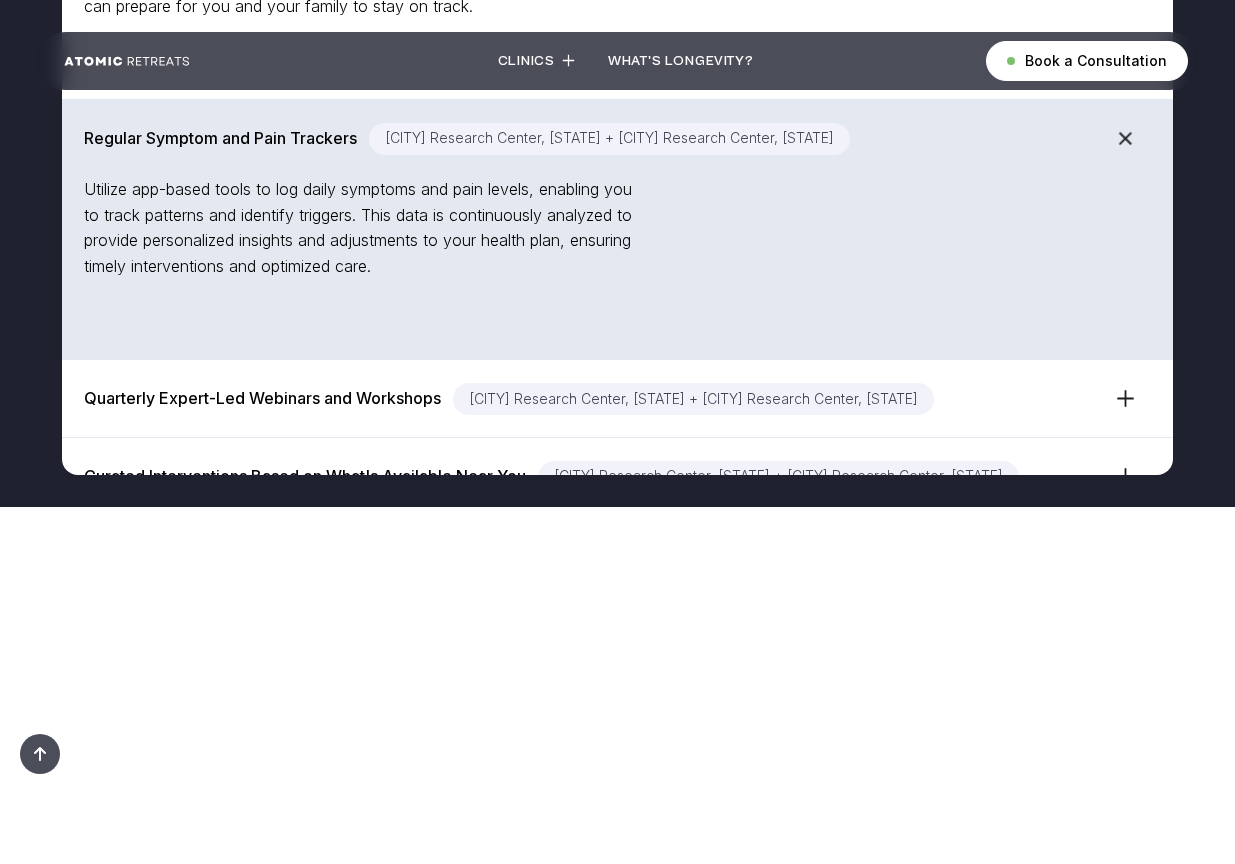 scroll, scrollTop: 6392, scrollLeft: 0, axis: vertical 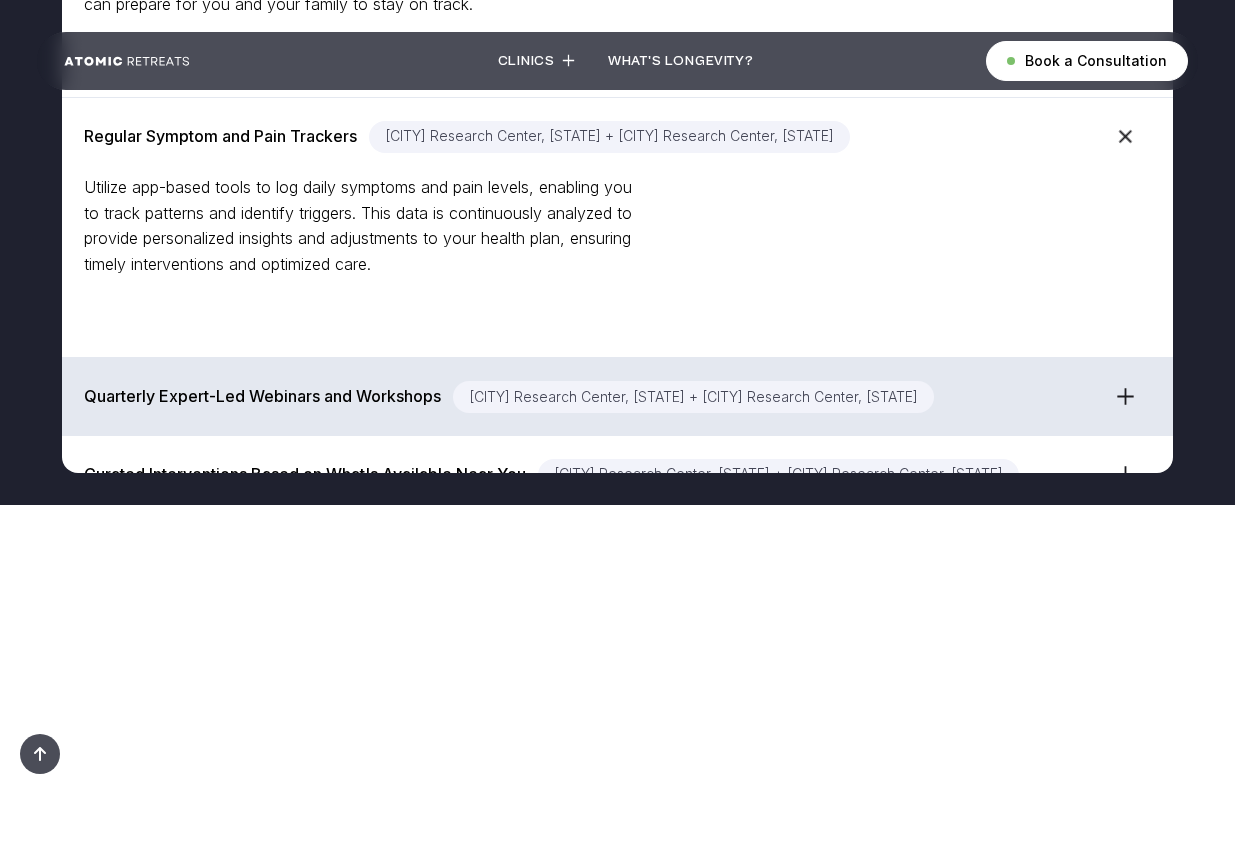 click at bounding box center [1125, 396] 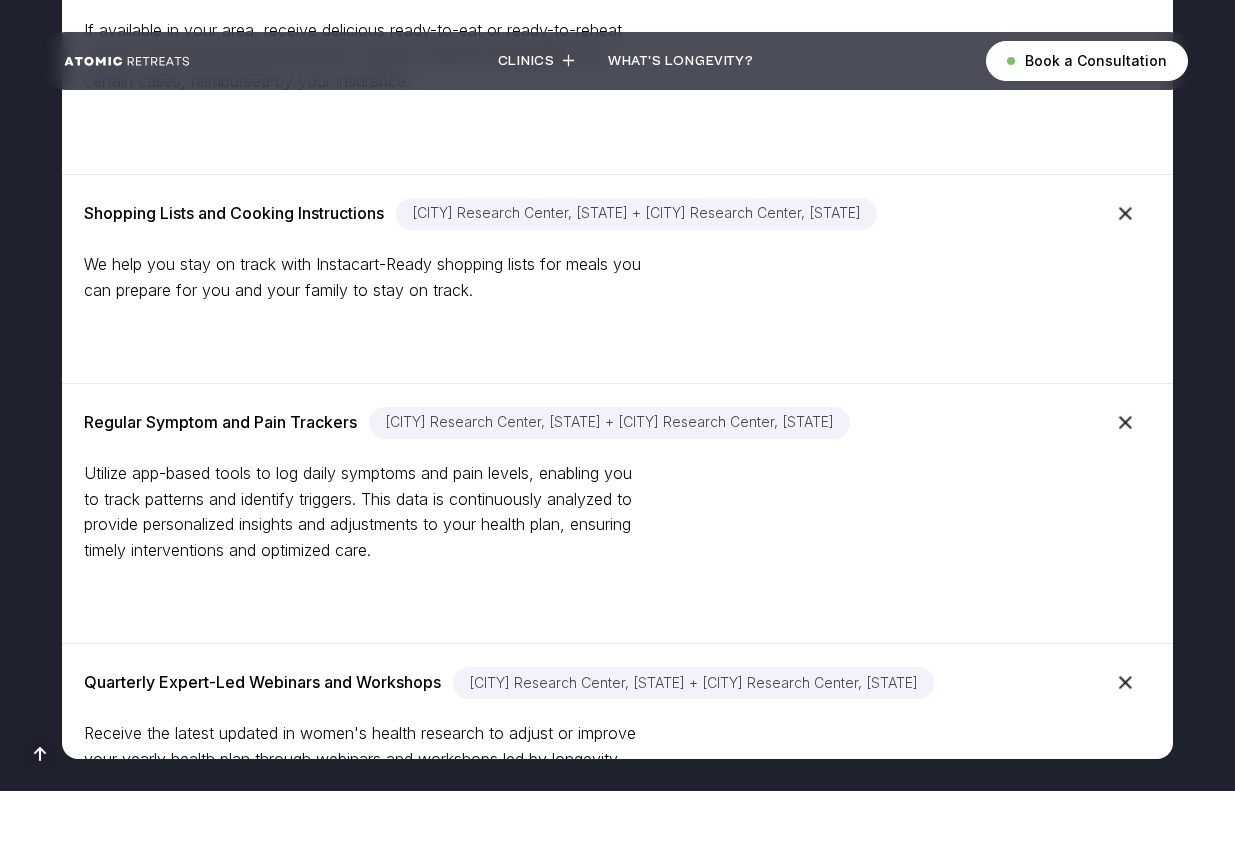 scroll, scrollTop: 6124, scrollLeft: 0, axis: vertical 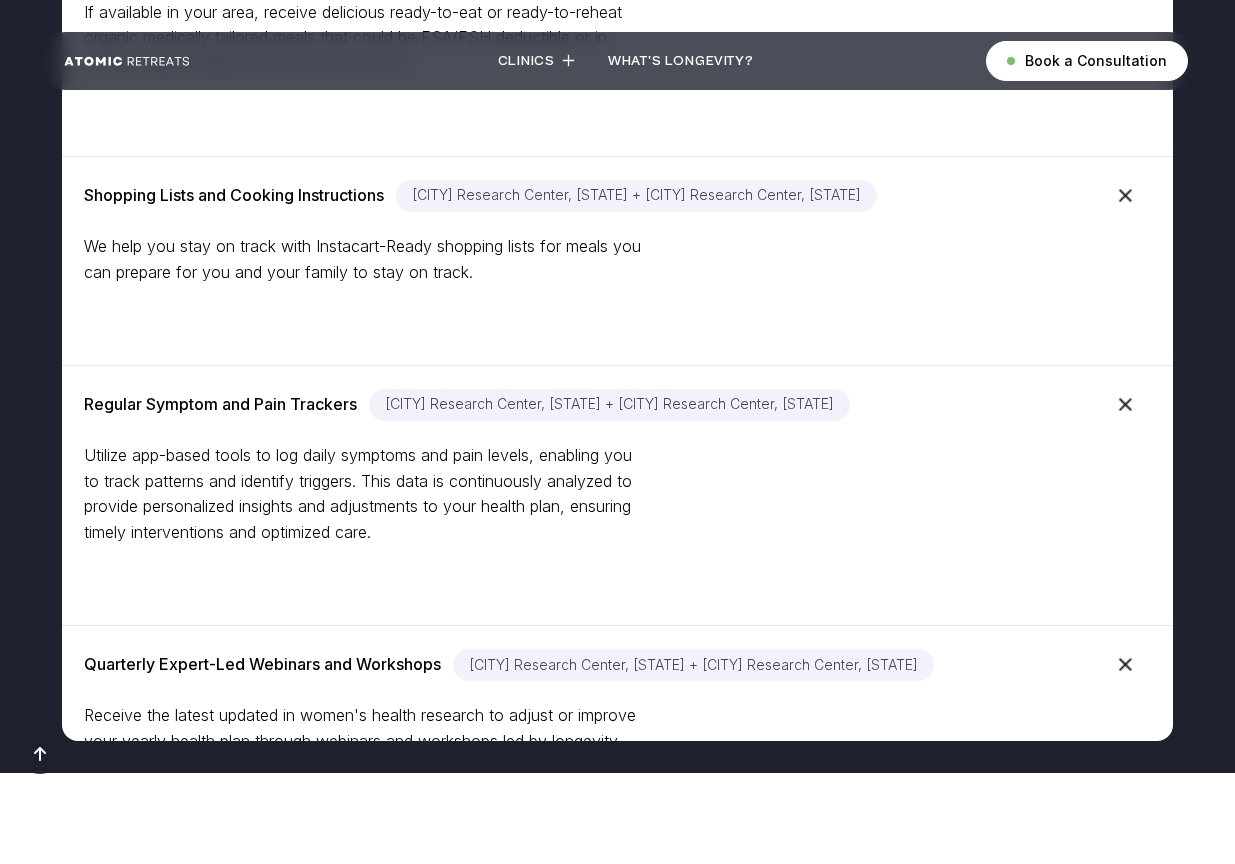 click at bounding box center (40, 754) 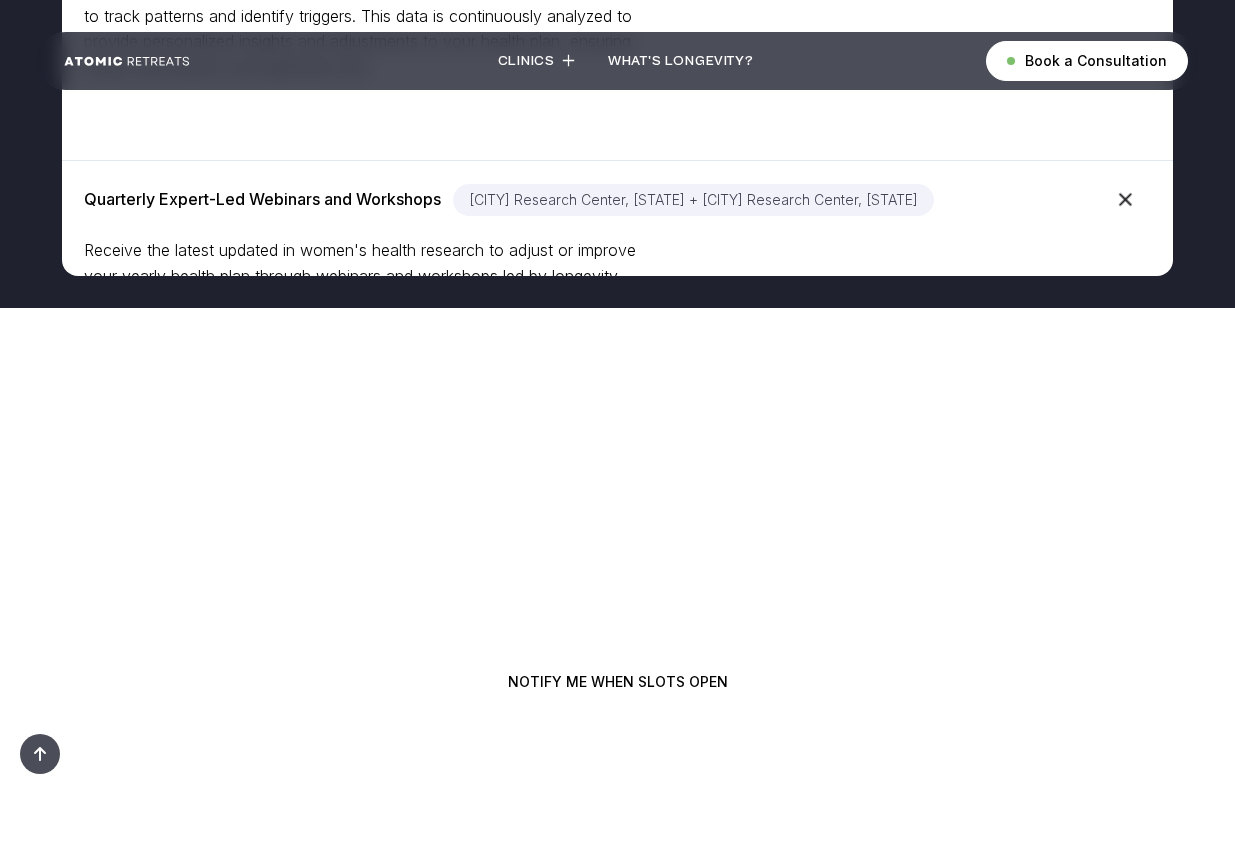 scroll, scrollTop: 6594, scrollLeft: 0, axis: vertical 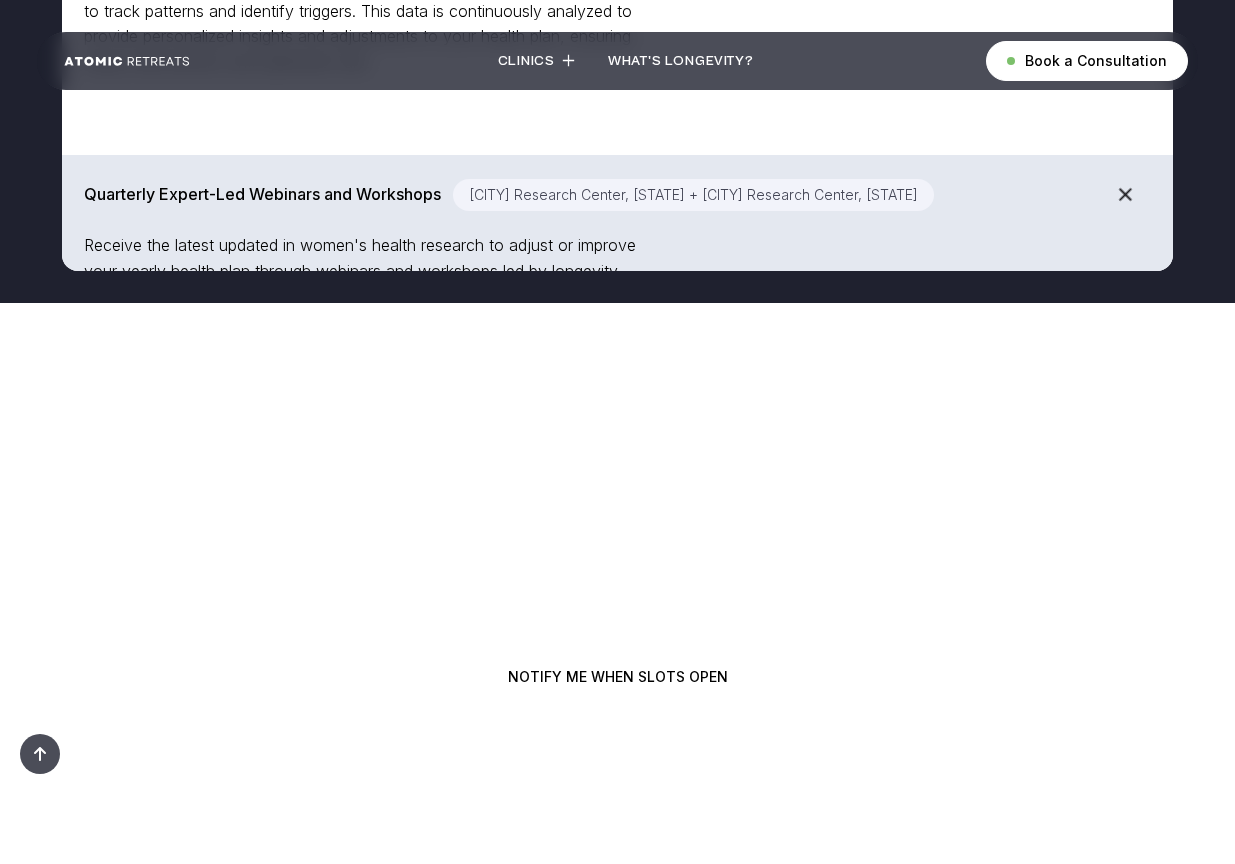 click at bounding box center (1125, 194) 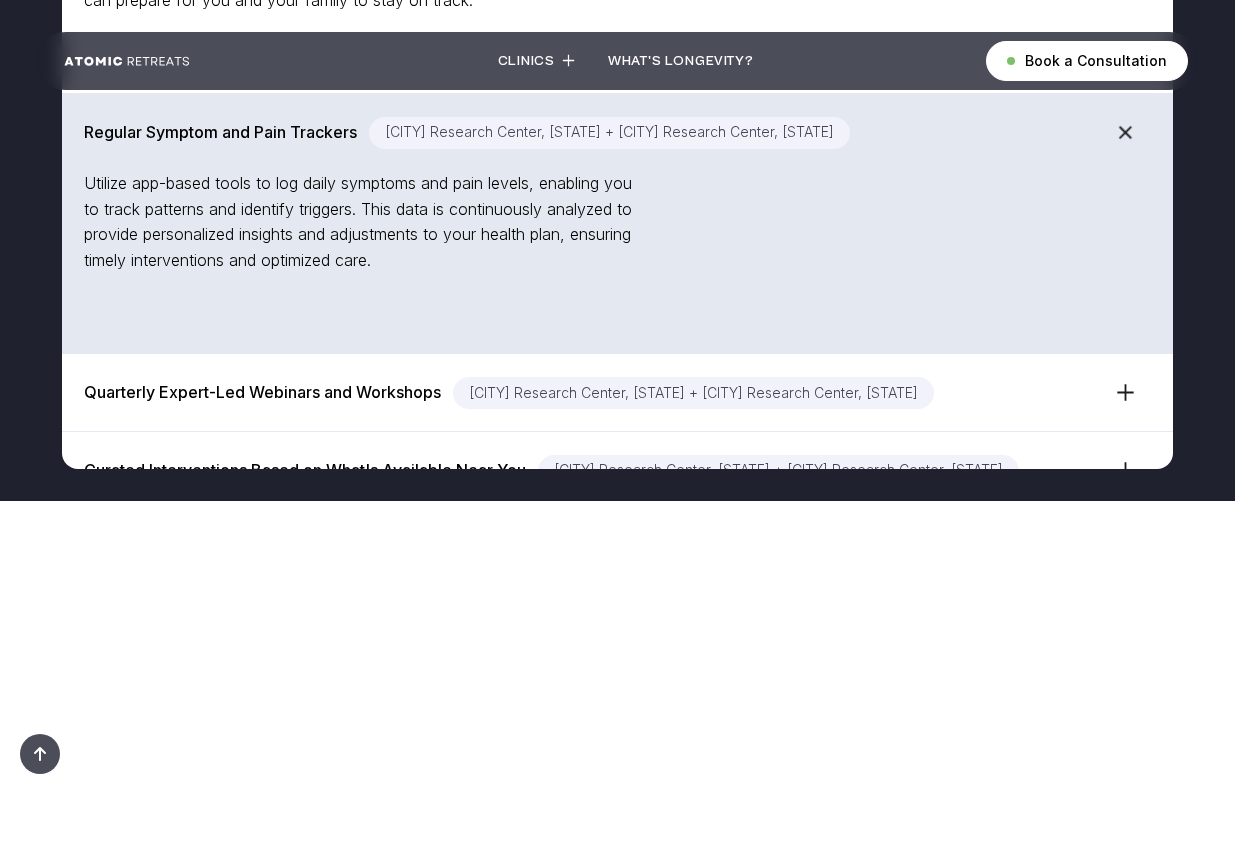 scroll, scrollTop: 6378, scrollLeft: 0, axis: vertical 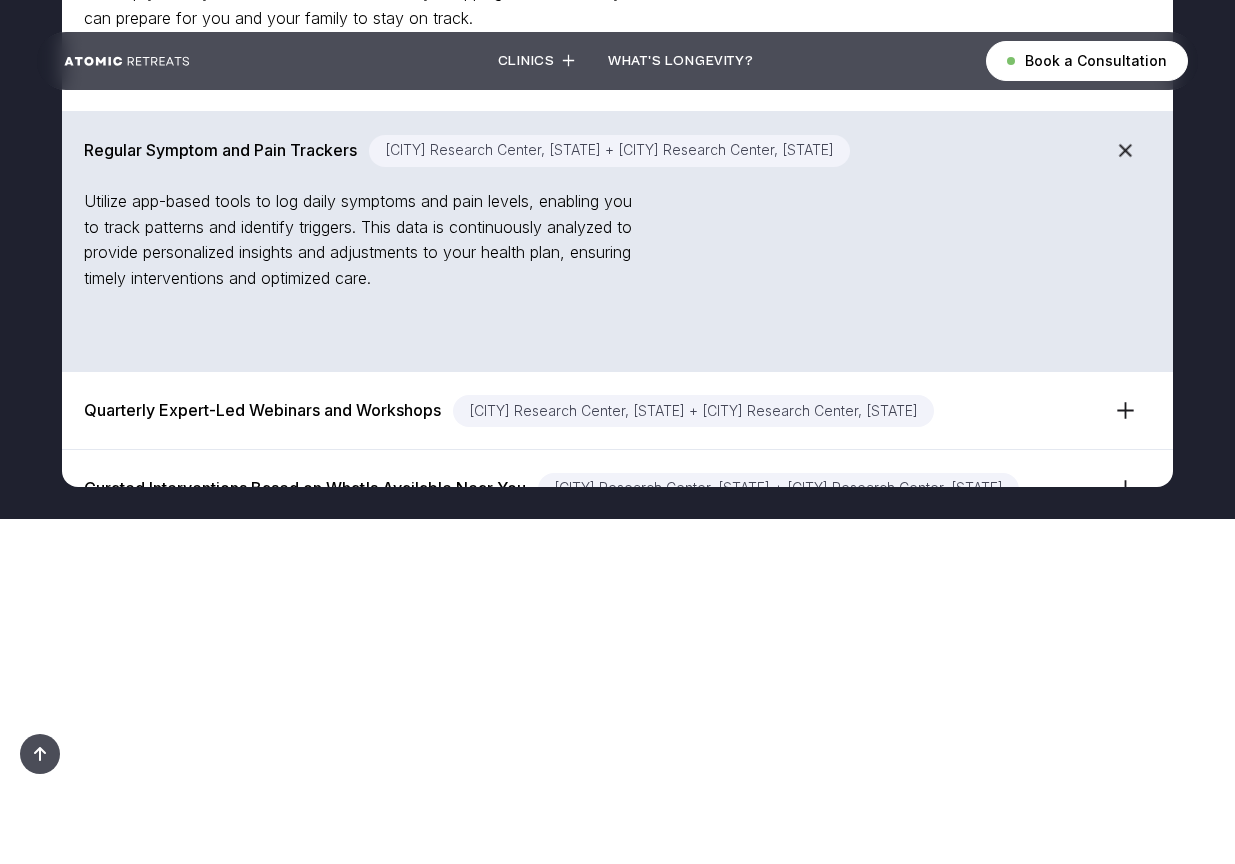click at bounding box center [1125, 150] 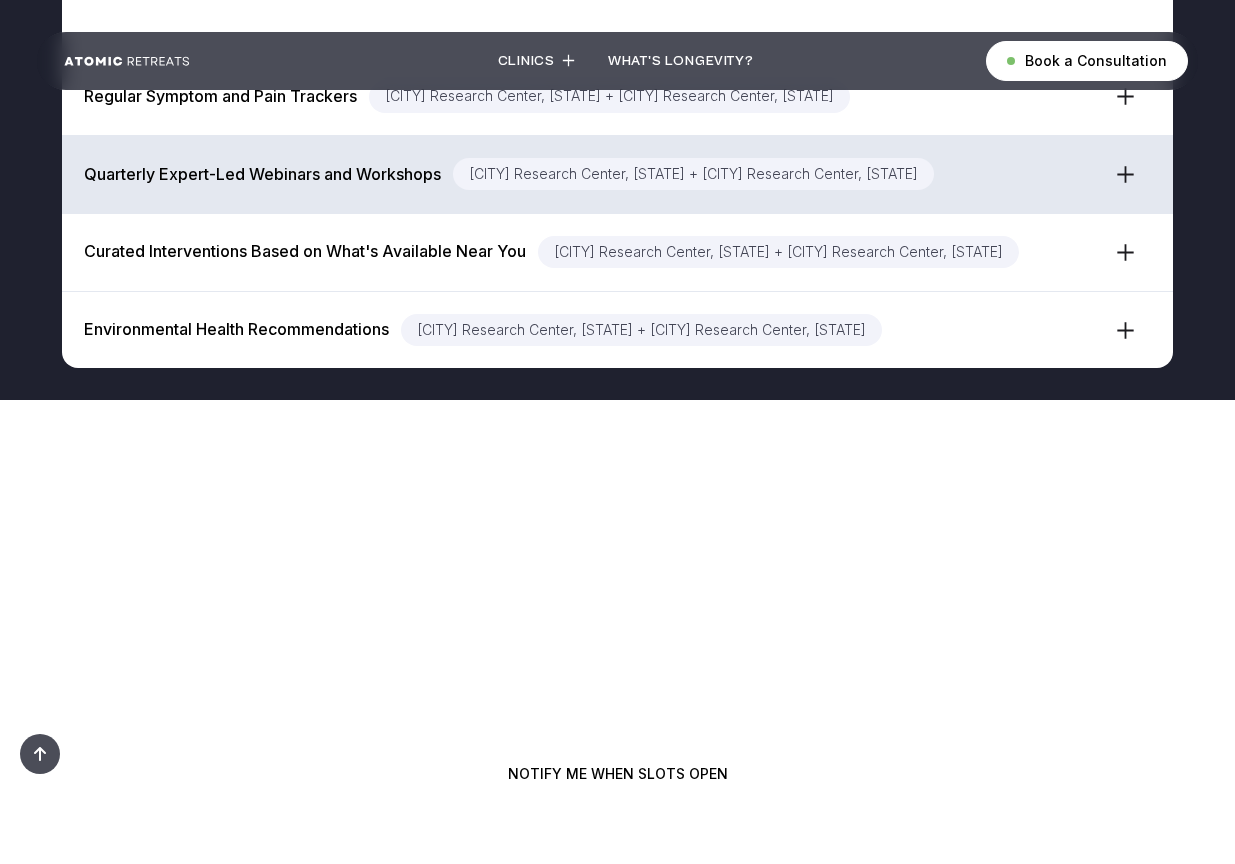scroll, scrollTop: 6437, scrollLeft: 0, axis: vertical 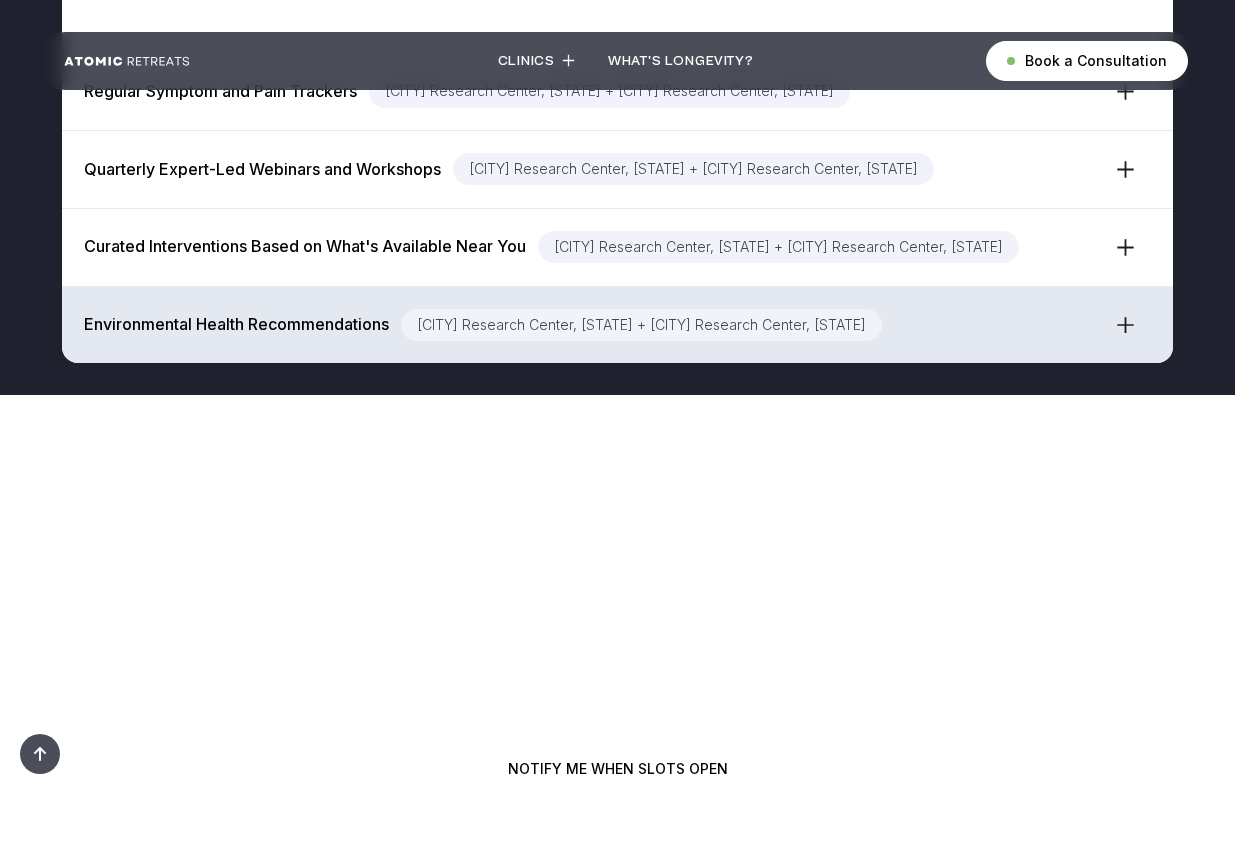 click at bounding box center (1125, 325) 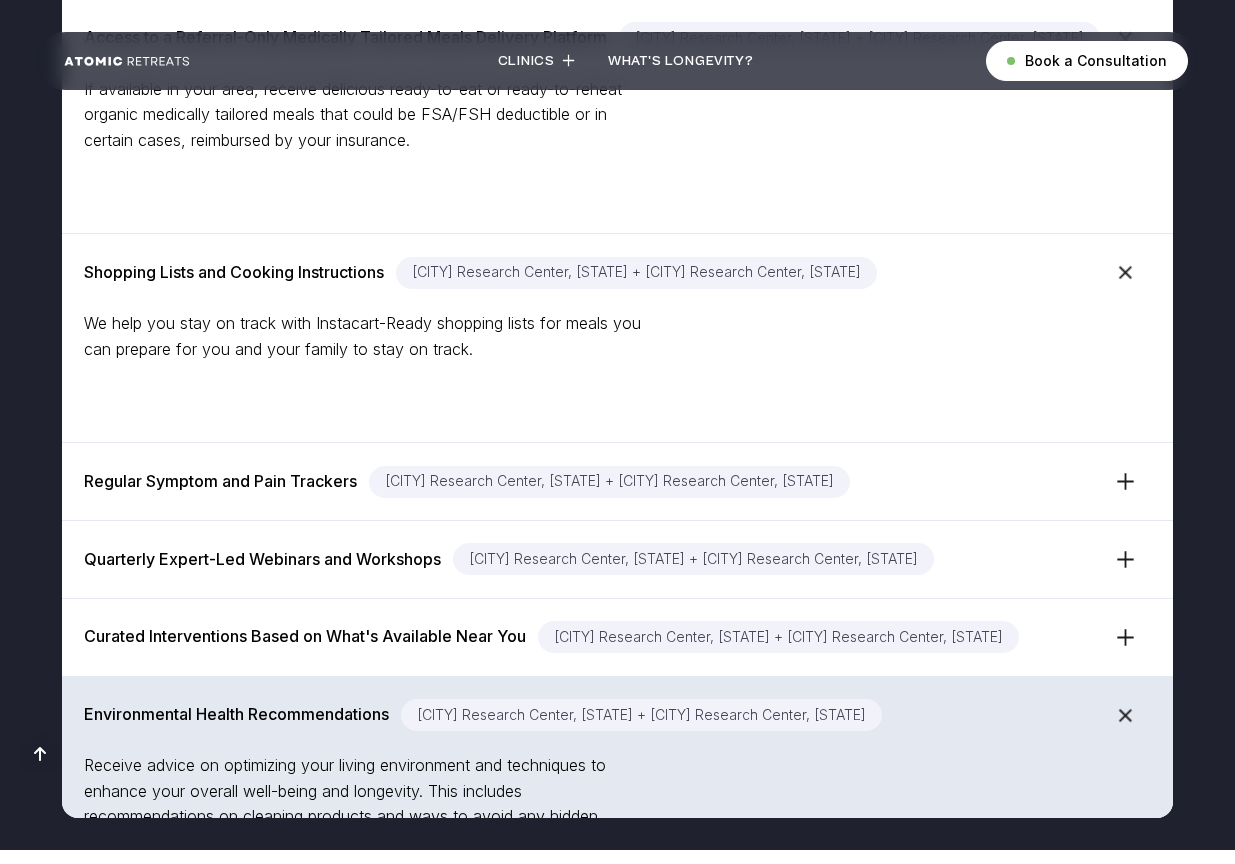 scroll, scrollTop: 6032, scrollLeft: 0, axis: vertical 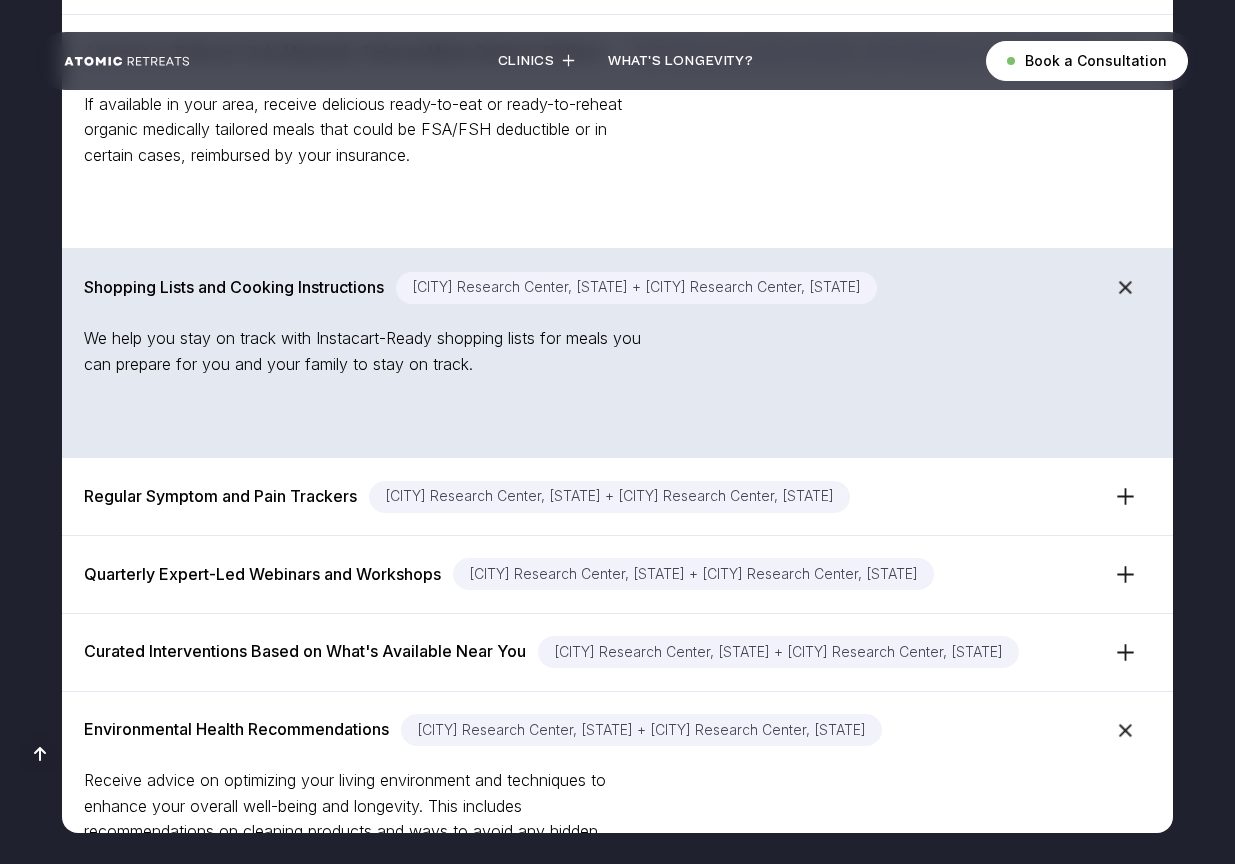 click at bounding box center [1125, 287] 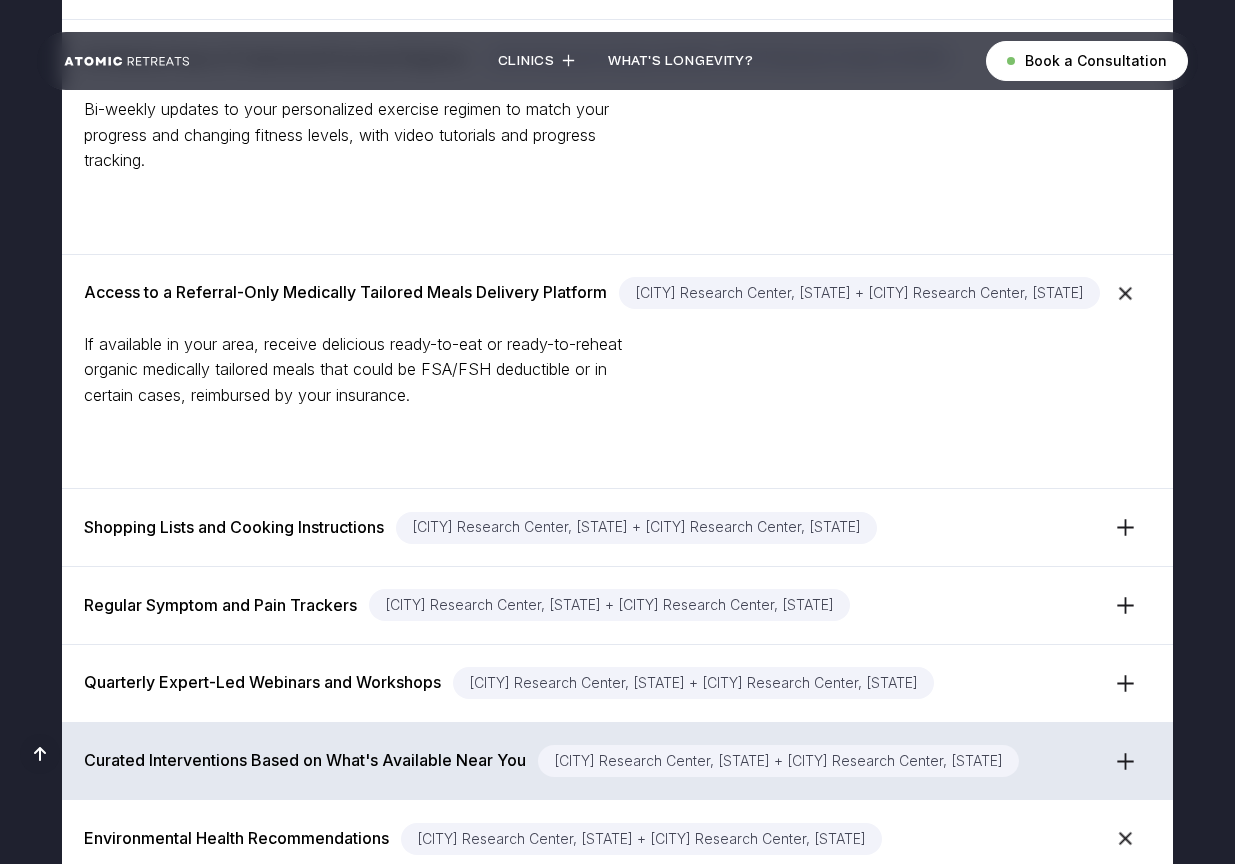 scroll, scrollTop: 5778, scrollLeft: 0, axis: vertical 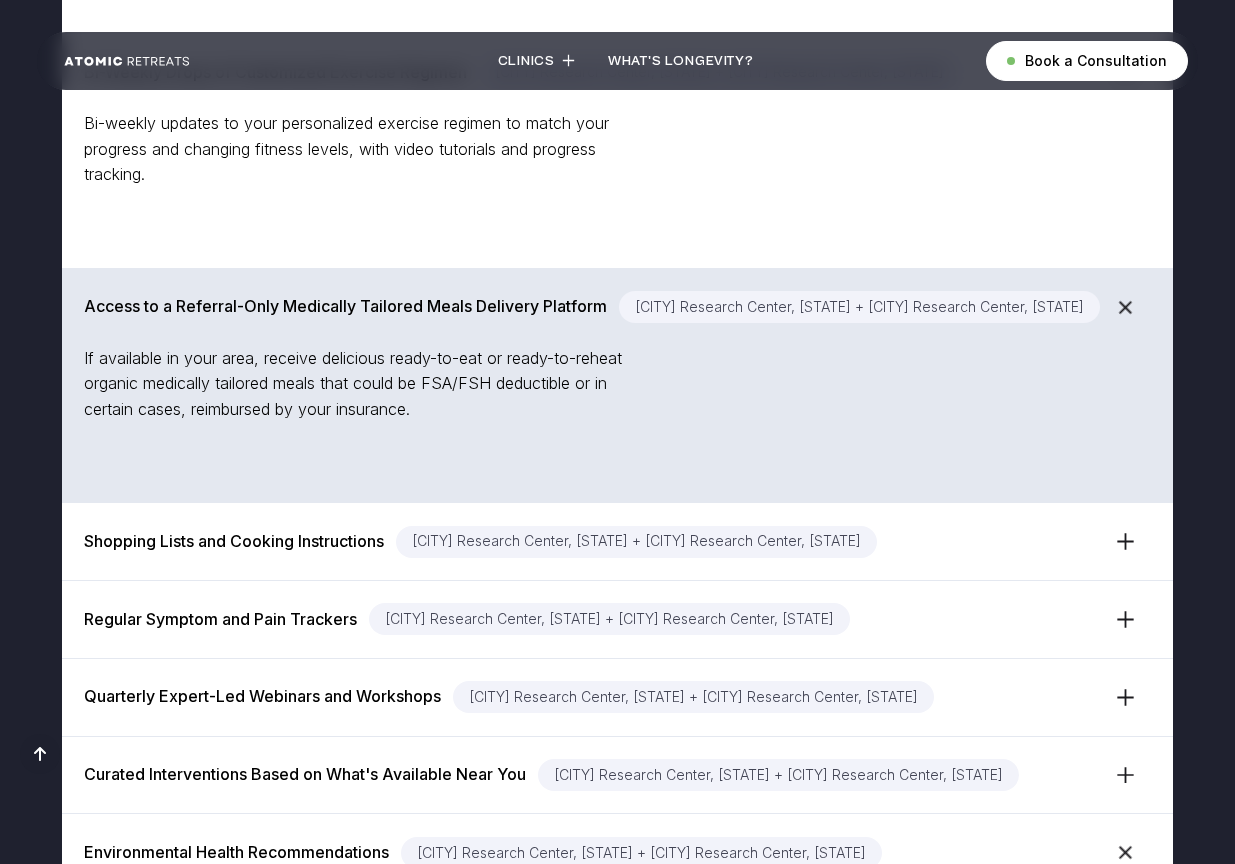click at bounding box center (1125, 307) 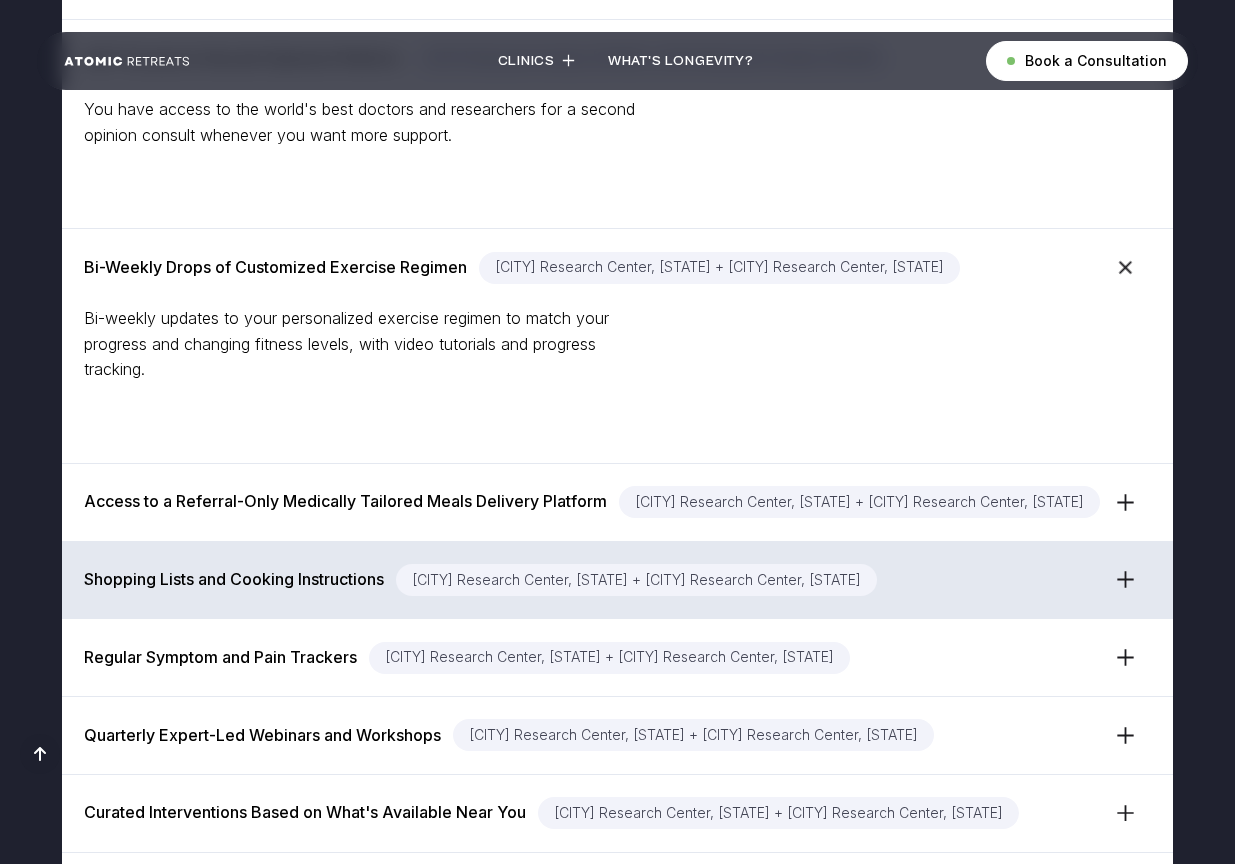 scroll, scrollTop: 5580, scrollLeft: 0, axis: vertical 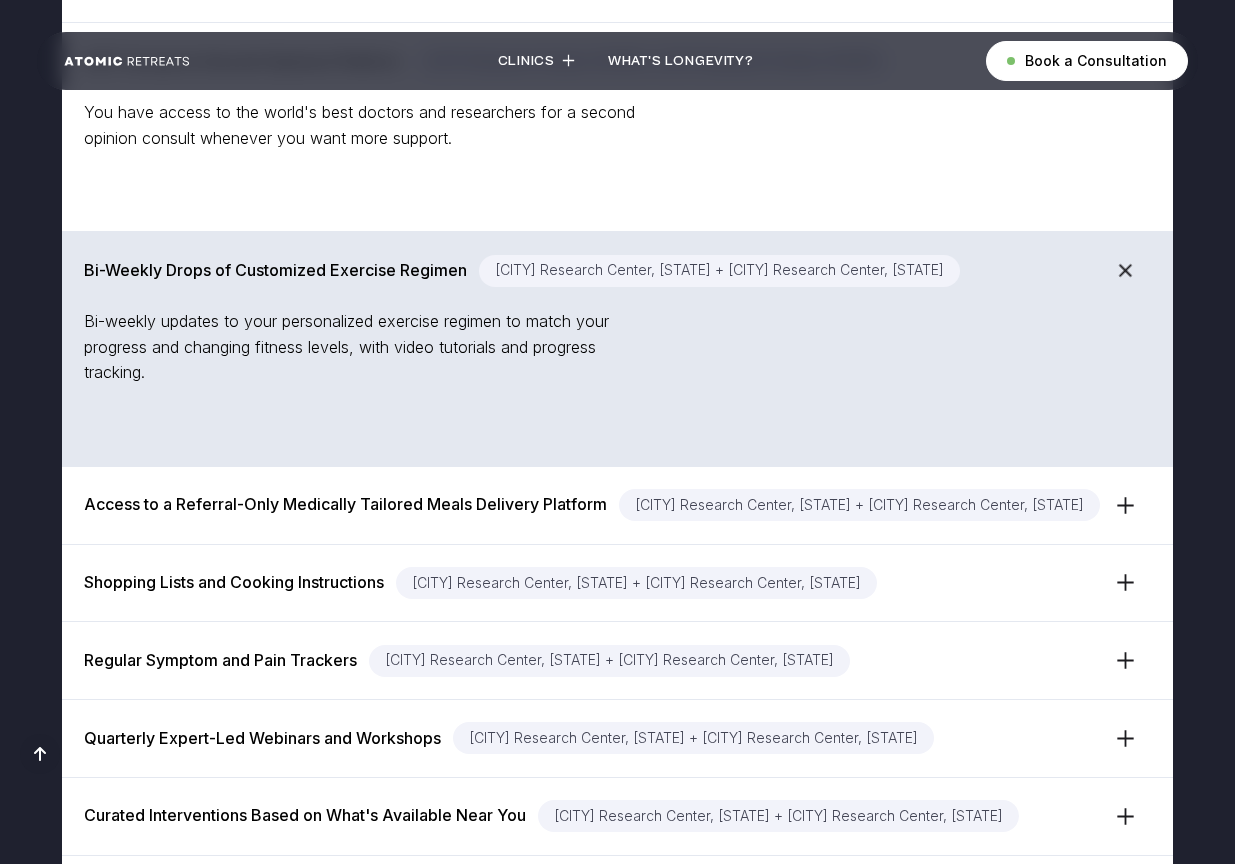 click at bounding box center (1125, 270) 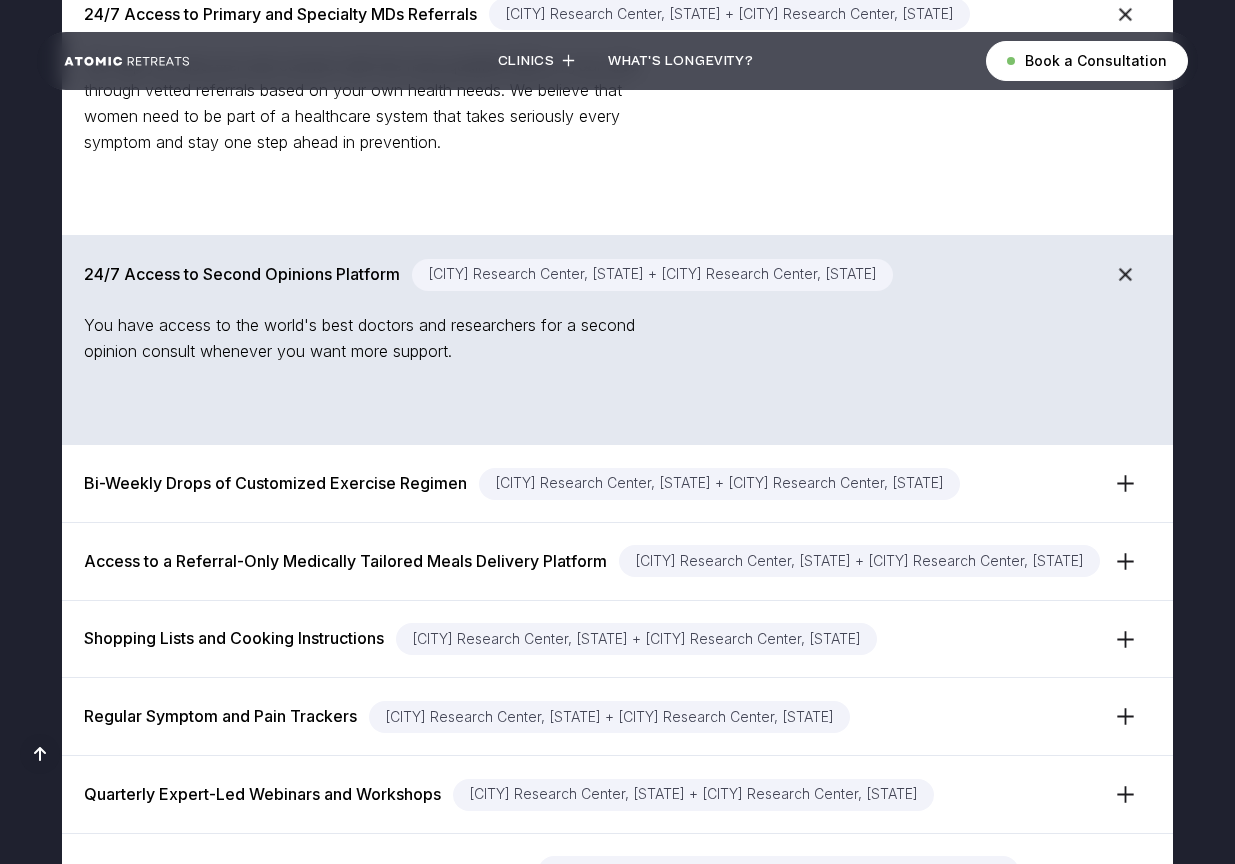 scroll, scrollTop: 5366, scrollLeft: 0, axis: vertical 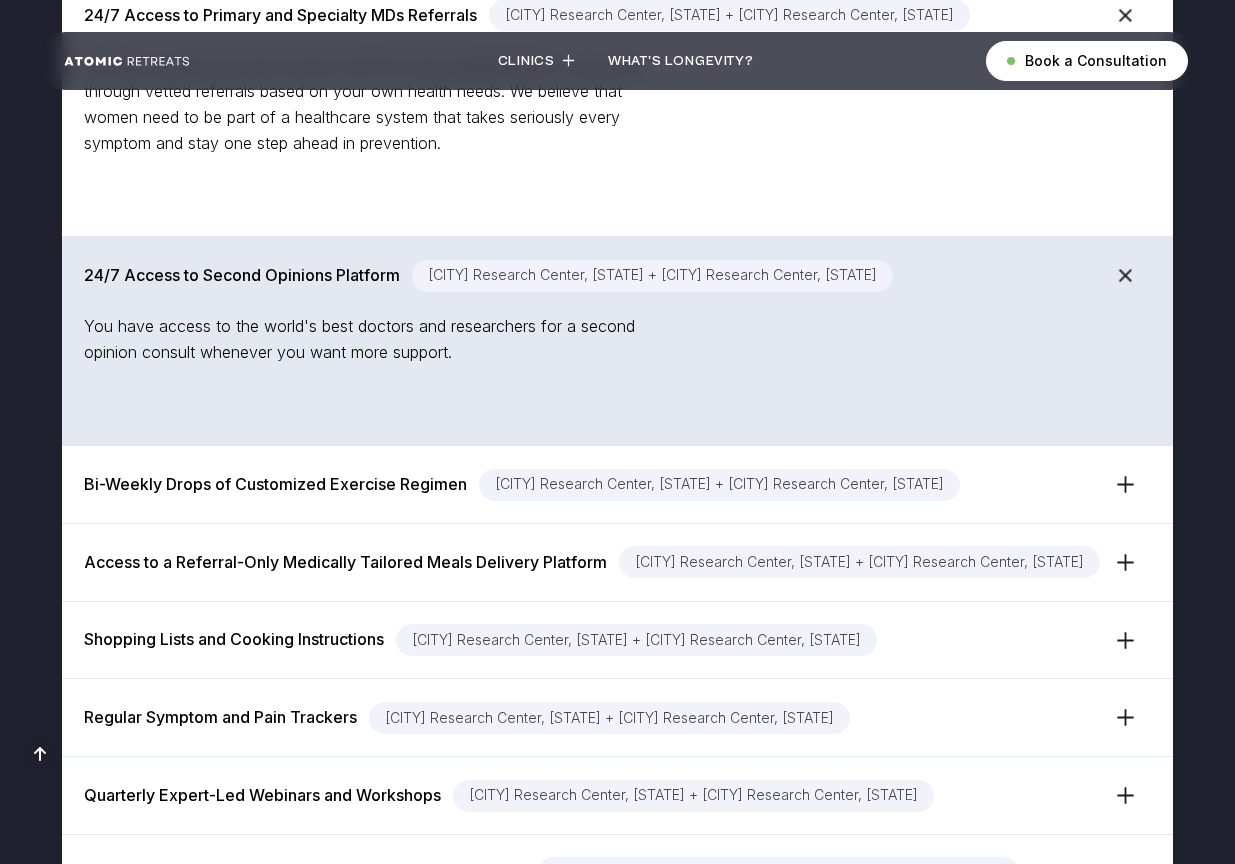 click at bounding box center [1125, 275] 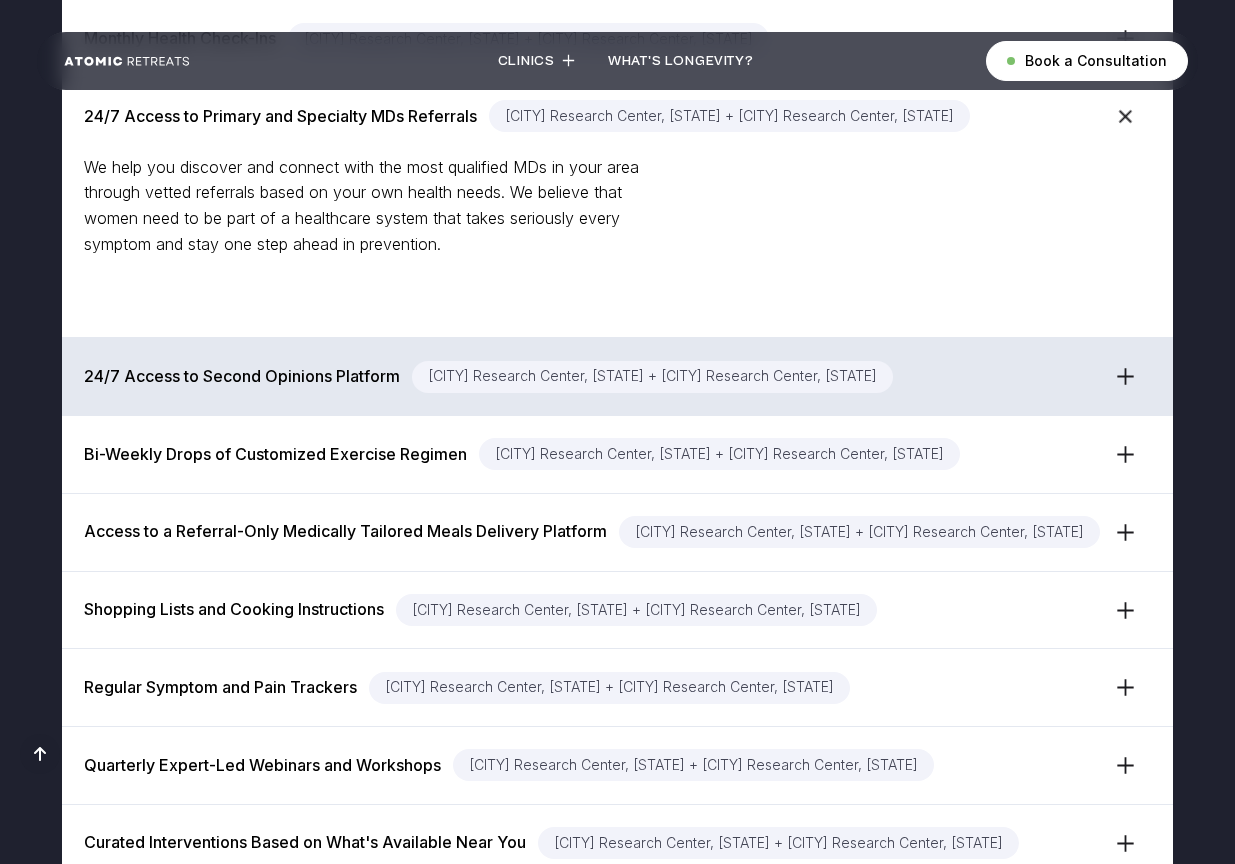 scroll, scrollTop: 5253, scrollLeft: 0, axis: vertical 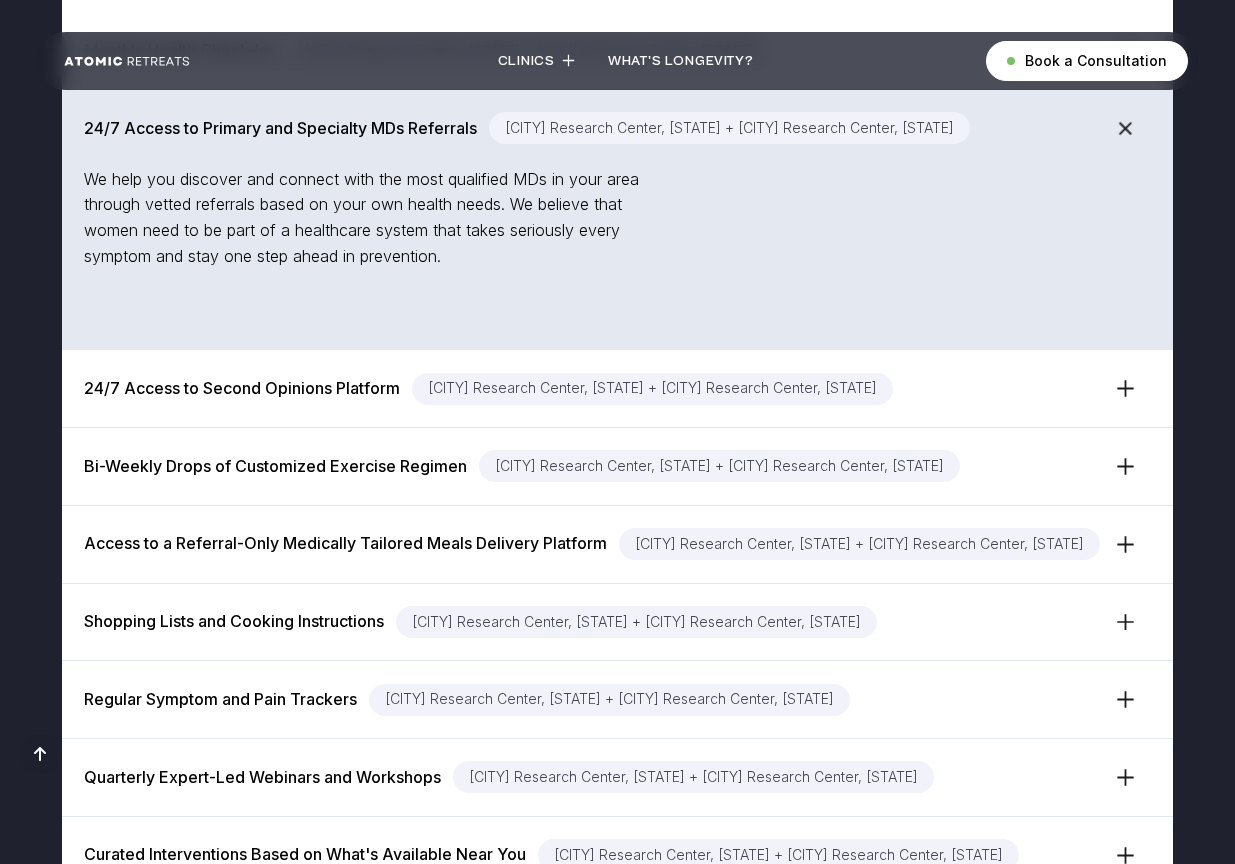 click at bounding box center (1125, 128) 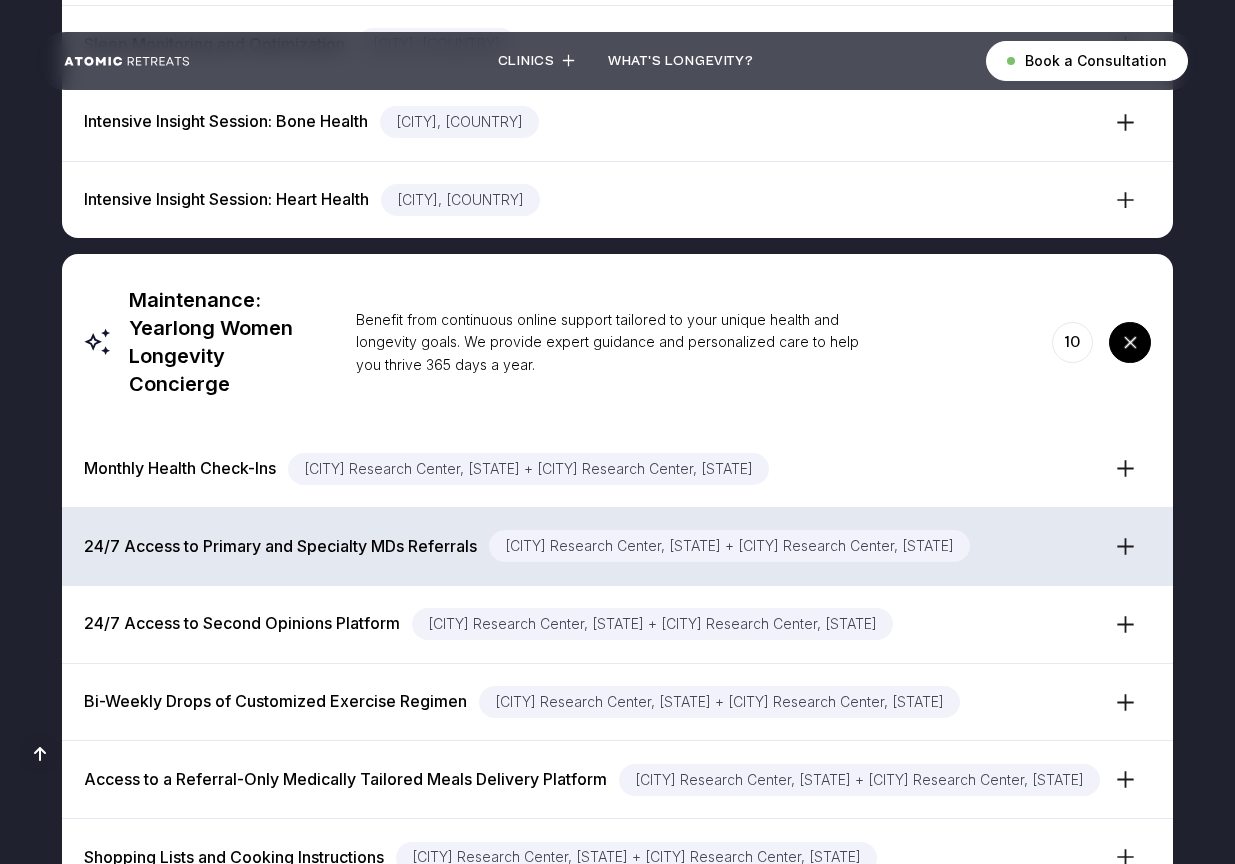 scroll, scrollTop: 4836, scrollLeft: 0, axis: vertical 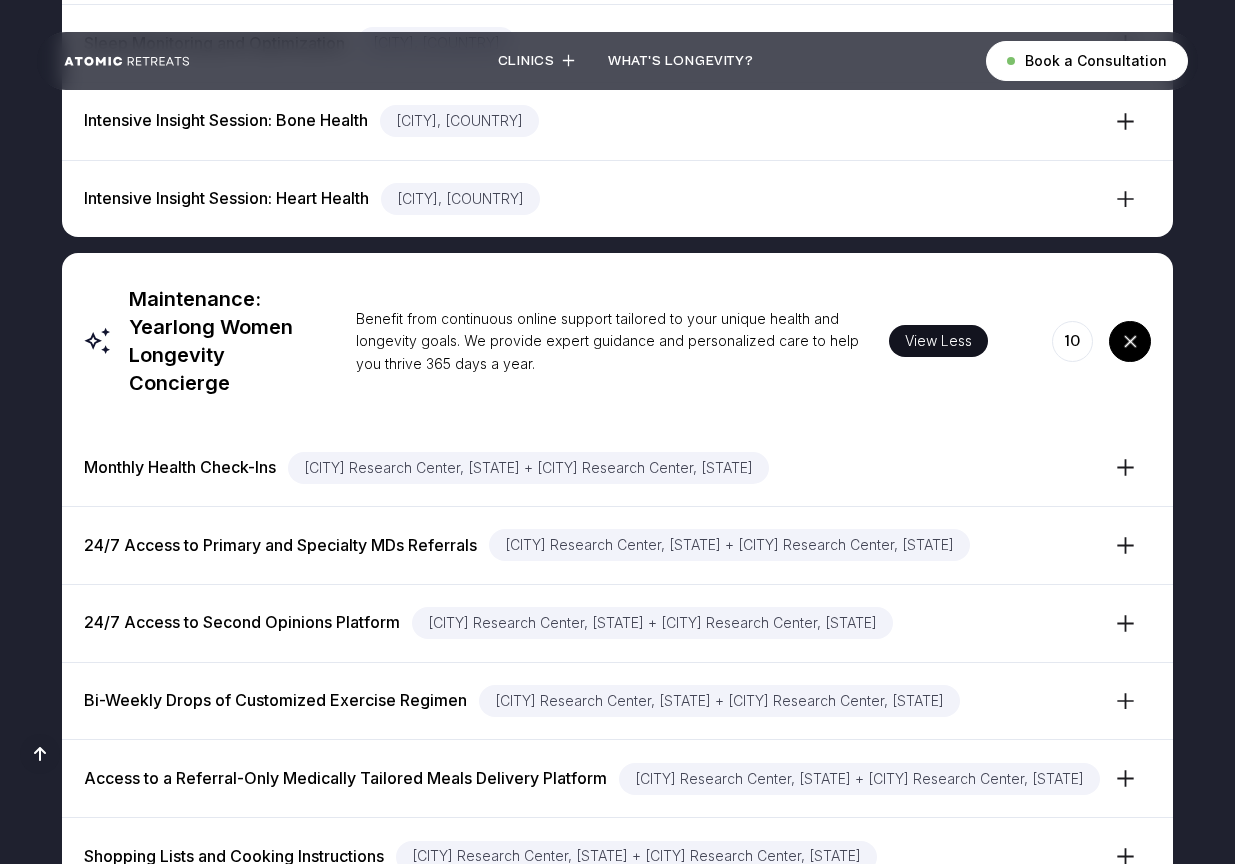 click at bounding box center (1130, 341) 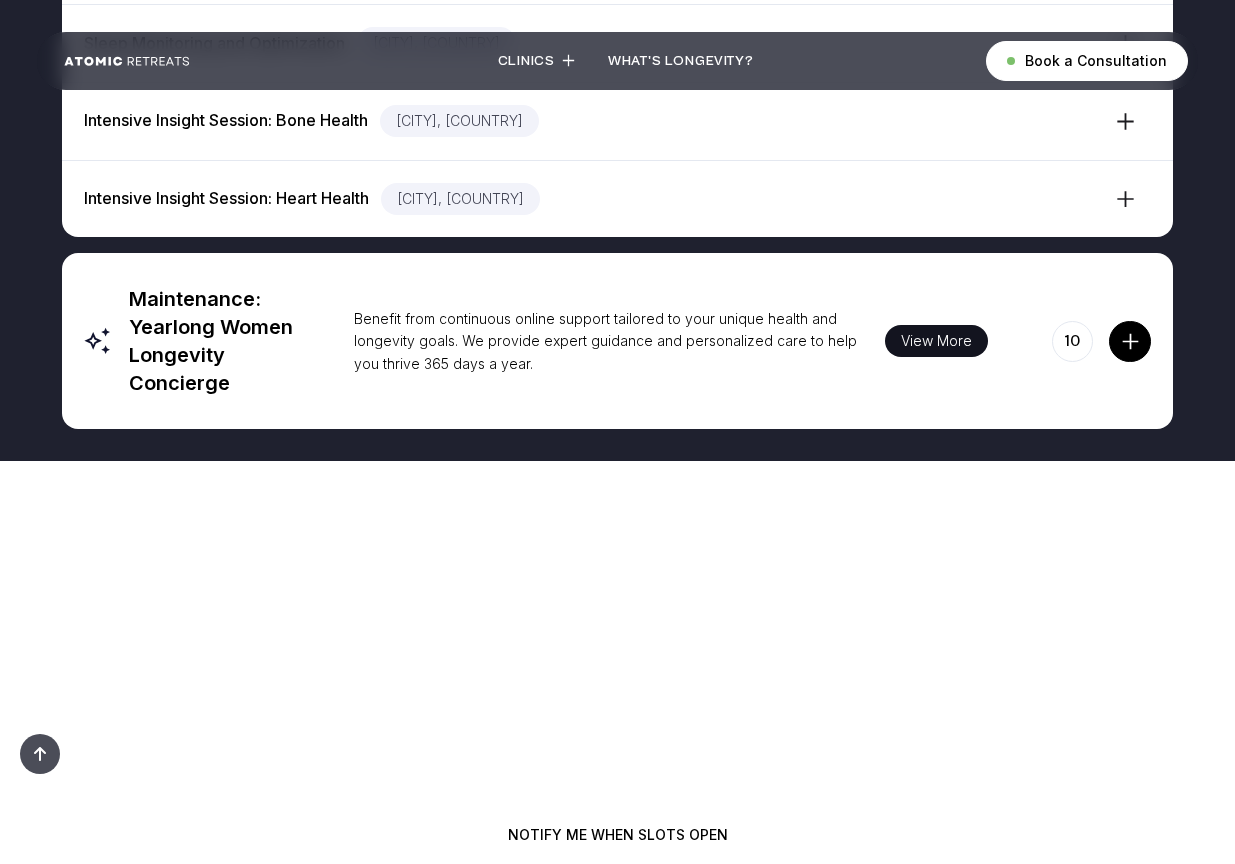 click at bounding box center (1130, 341) 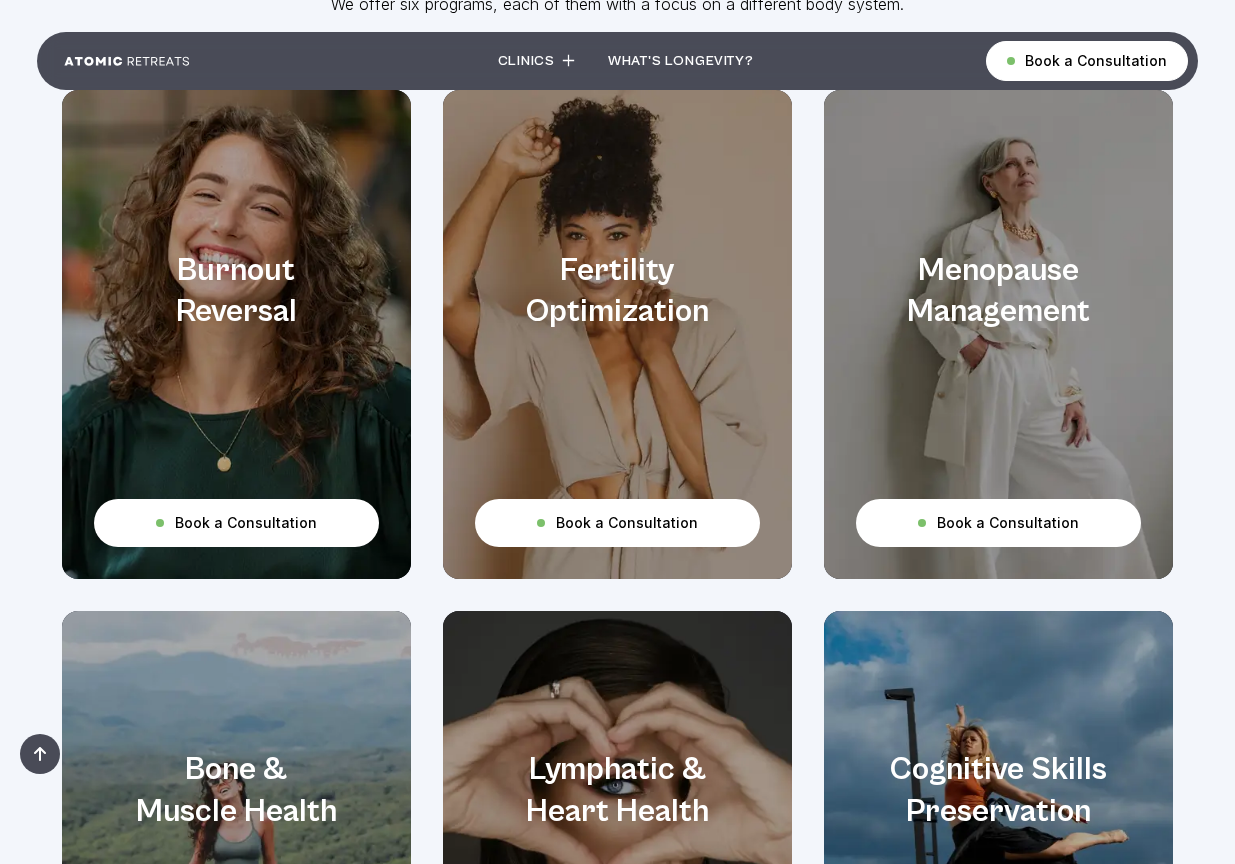 scroll, scrollTop: 7469, scrollLeft: 0, axis: vertical 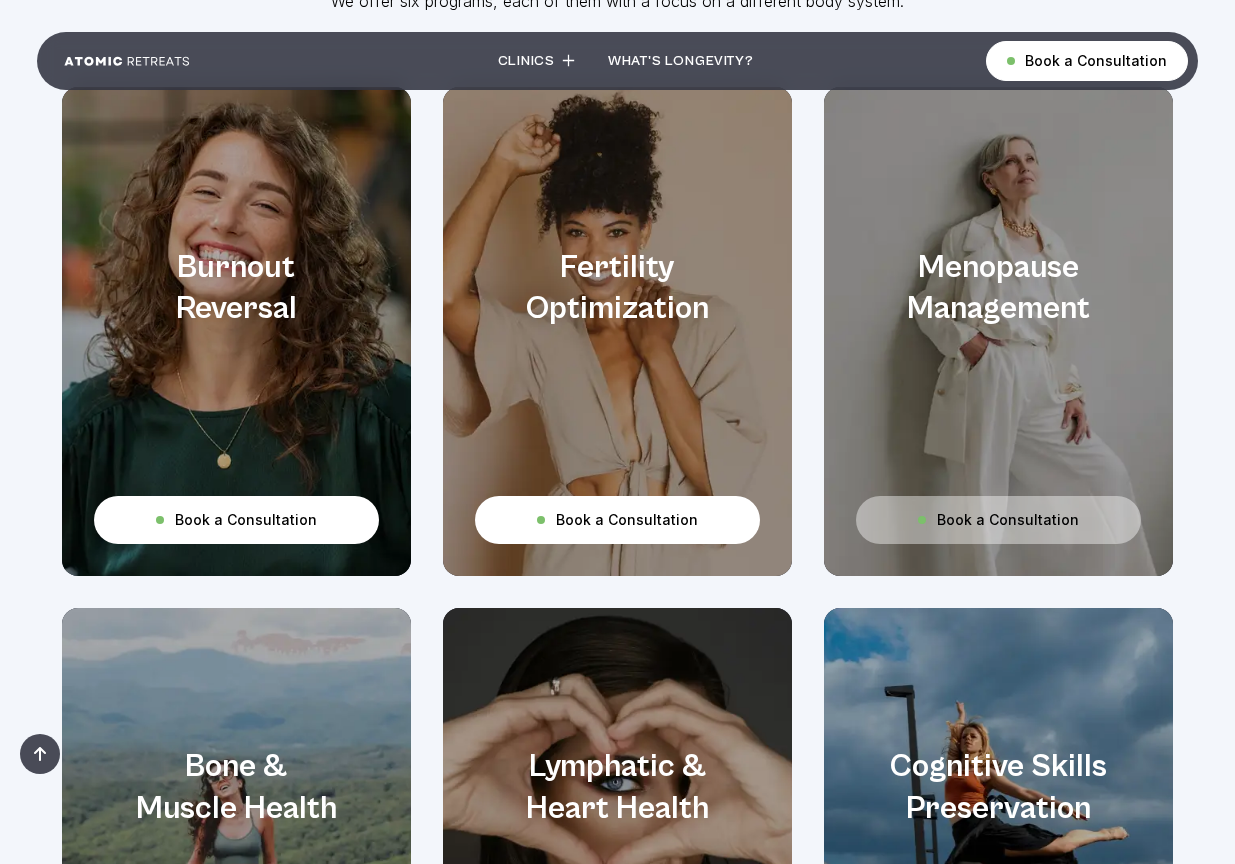 click on "Book a Consultation" at bounding box center [1008, 519] 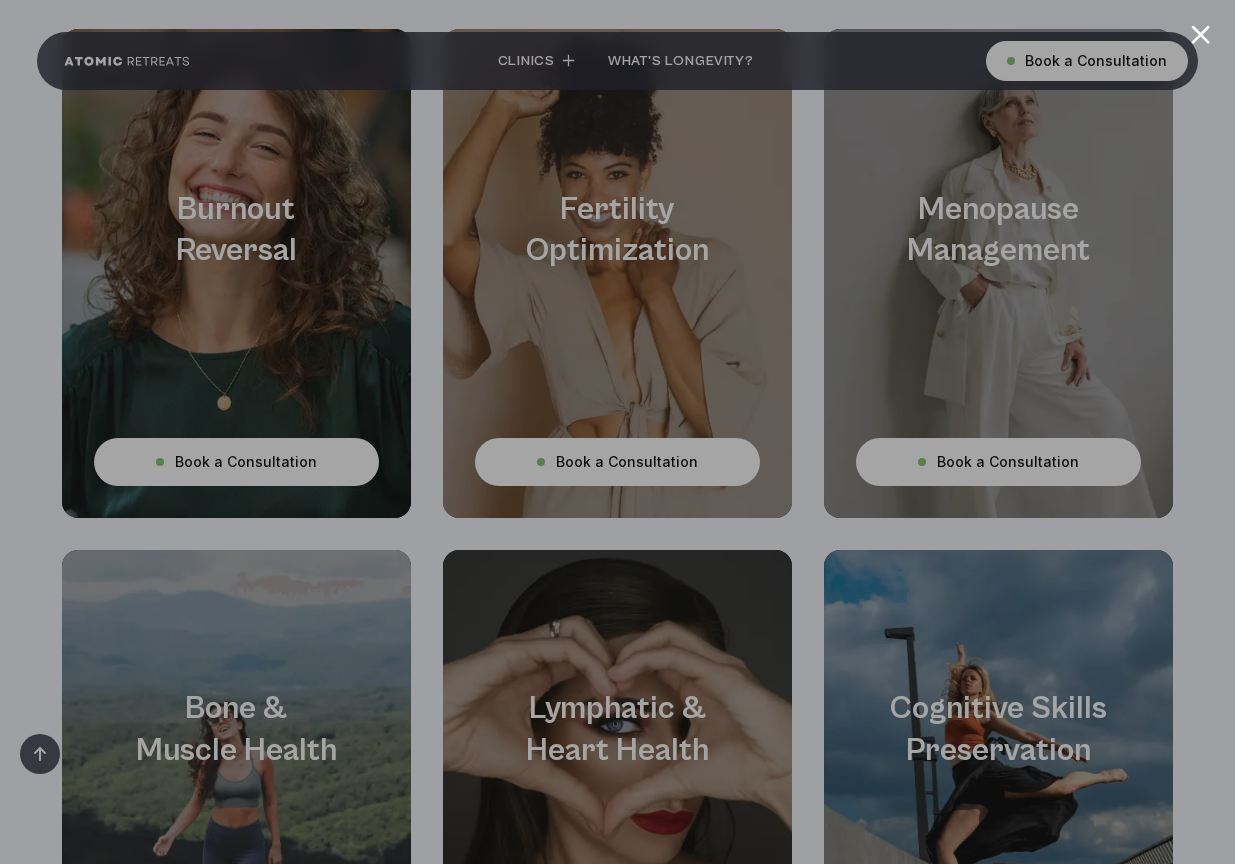 scroll, scrollTop: 7535, scrollLeft: 0, axis: vertical 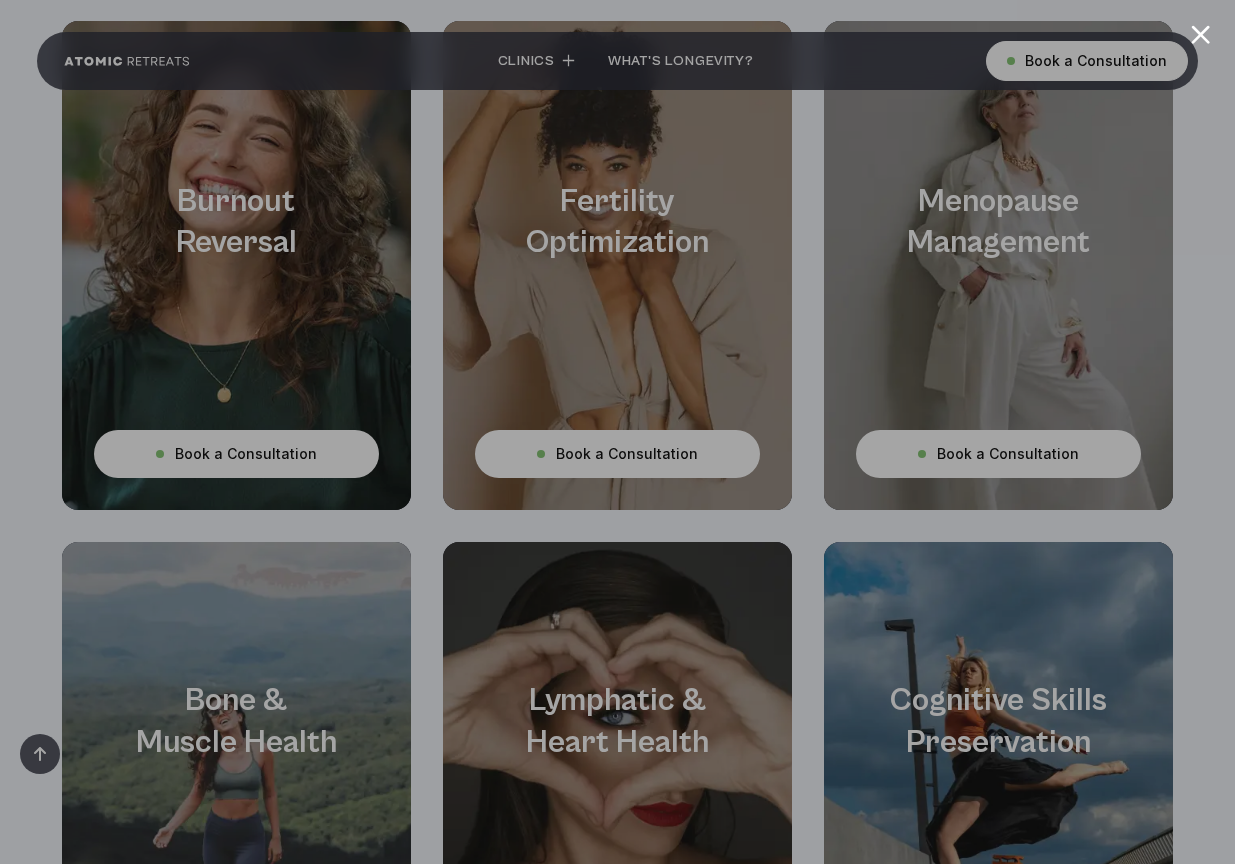 click at bounding box center (1200, 34) 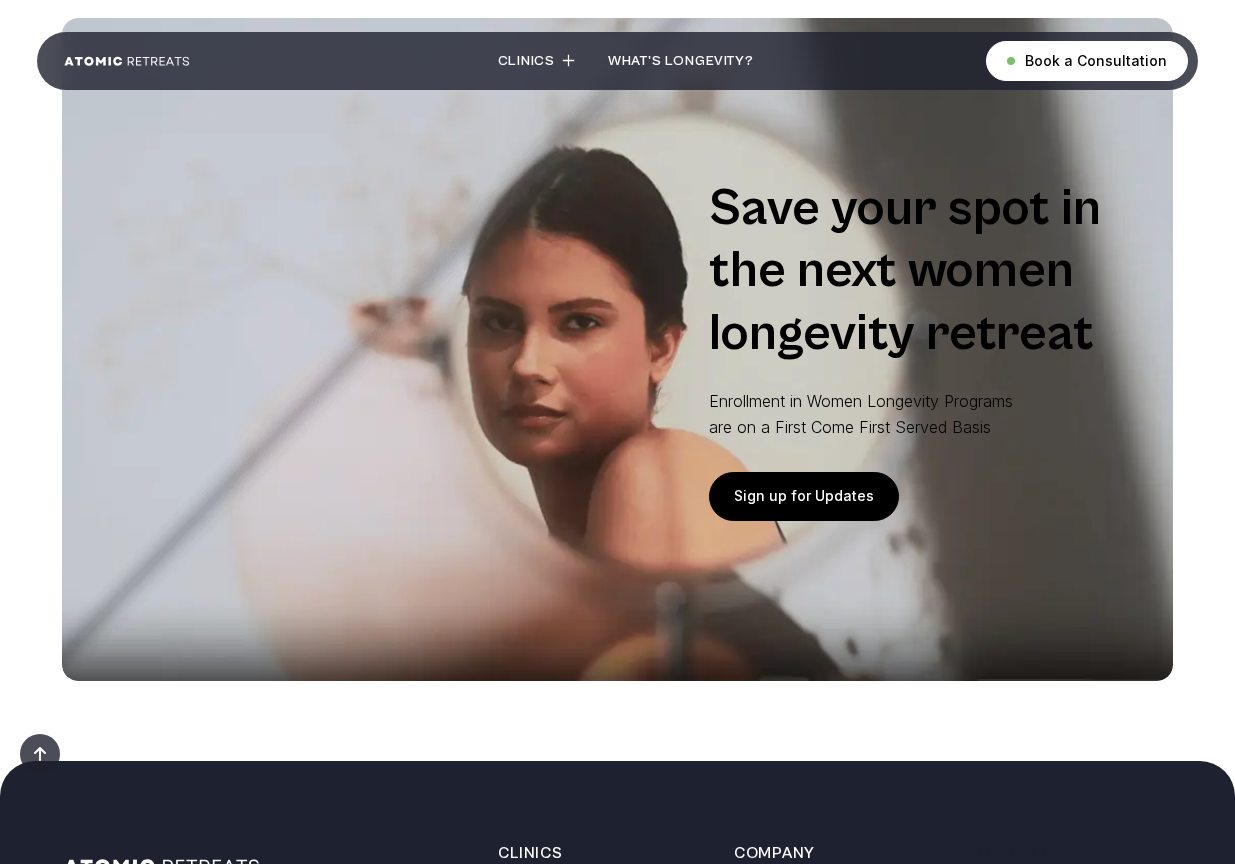 scroll, scrollTop: 8630, scrollLeft: 0, axis: vertical 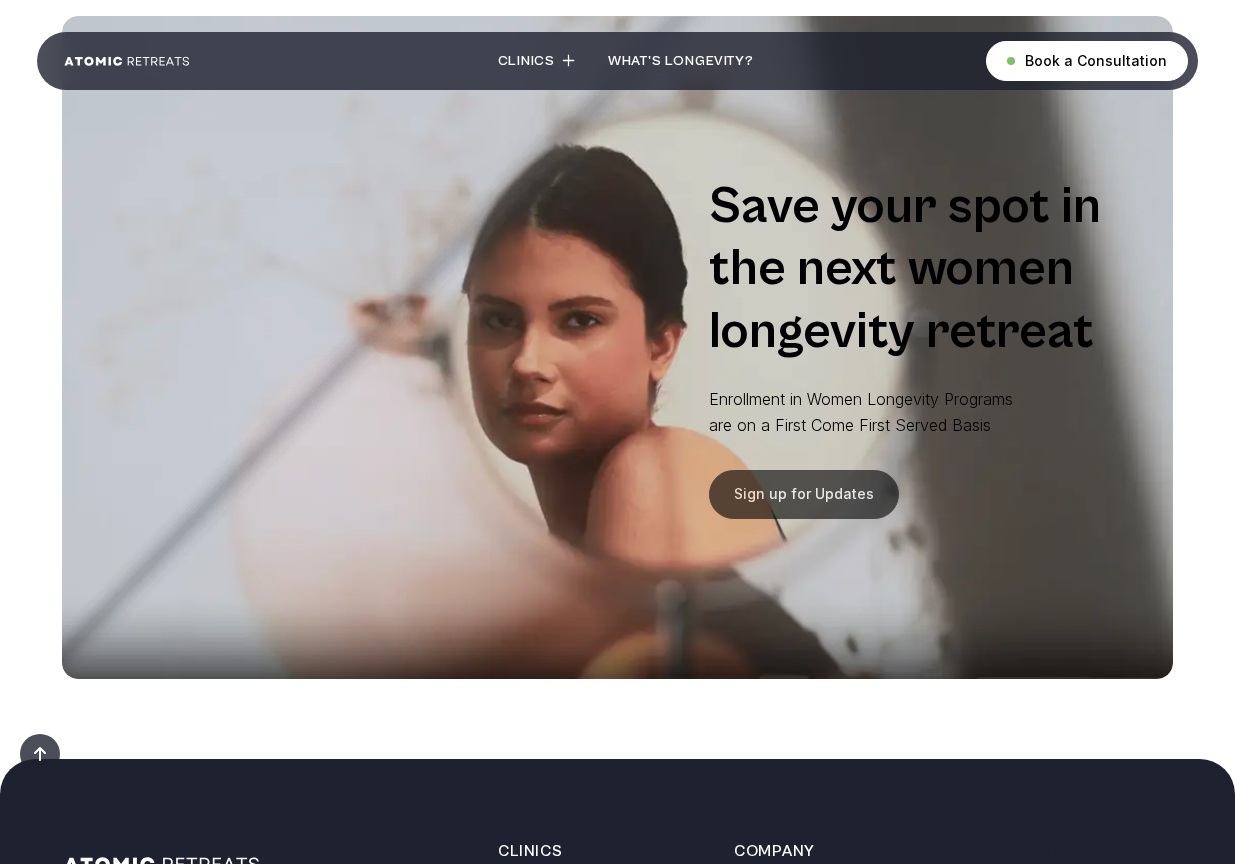 click on "Sign up for Updates" at bounding box center (804, 494) 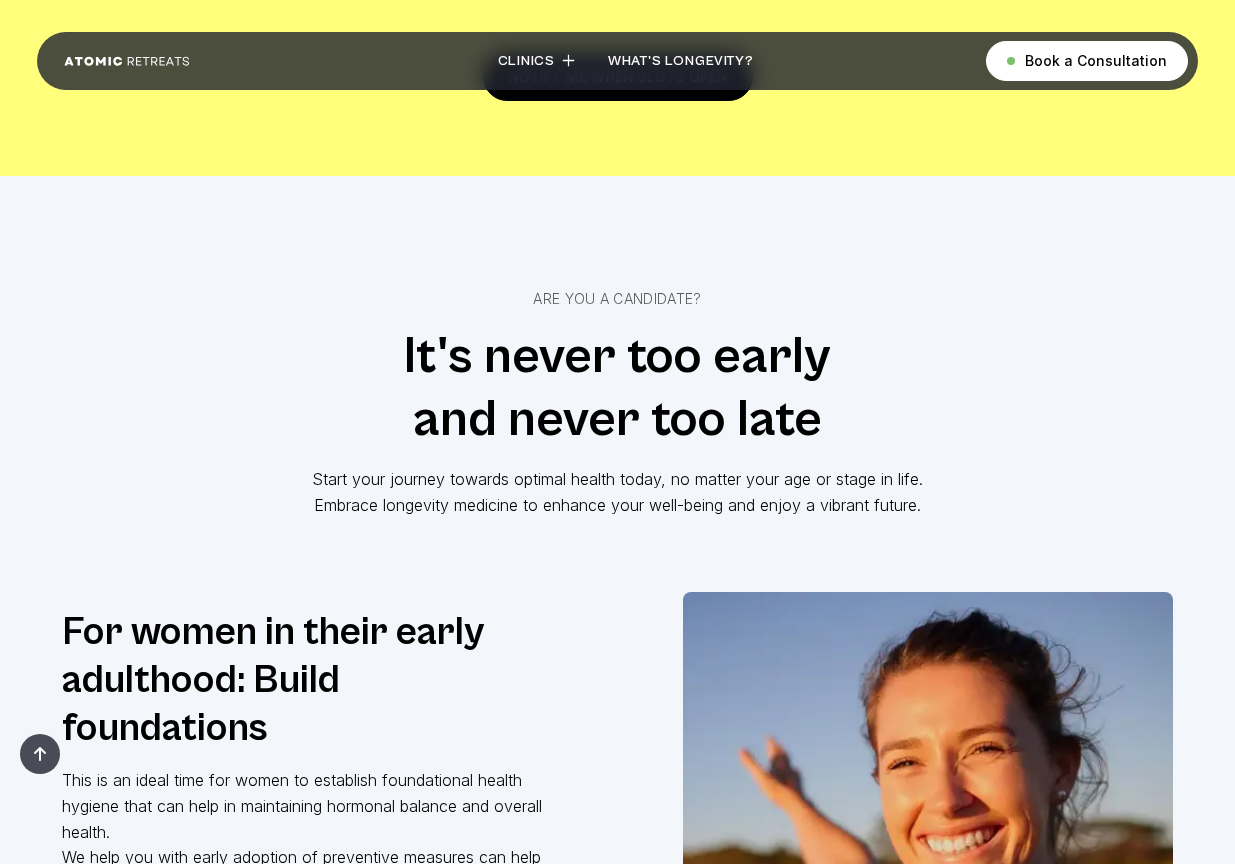 scroll, scrollTop: 1379, scrollLeft: 0, axis: vertical 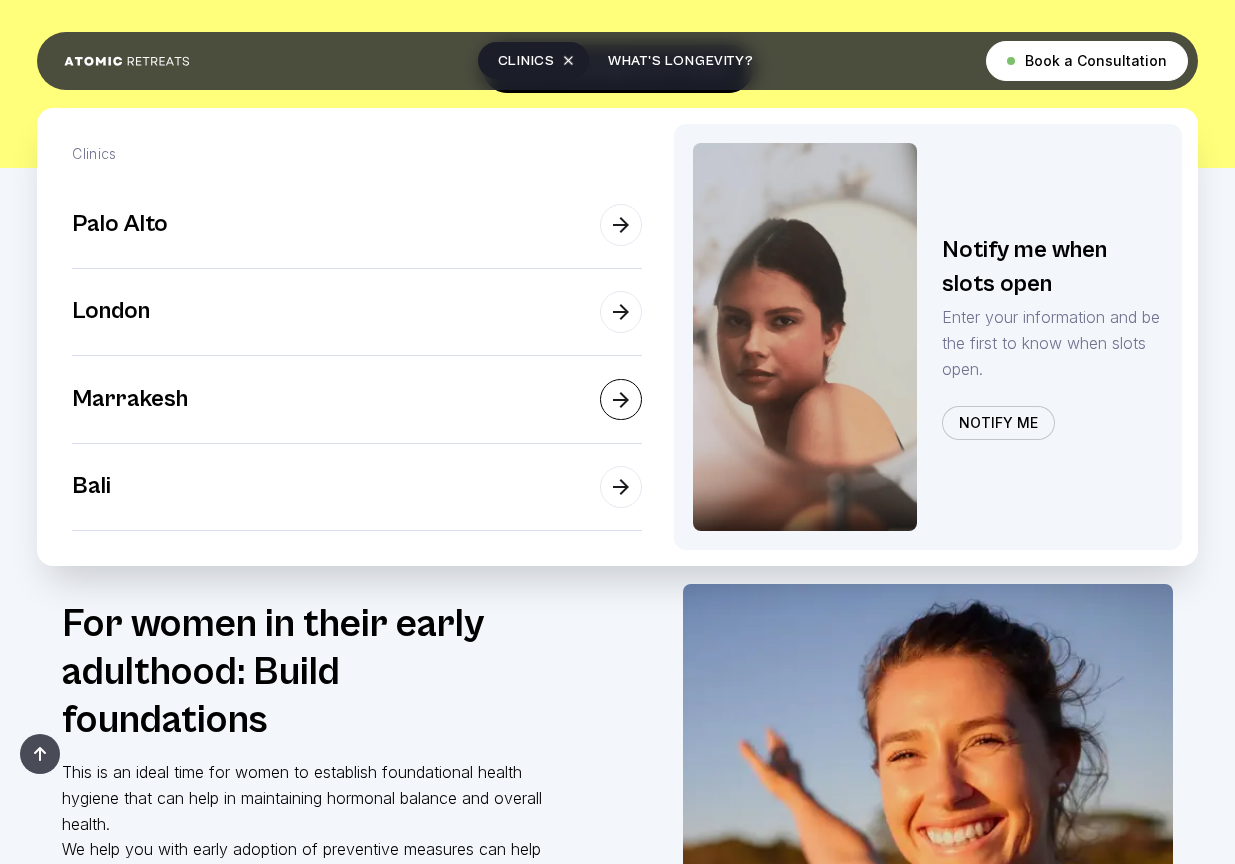 click at bounding box center (621, 400) 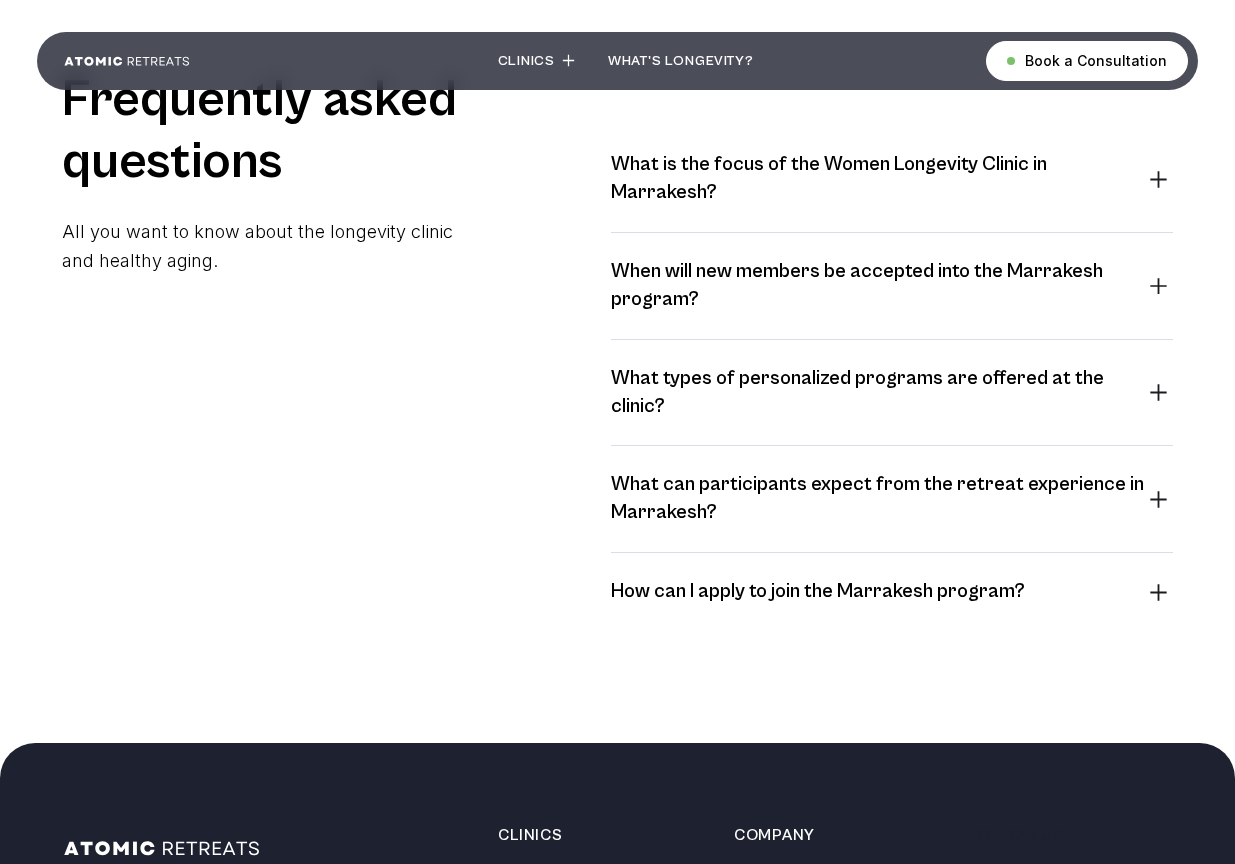 scroll, scrollTop: 860, scrollLeft: 0, axis: vertical 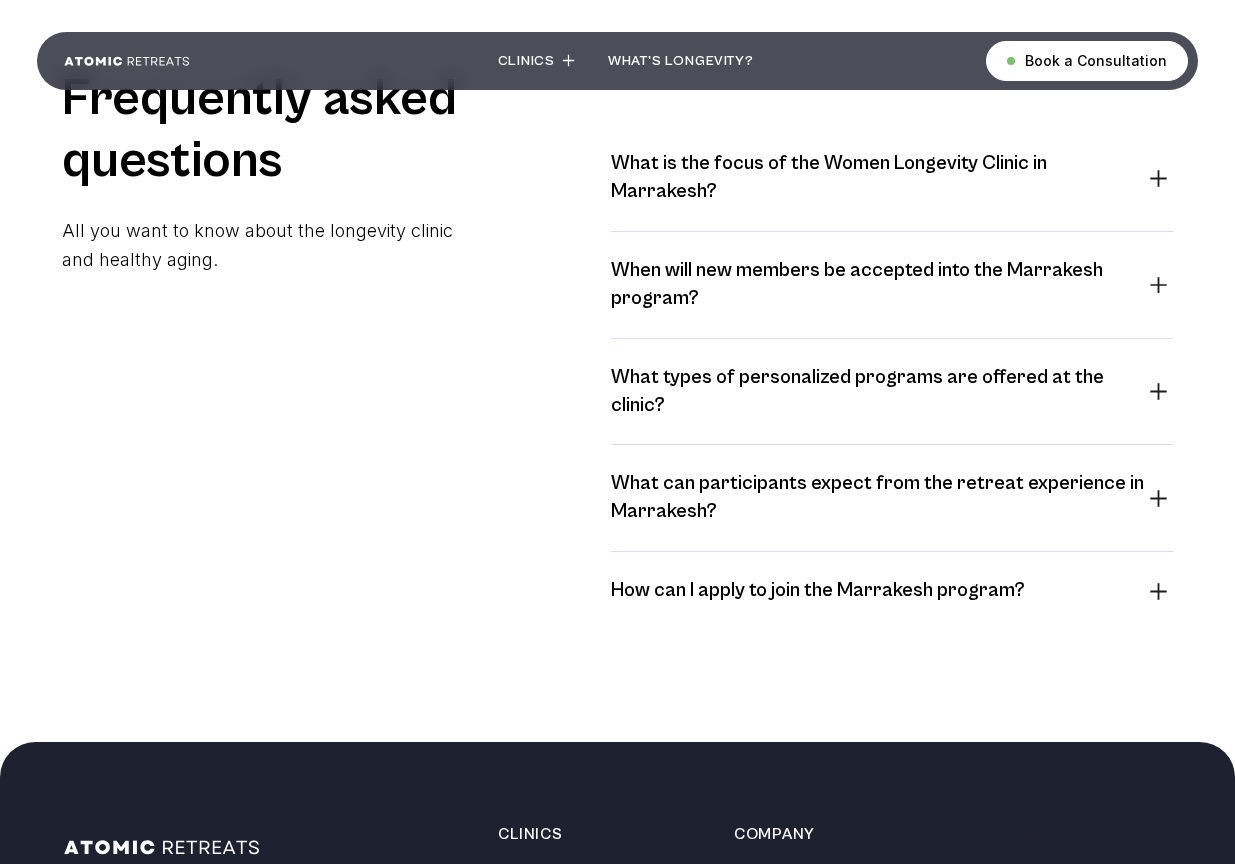 click at bounding box center [1158, 498] 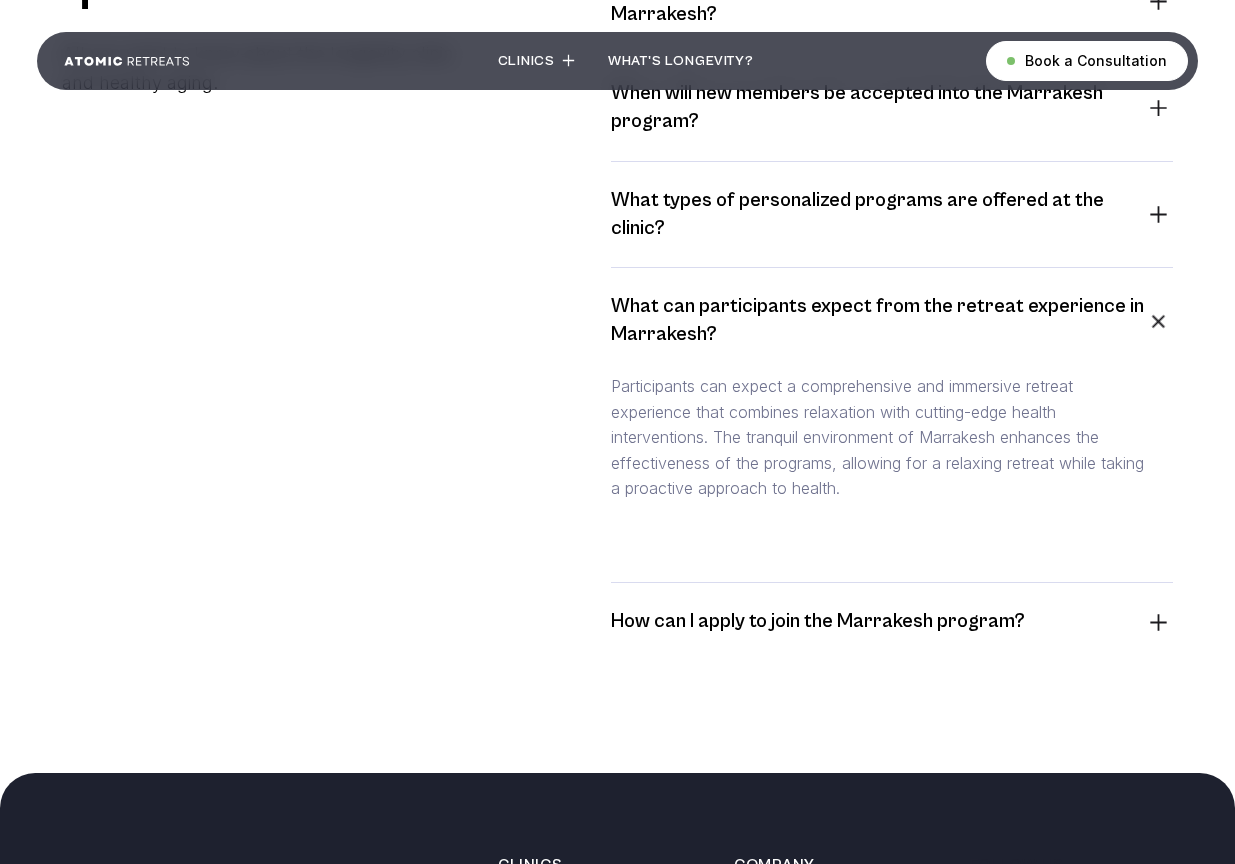 scroll, scrollTop: 1042, scrollLeft: 0, axis: vertical 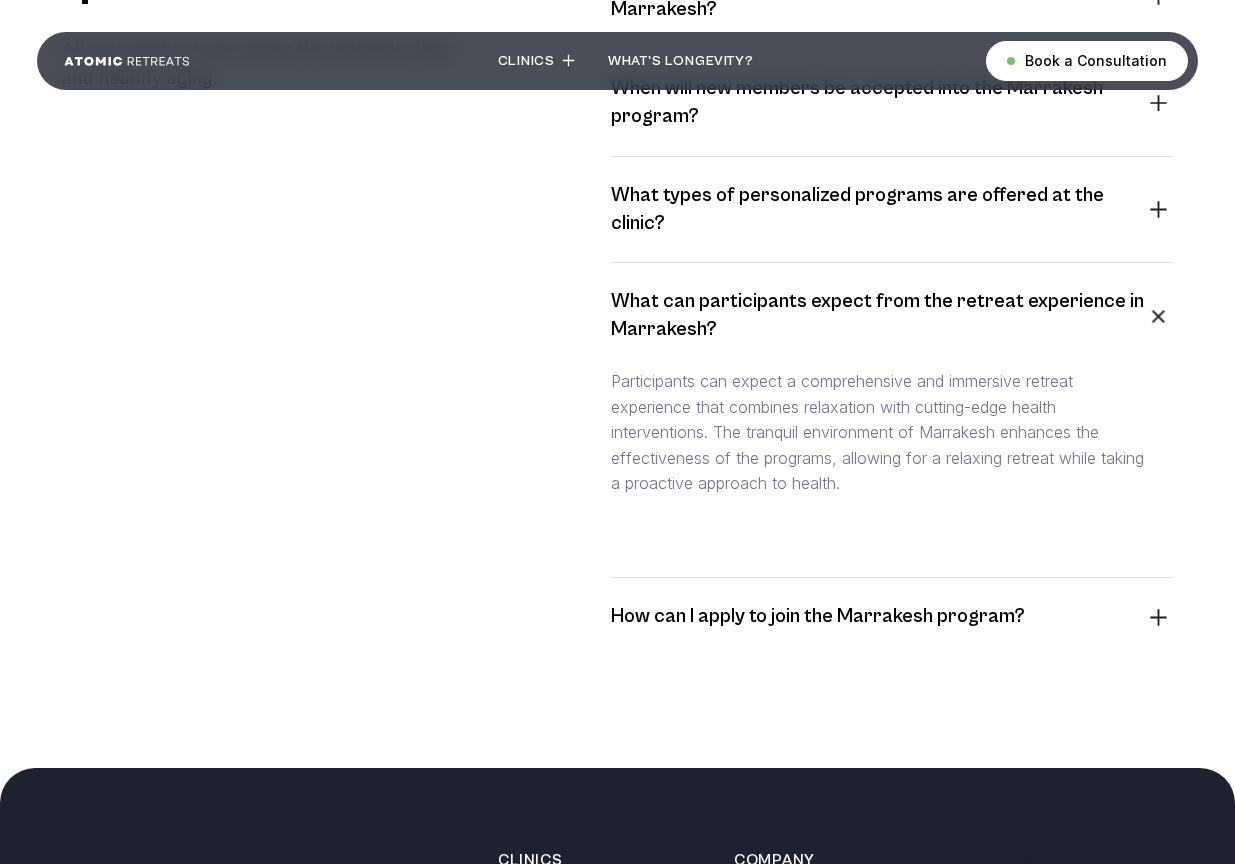 click at bounding box center (1158, 617) 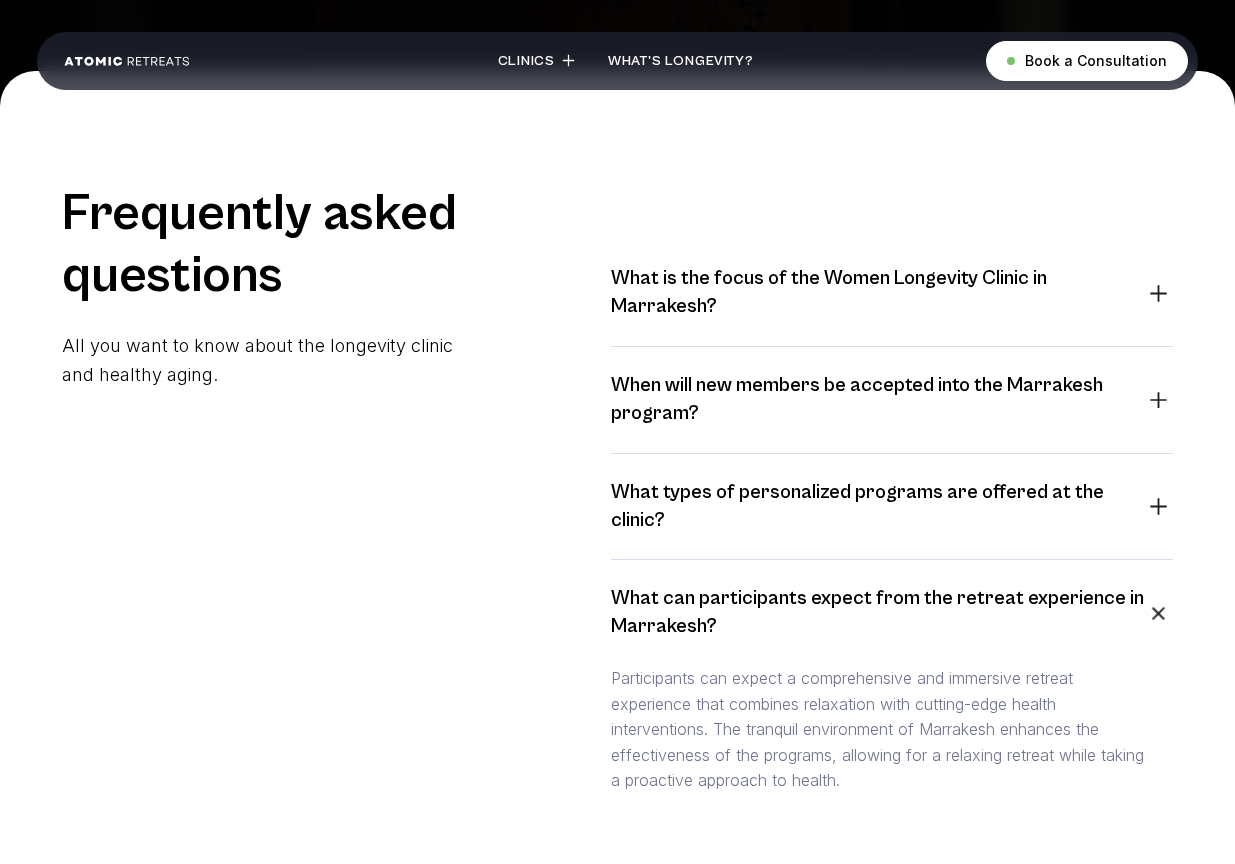 scroll, scrollTop: 738, scrollLeft: 0, axis: vertical 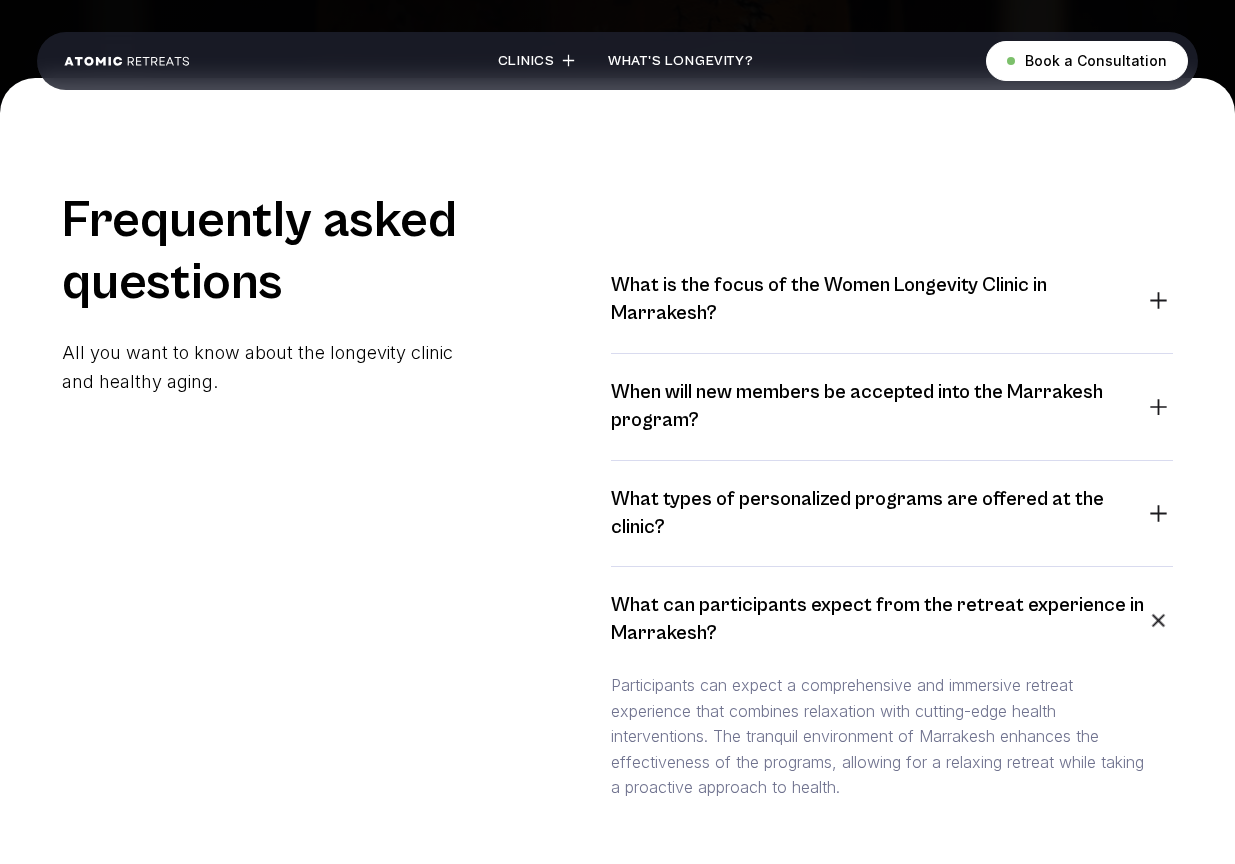click at bounding box center (1158, 513) 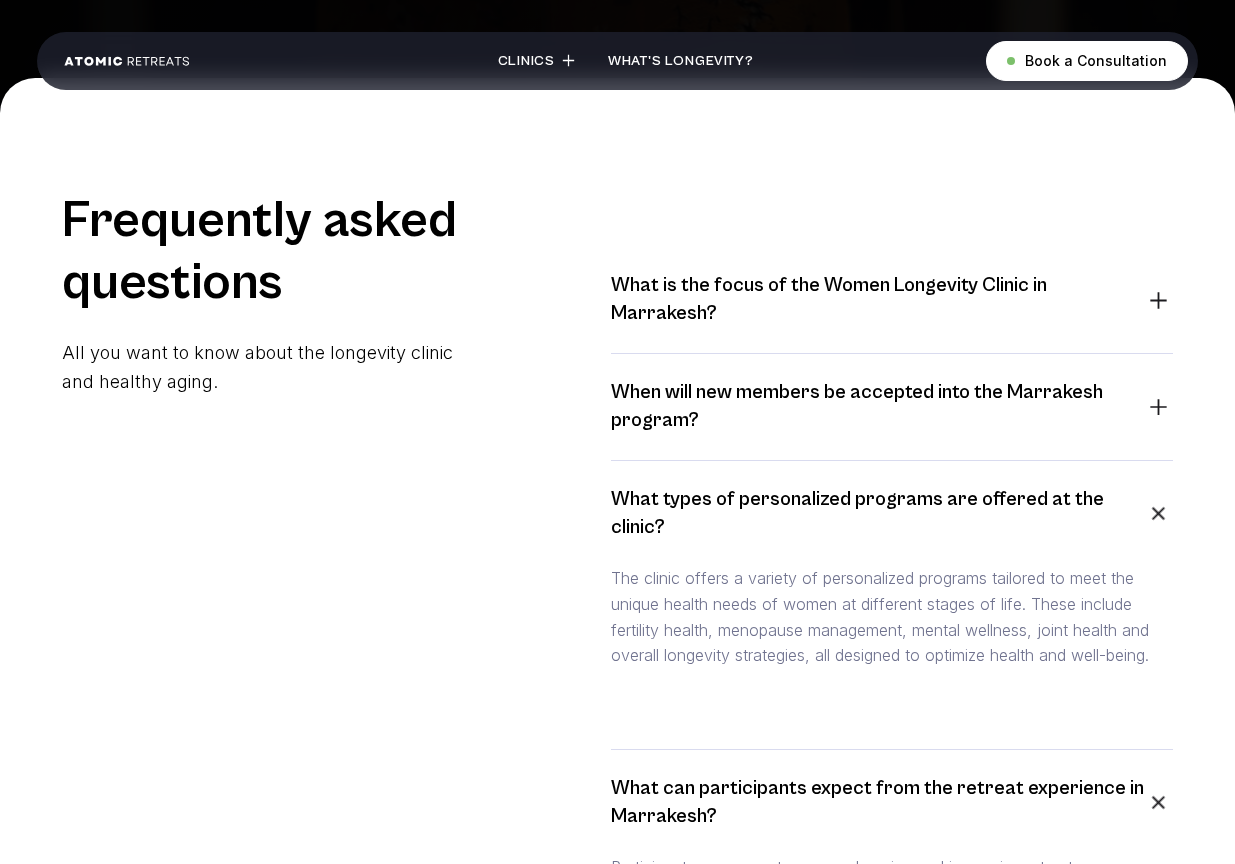 click at bounding box center [1158, 407] 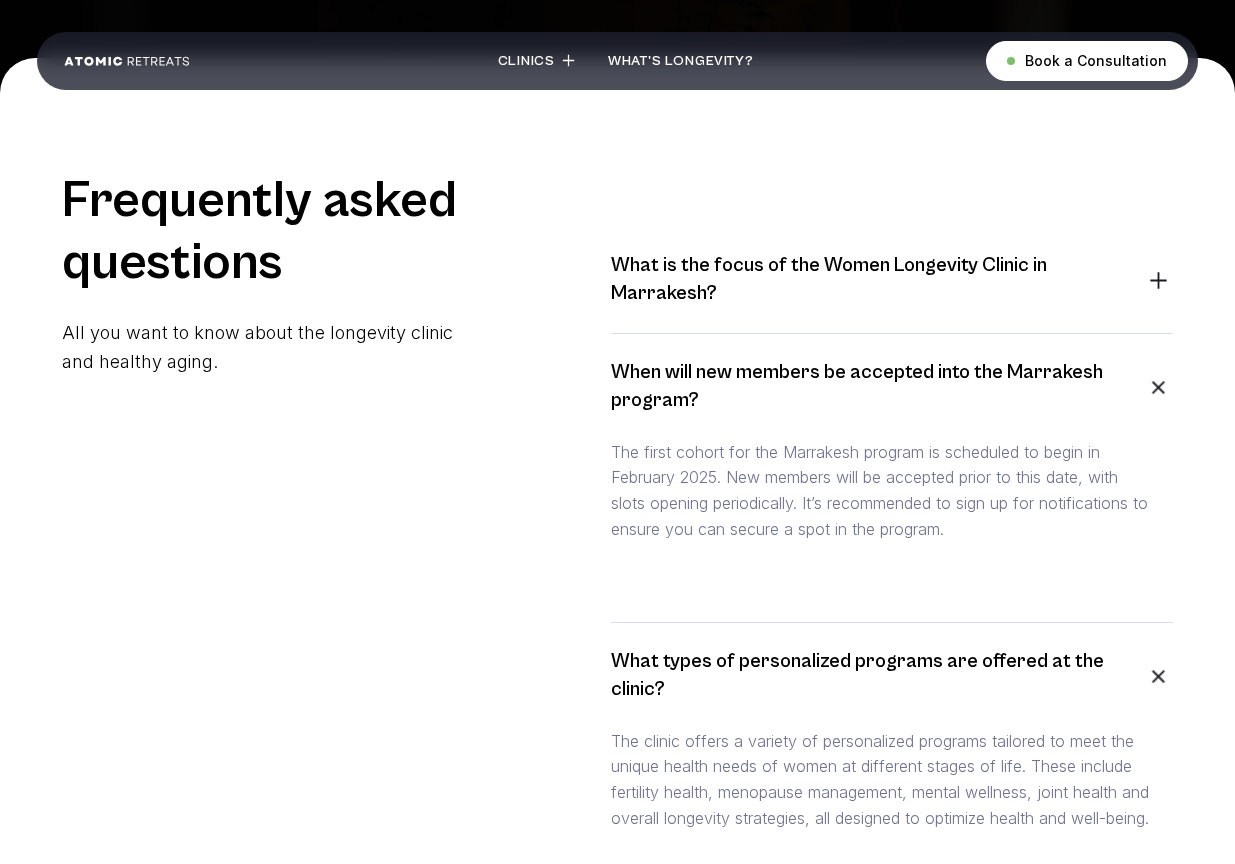 scroll, scrollTop: 761, scrollLeft: 0, axis: vertical 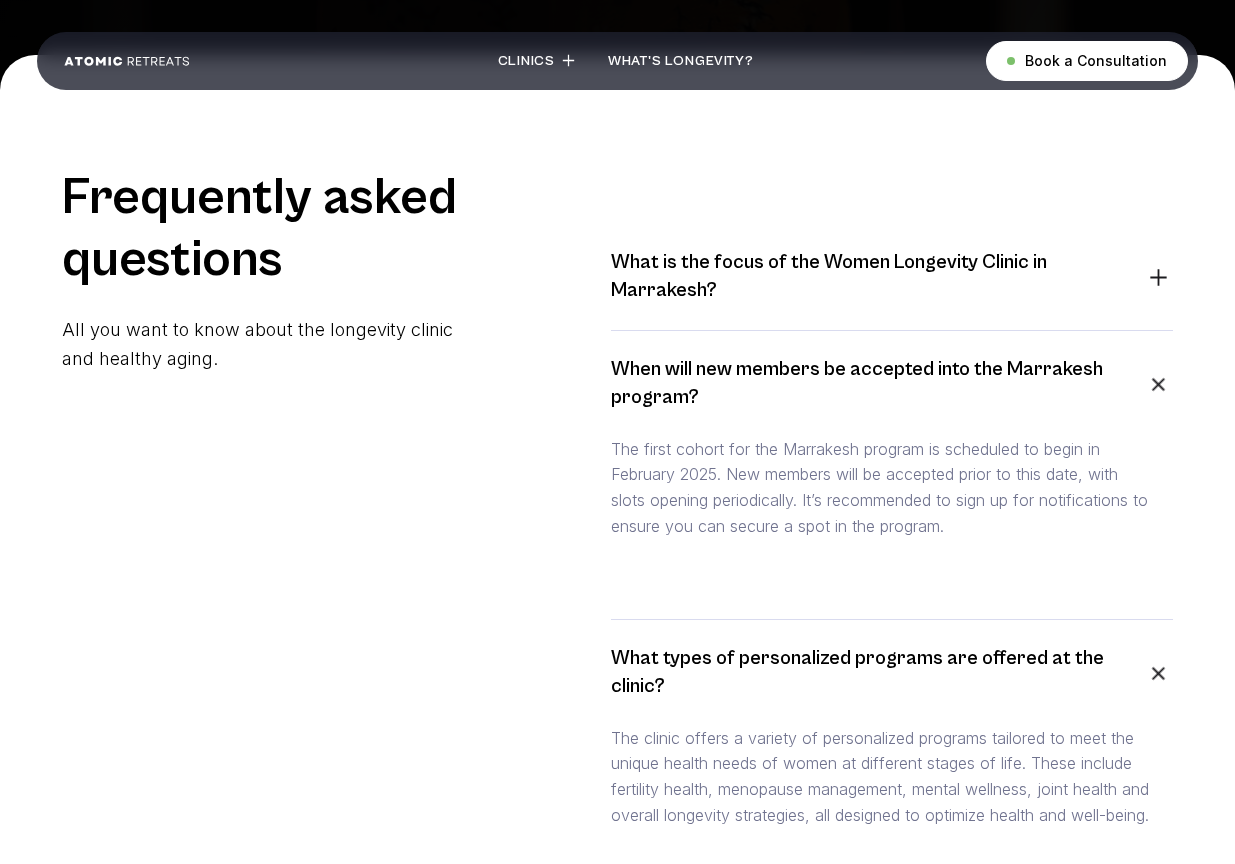 click at bounding box center (1158, 277) 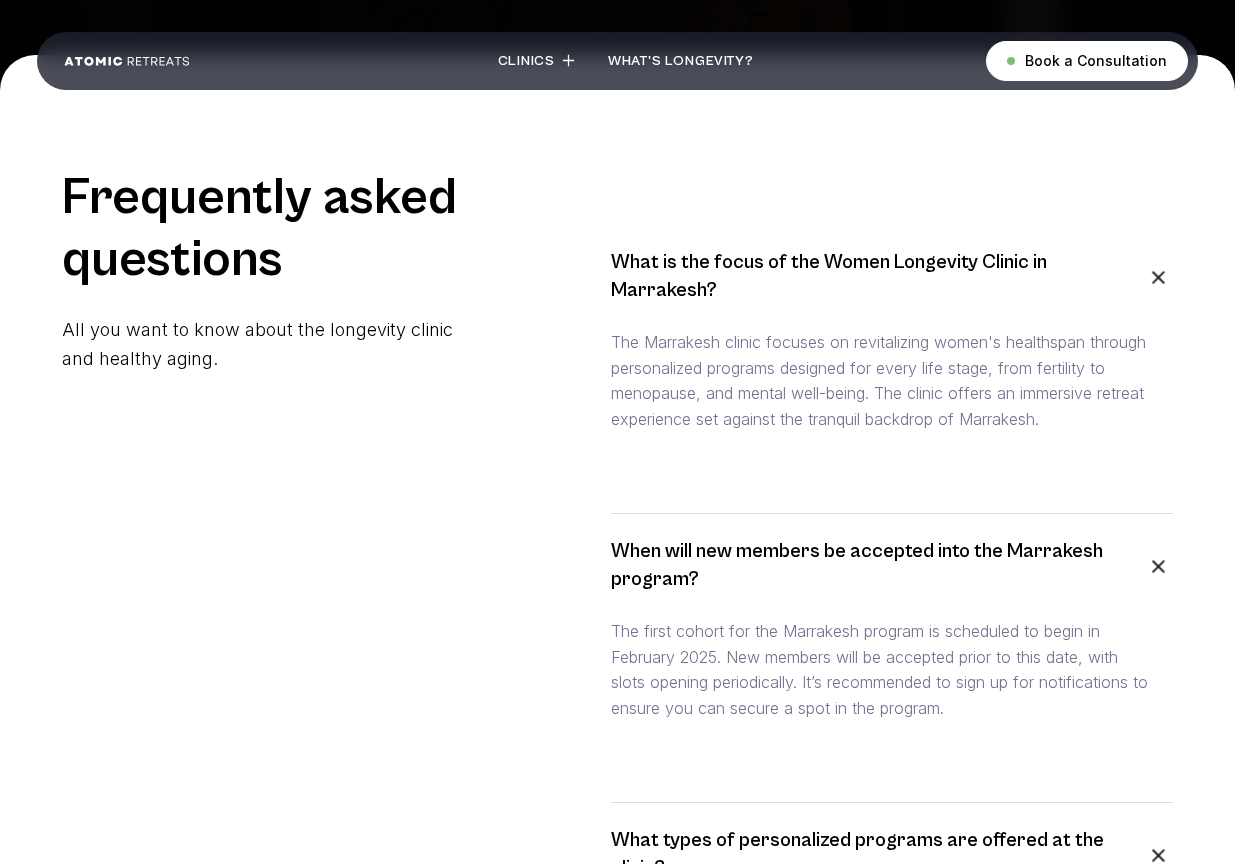 click at bounding box center [1158, 277] 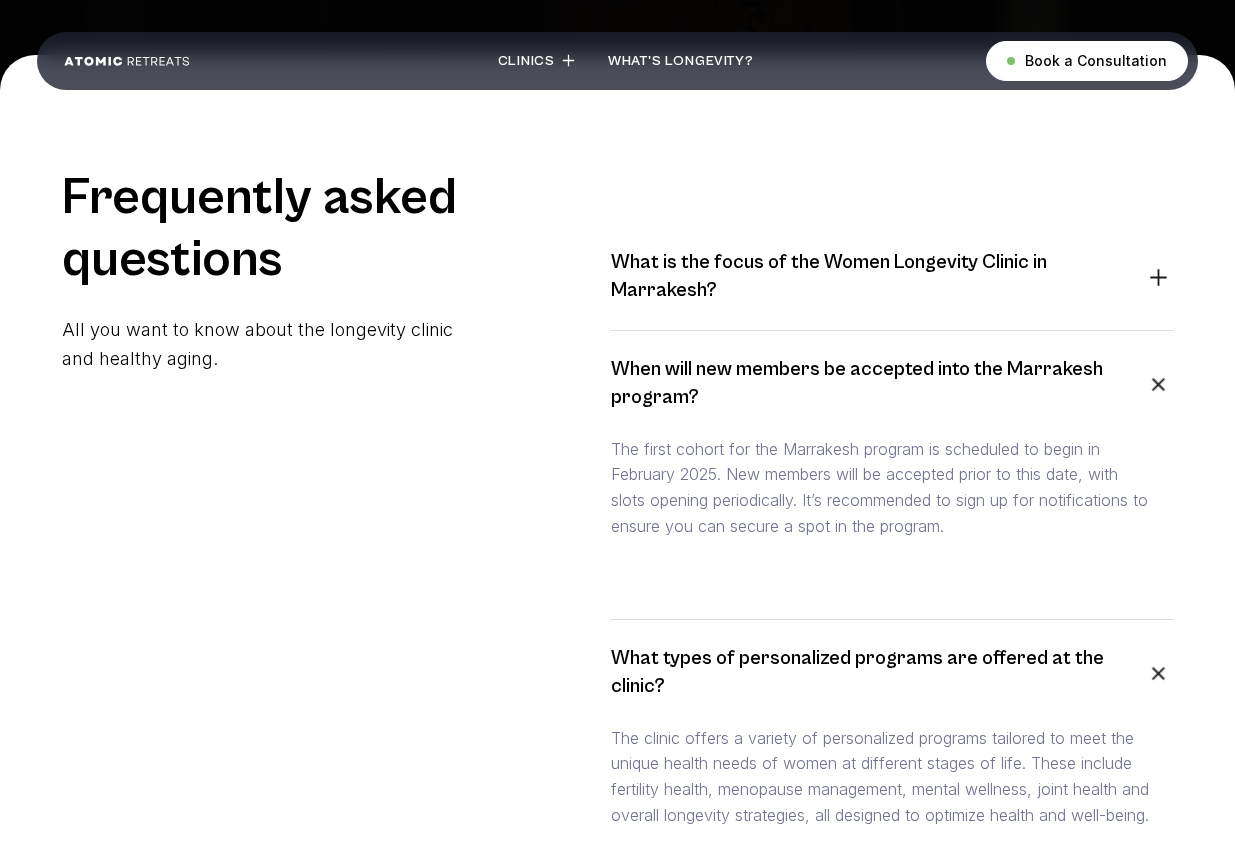 click at bounding box center [1158, 384] 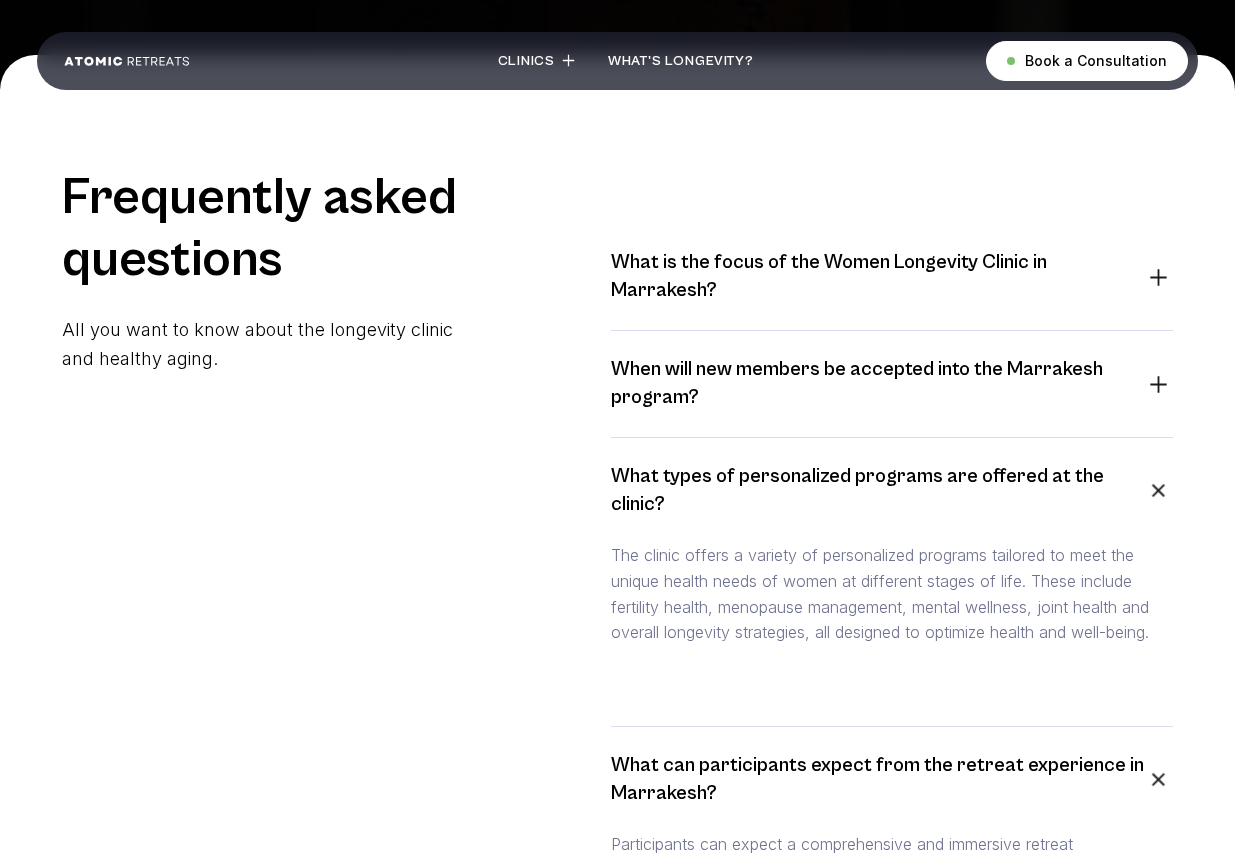 click at bounding box center (1158, 490) 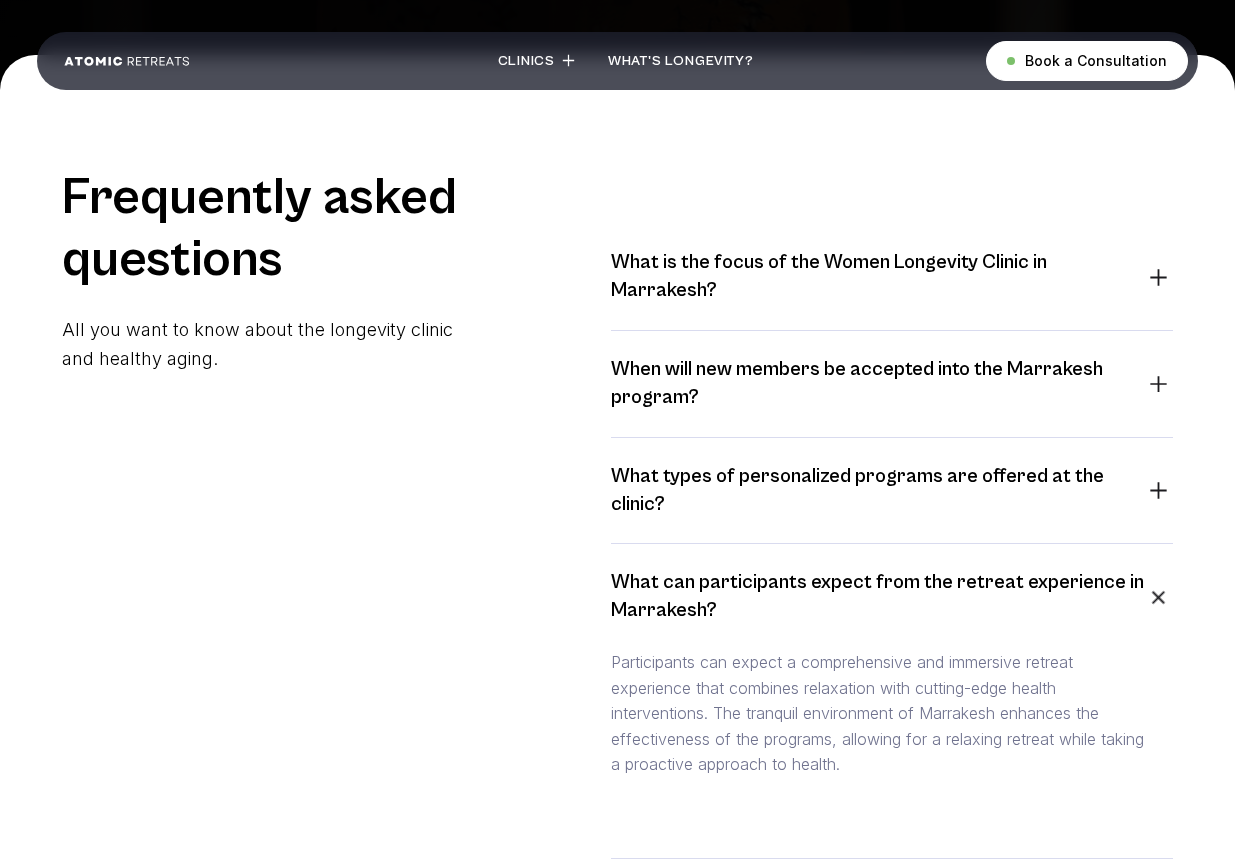 click at bounding box center (1158, 597) 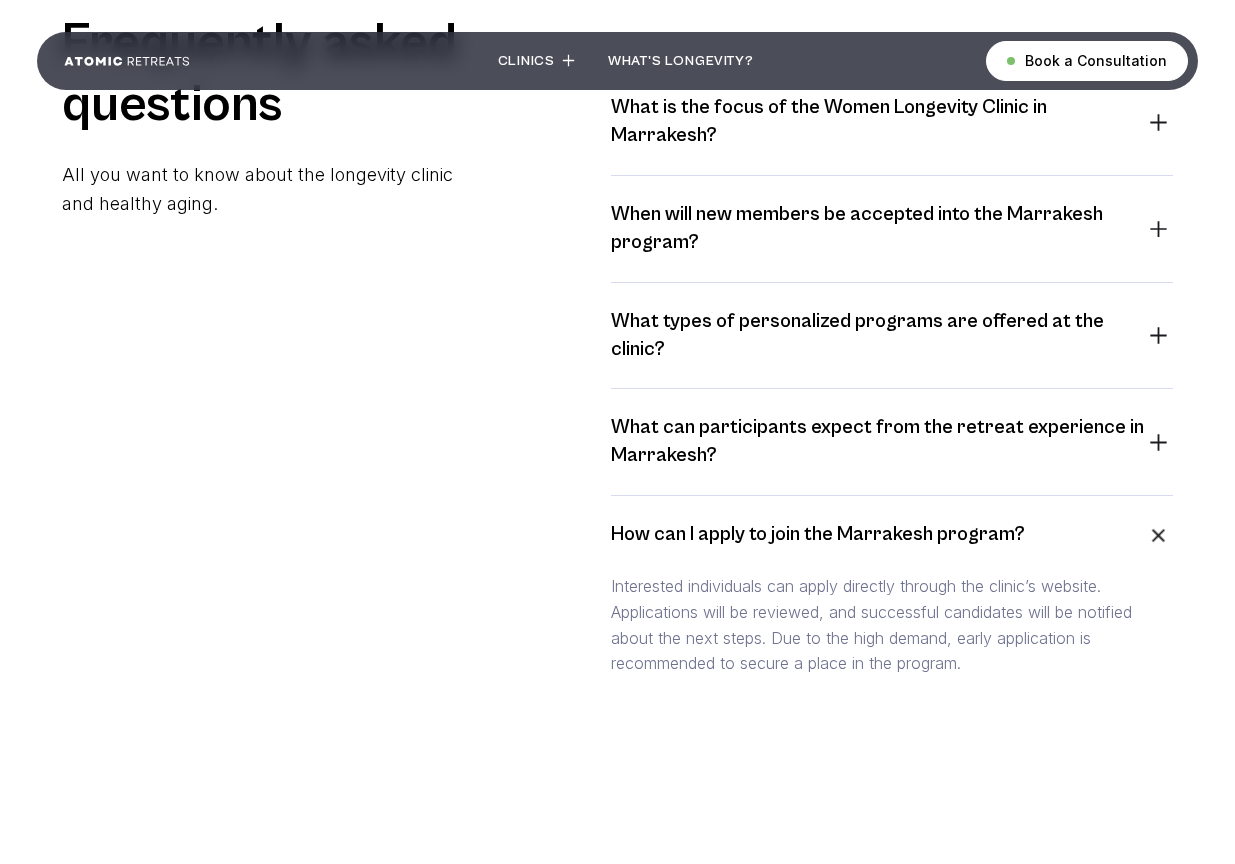 scroll, scrollTop: 922, scrollLeft: 0, axis: vertical 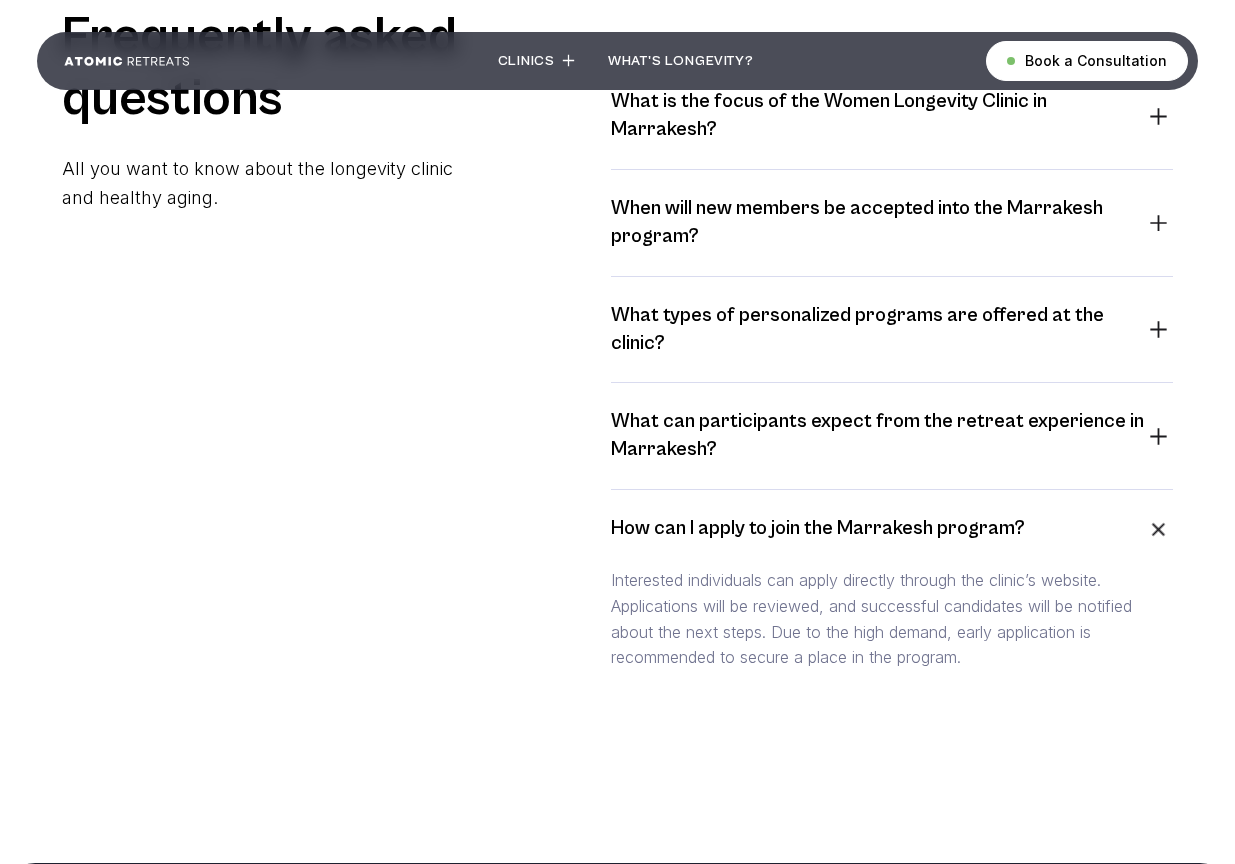 click at bounding box center [1158, 529] 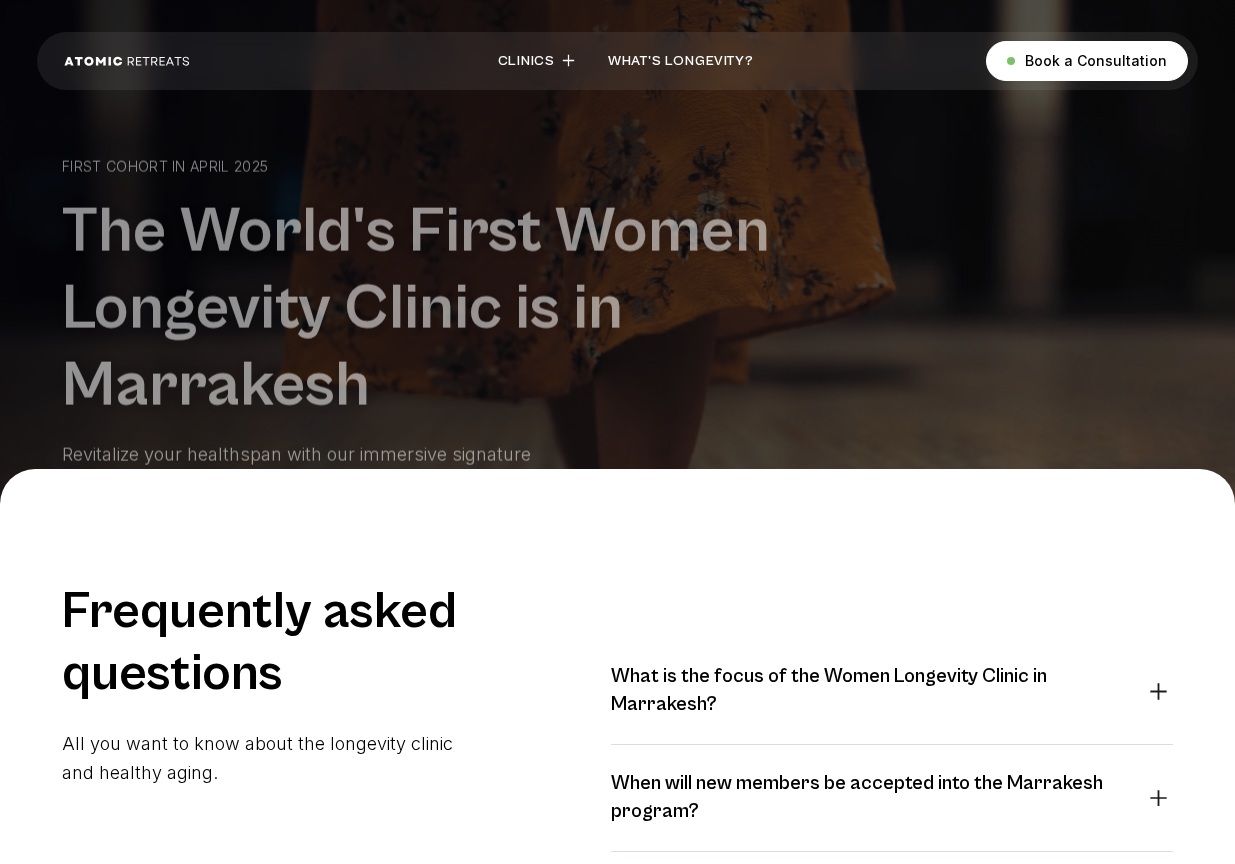scroll, scrollTop: 343, scrollLeft: 0, axis: vertical 